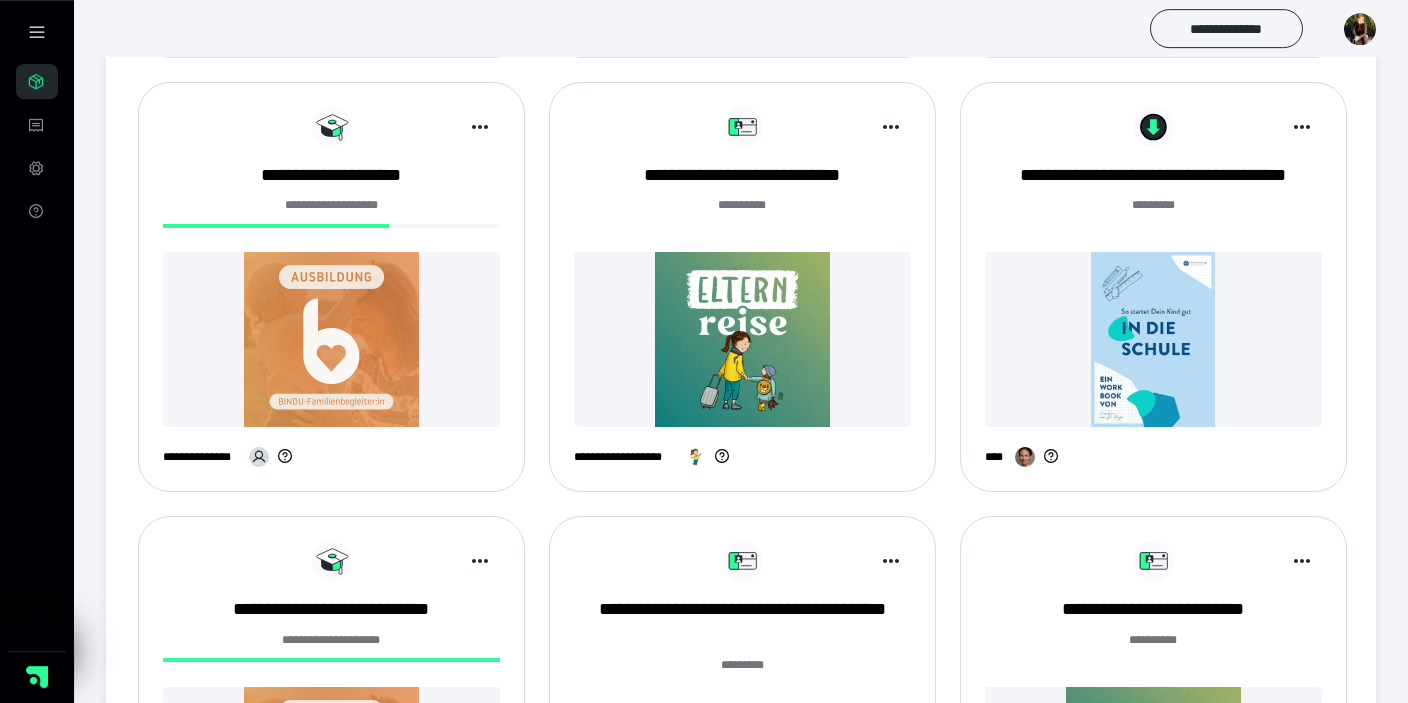 scroll, scrollTop: 633, scrollLeft: 0, axis: vertical 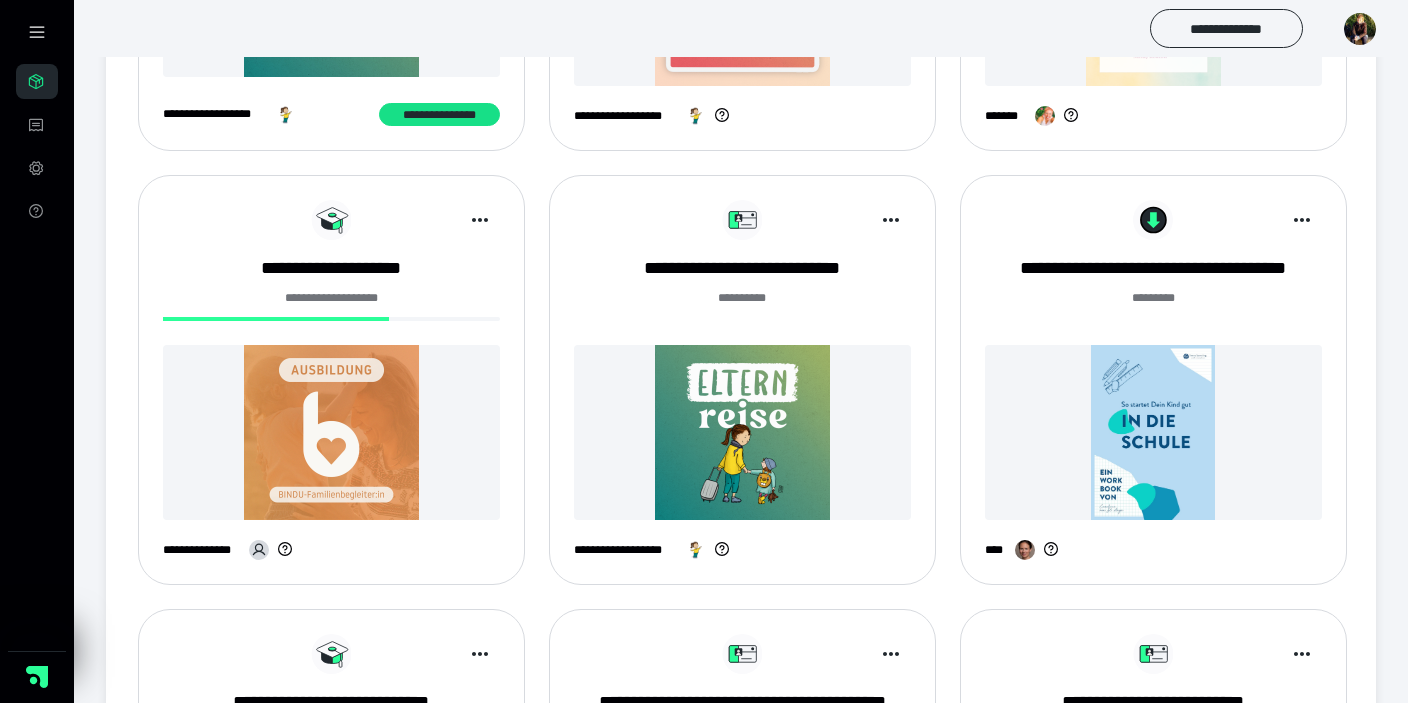 click at bounding box center [331, 432] 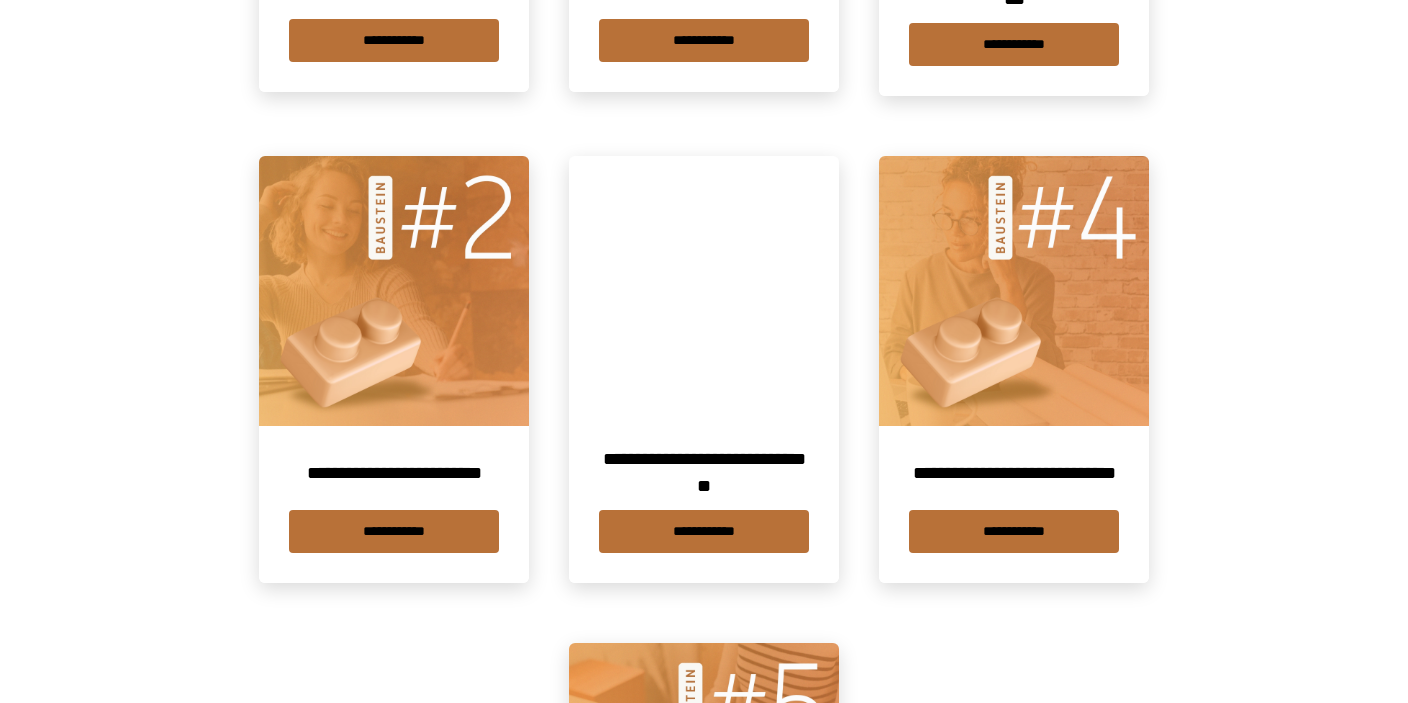 scroll, scrollTop: 1183, scrollLeft: 0, axis: vertical 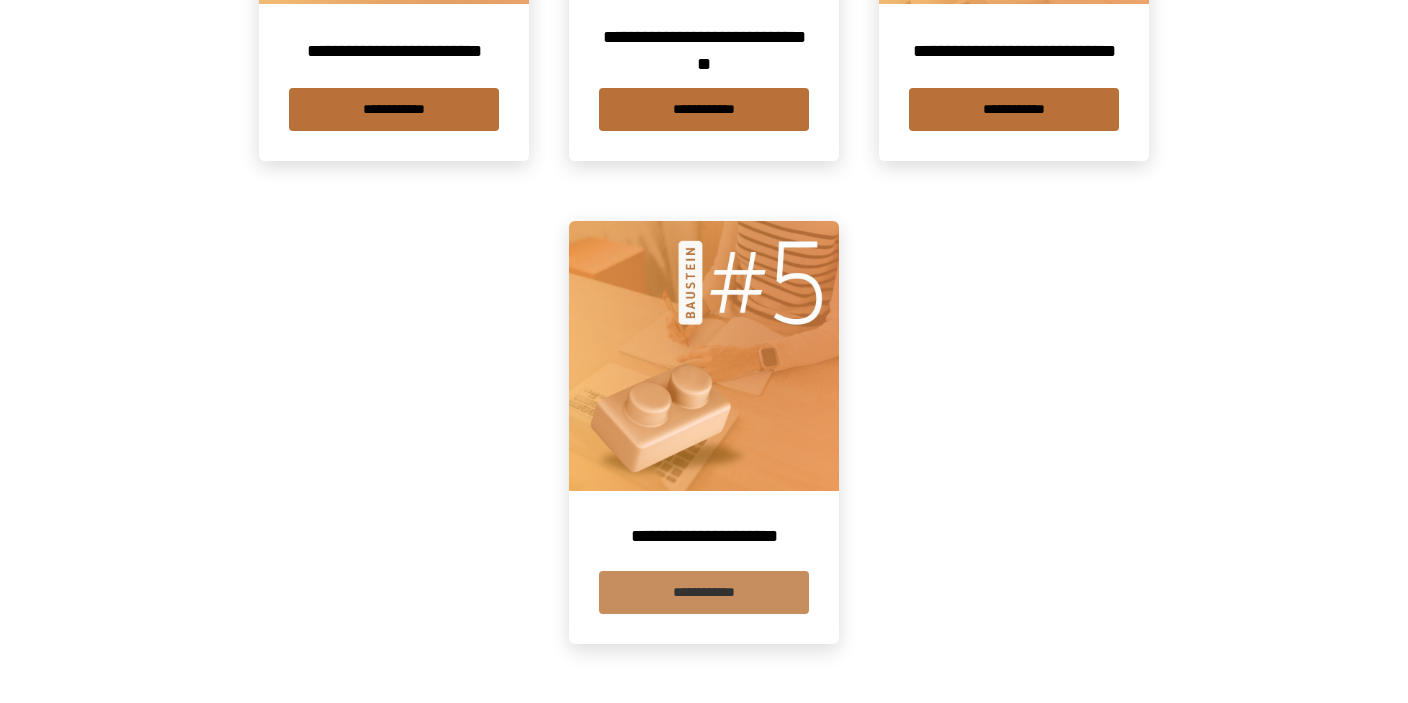 click on "**********" at bounding box center (704, 592) 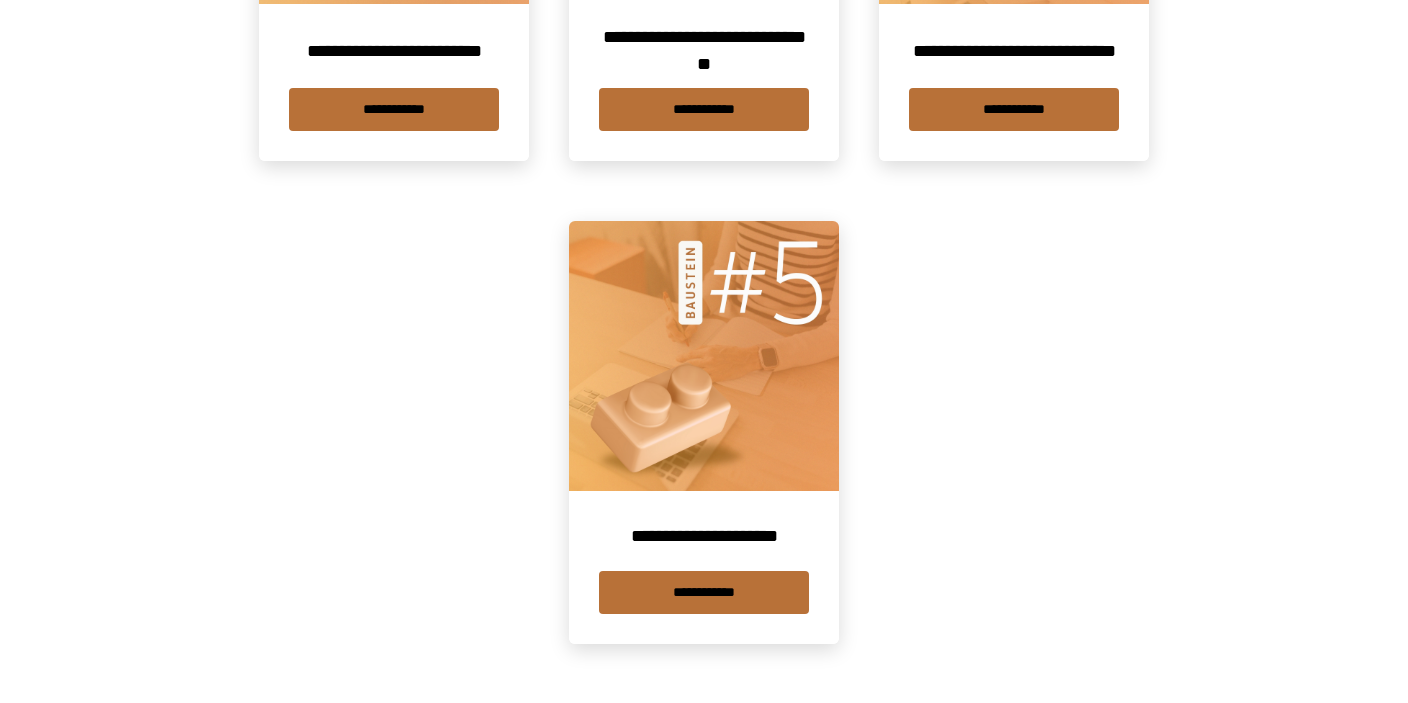 scroll, scrollTop: 0, scrollLeft: 0, axis: both 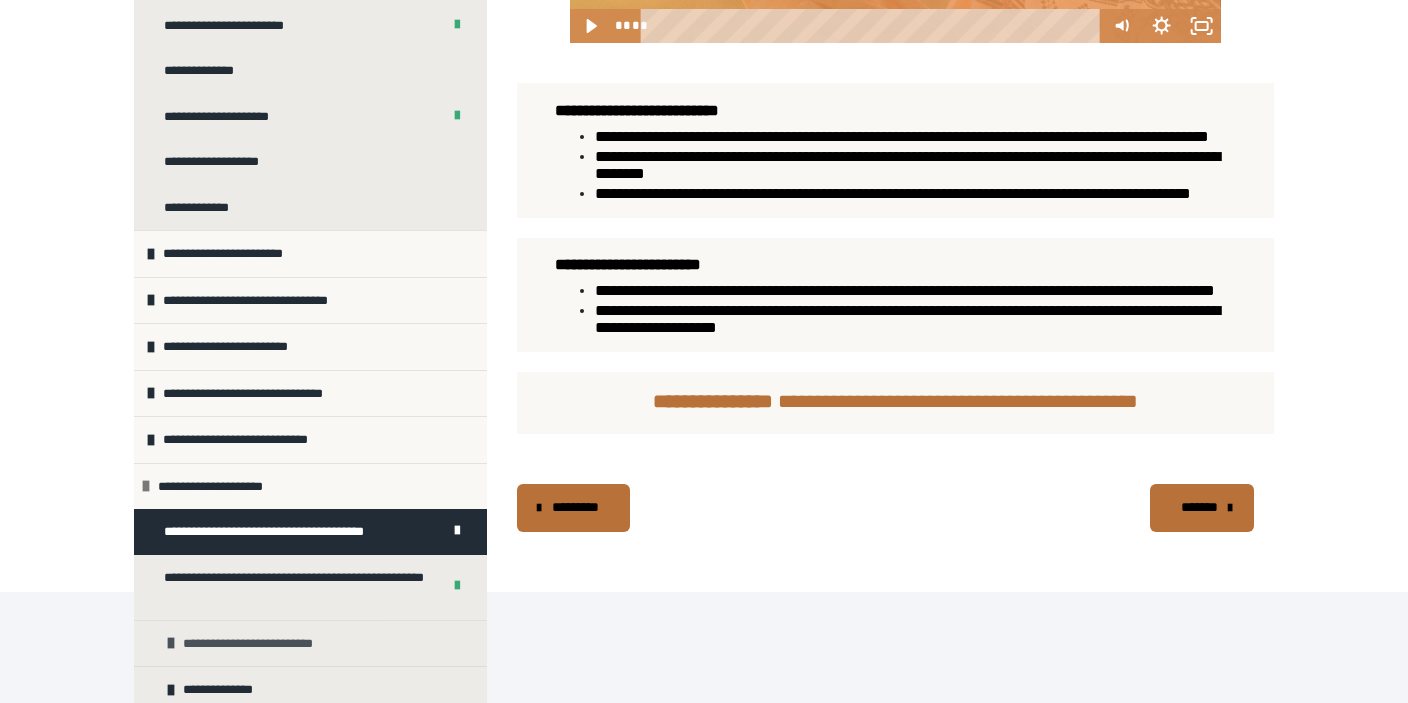 click on "**********" at bounding box center [257, 644] 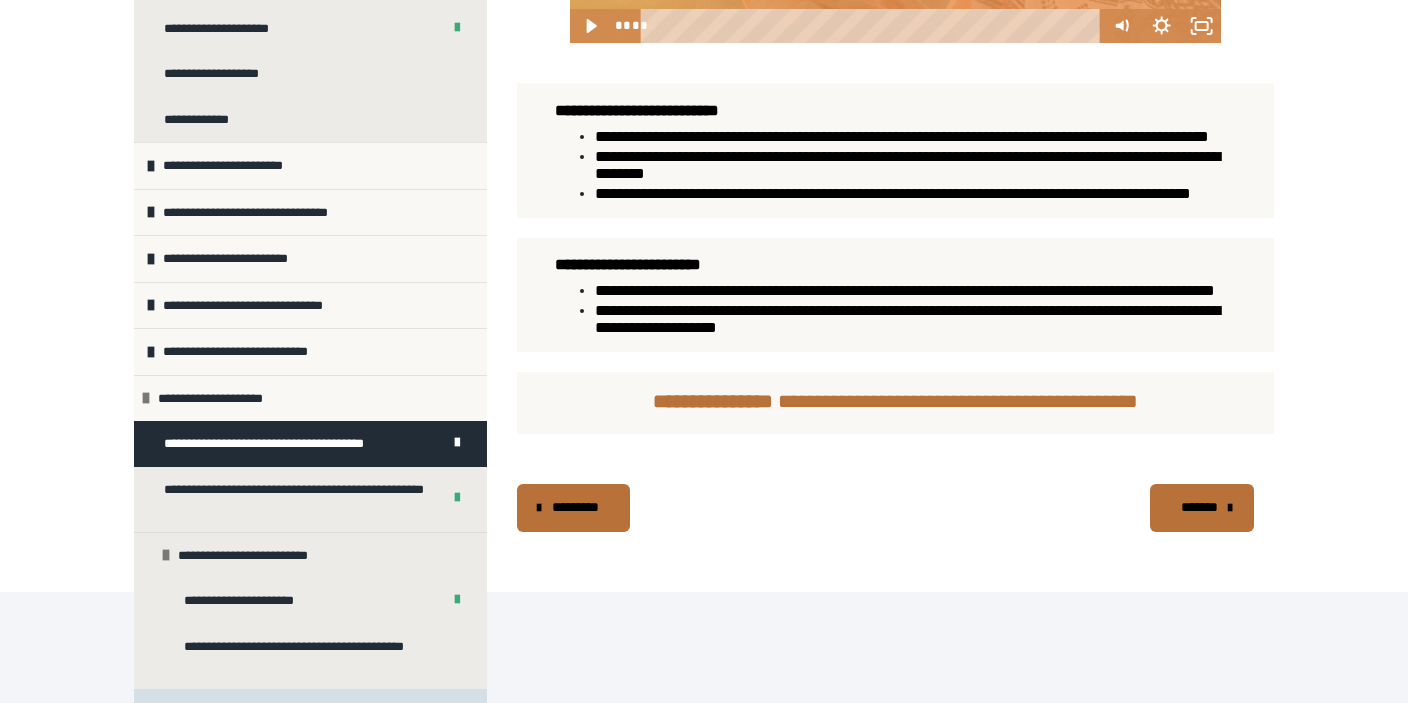 scroll, scrollTop: 623, scrollLeft: 0, axis: vertical 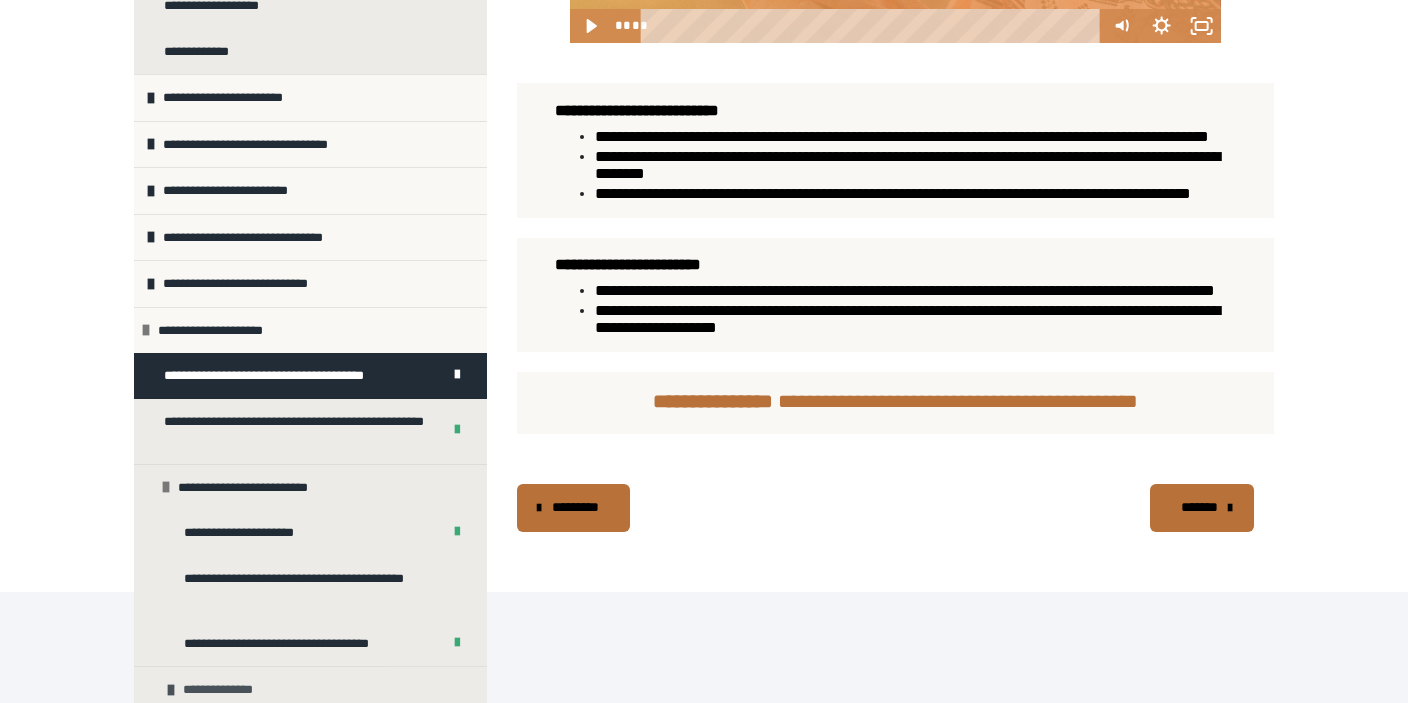 click on "**********" at bounding box center [310, 689] 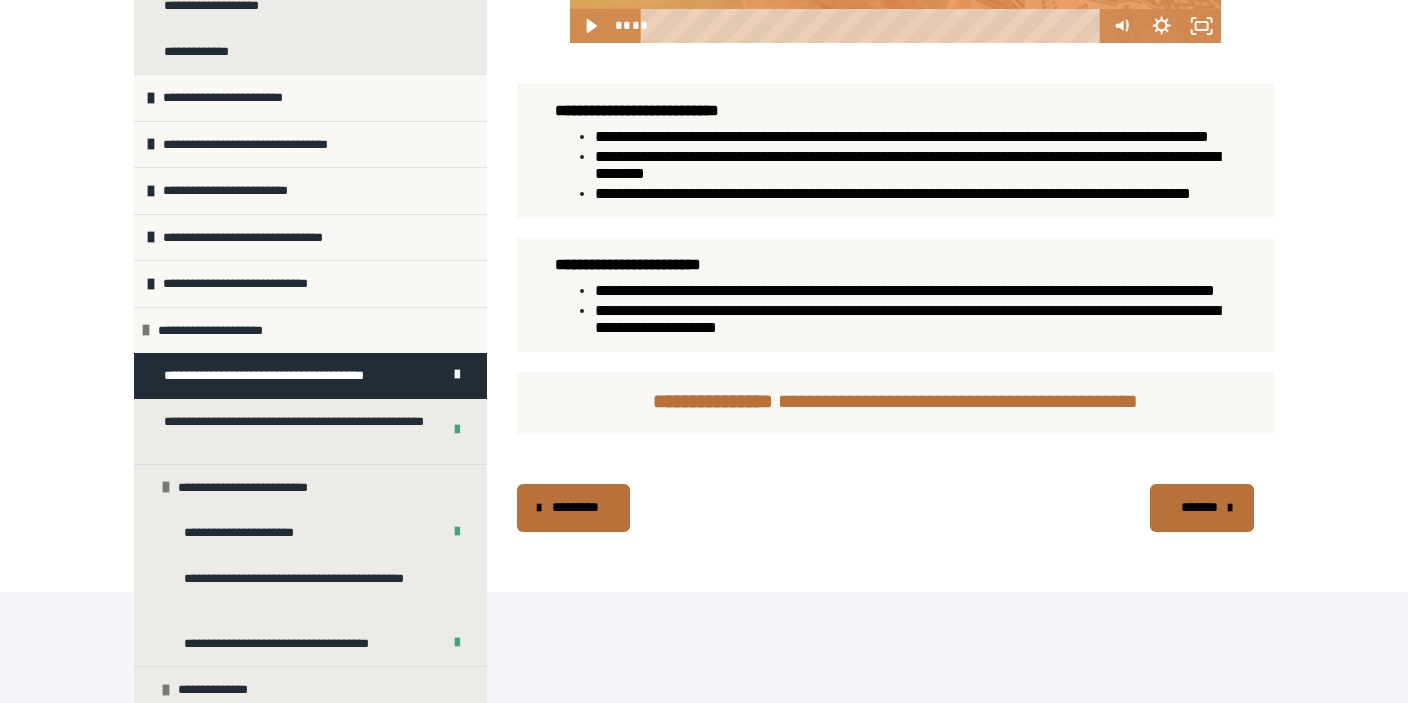 scroll, scrollTop: 1065, scrollLeft: 0, axis: vertical 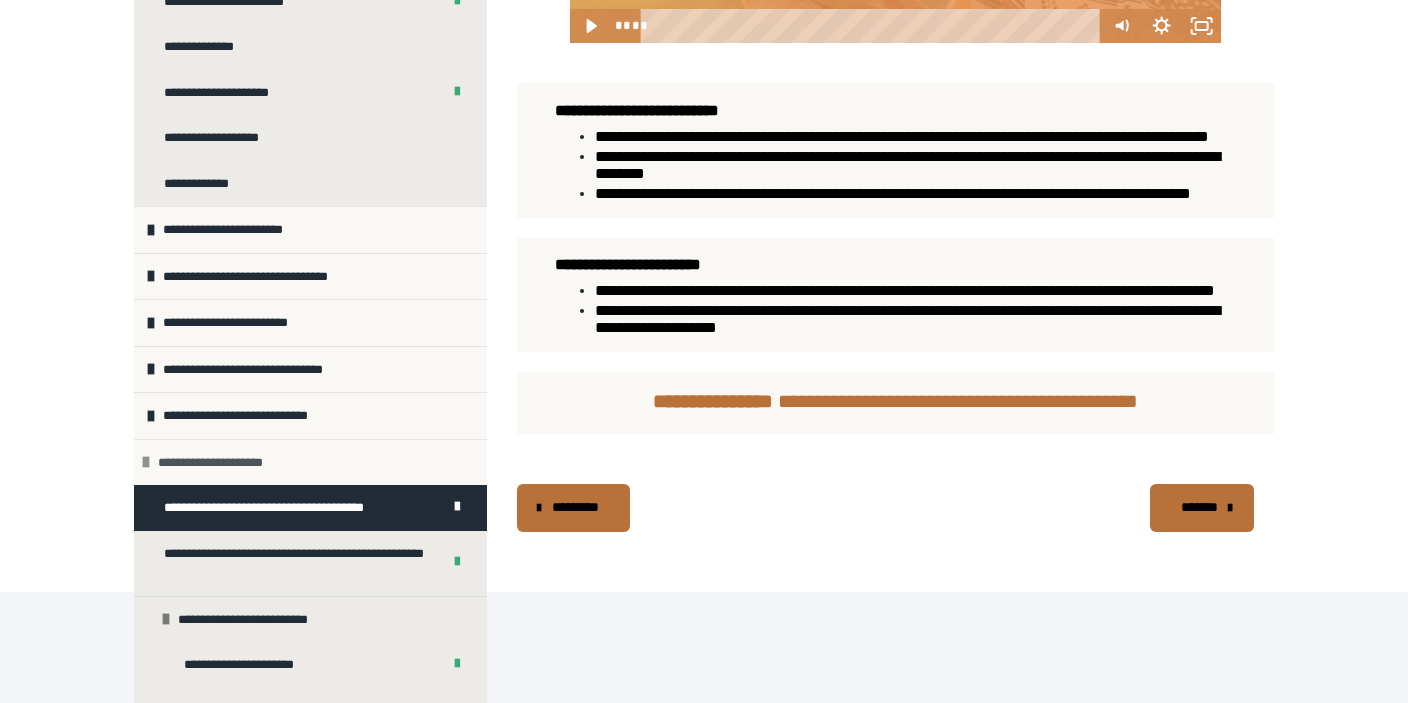 click on "**********" at bounding box center [310, 462] 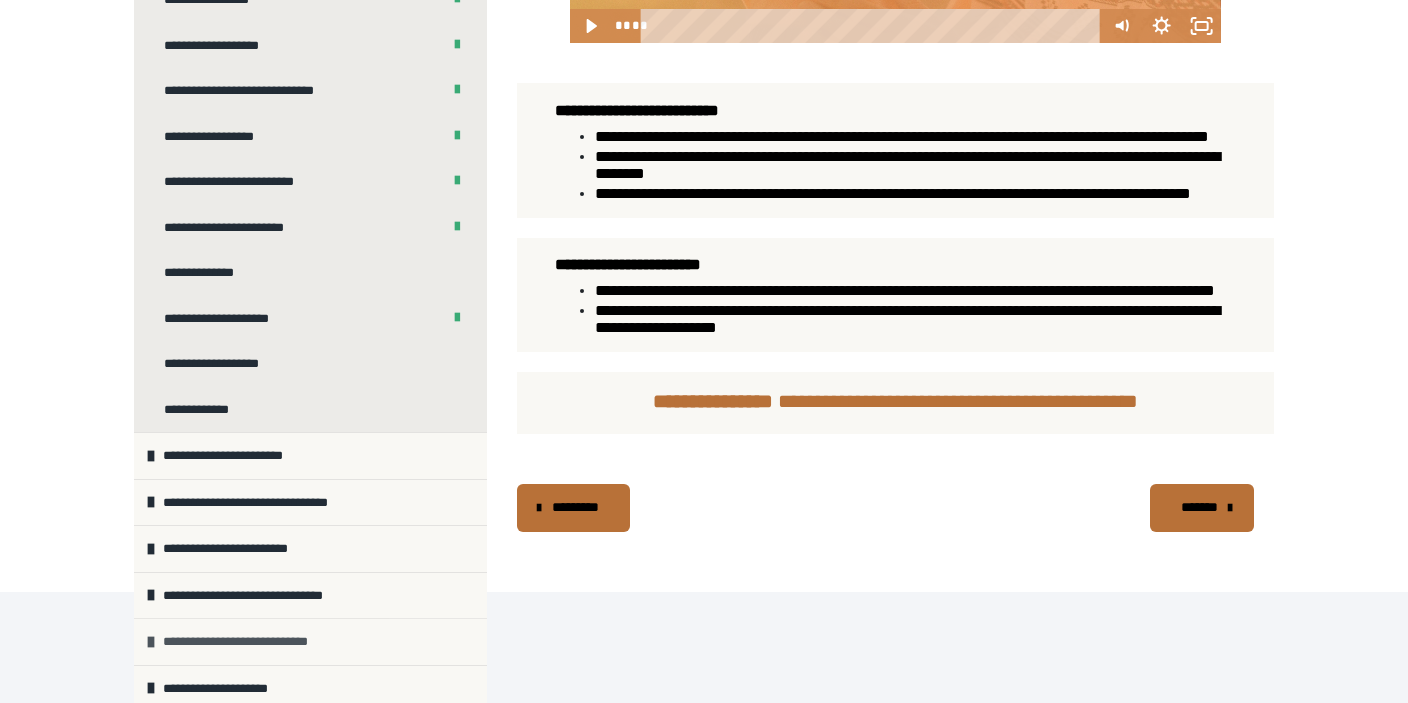 click on "**********" at bounding box center (247, 642) 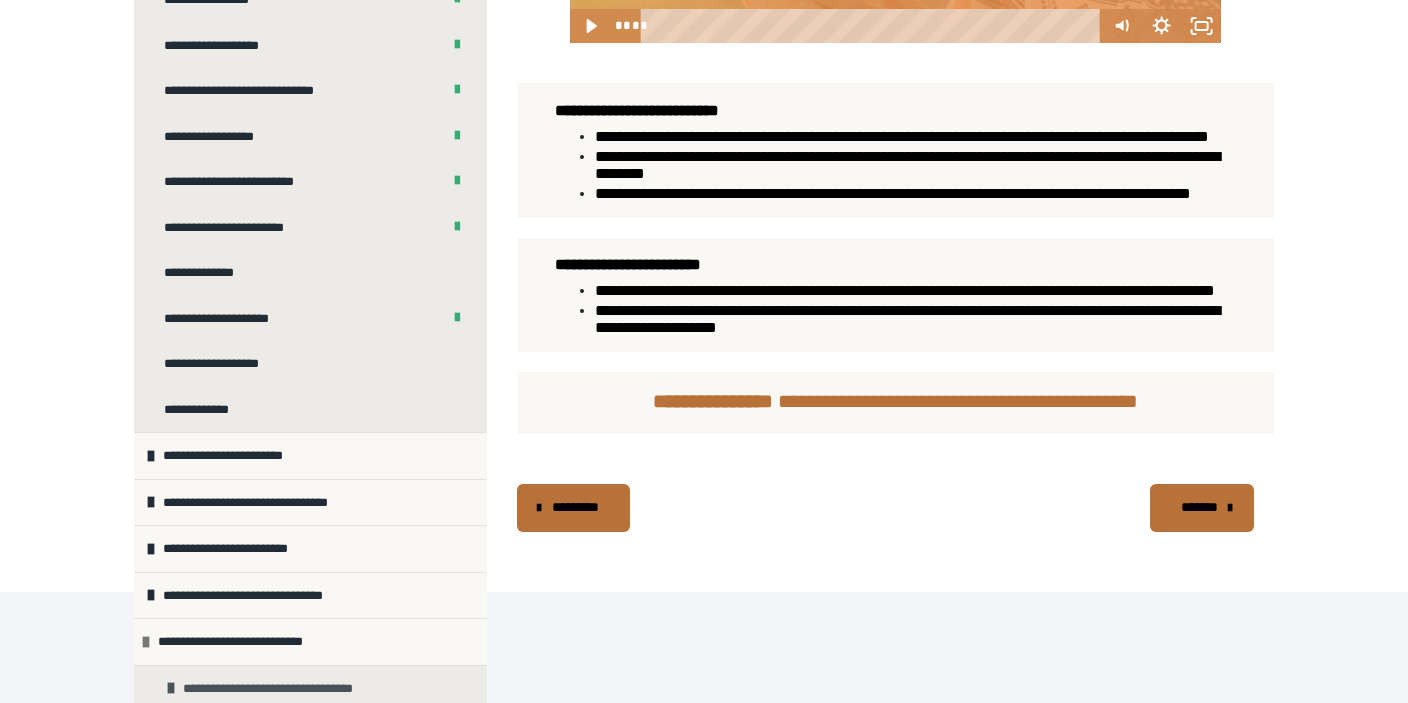 scroll, scrollTop: 311, scrollLeft: 0, axis: vertical 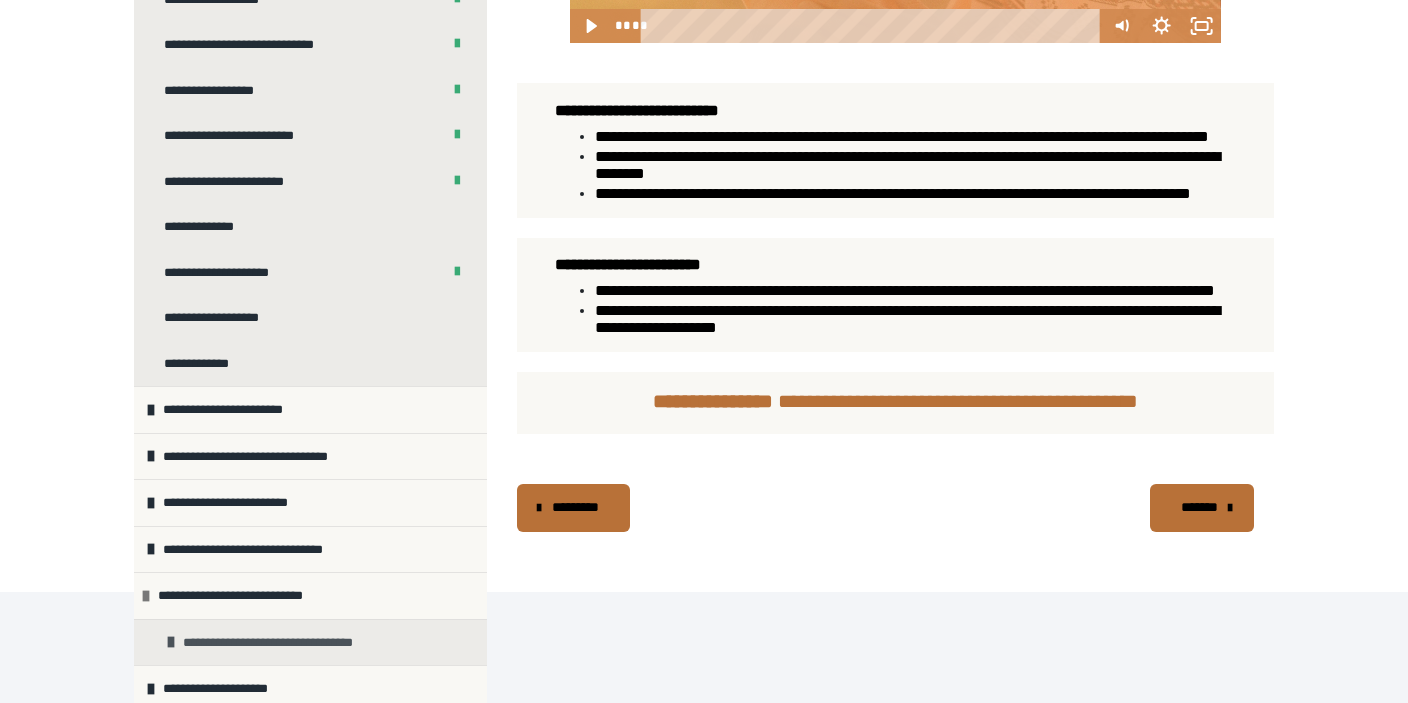 click on "**********" at bounding box center (280, 643) 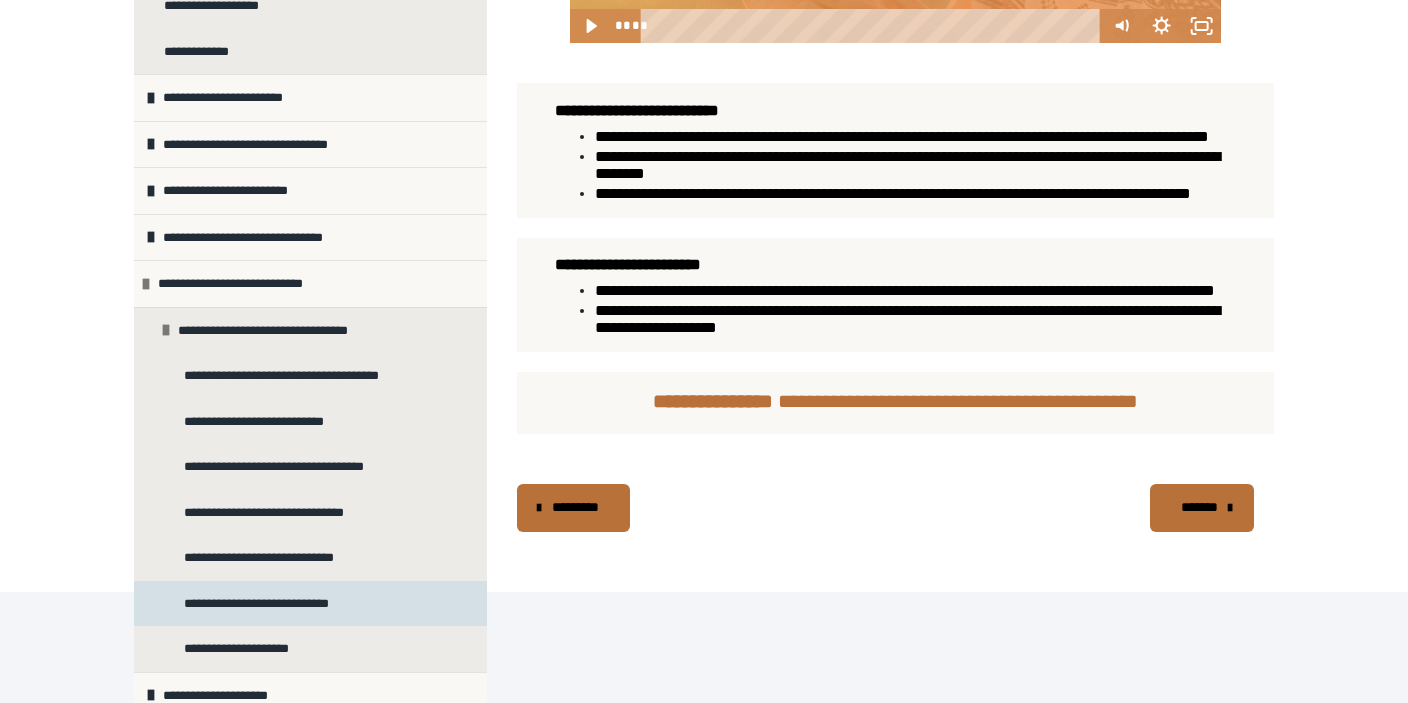 scroll, scrollTop: 629, scrollLeft: 0, axis: vertical 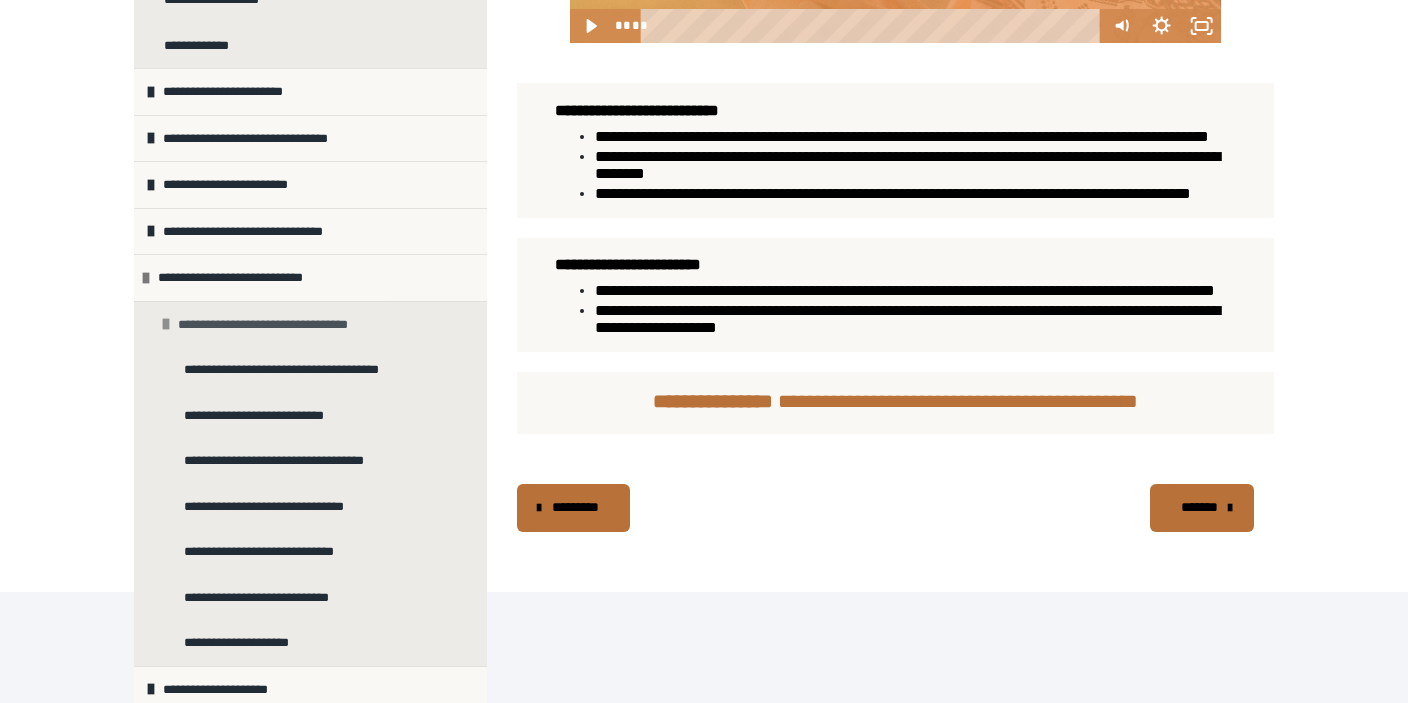 click on "**********" at bounding box center [275, 325] 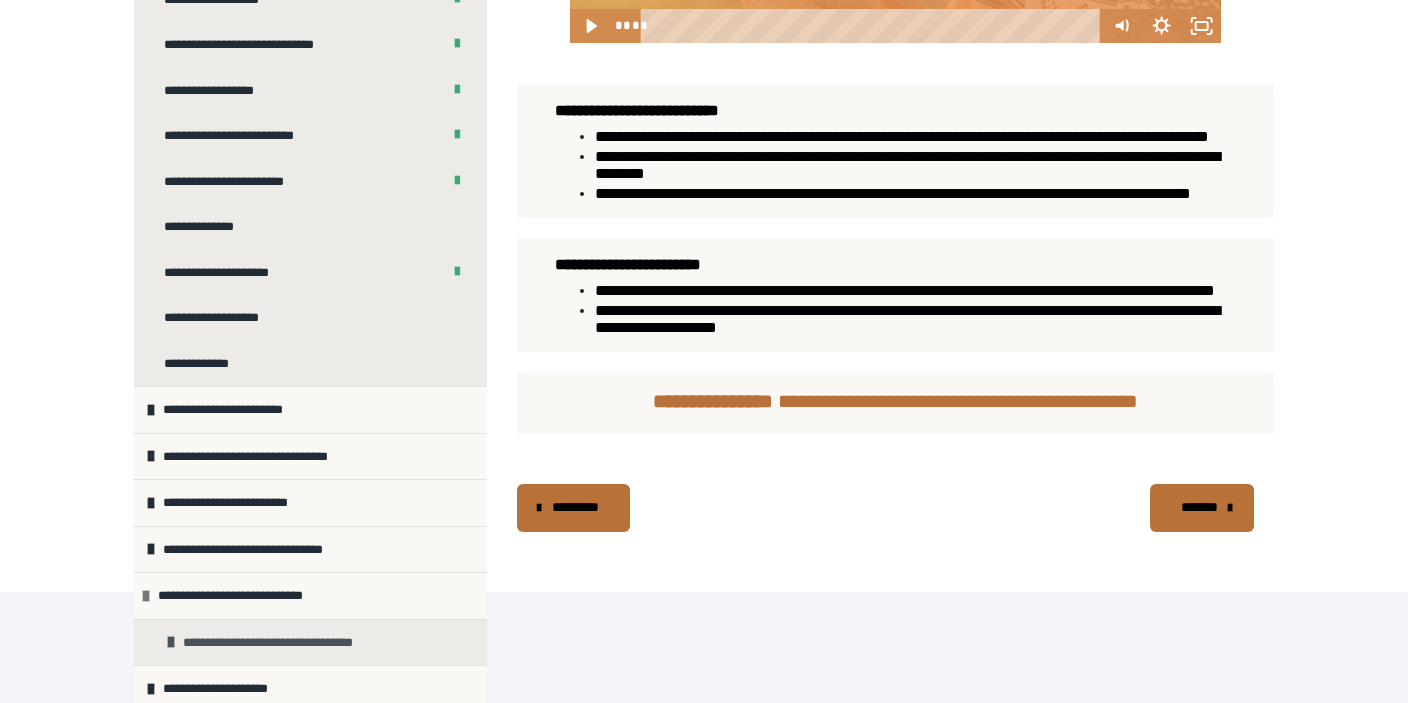 click on "**********" at bounding box center (280, 643) 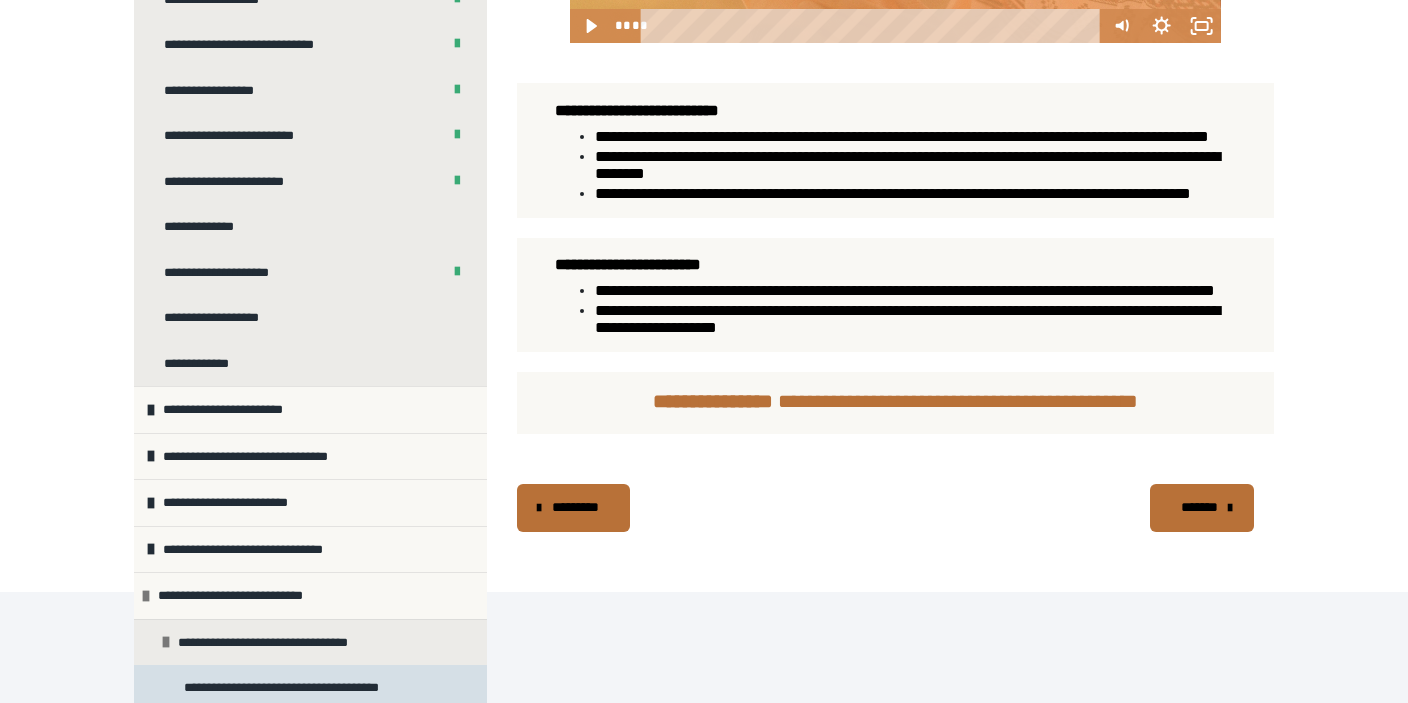 click on "**********" at bounding box center (295, 688) 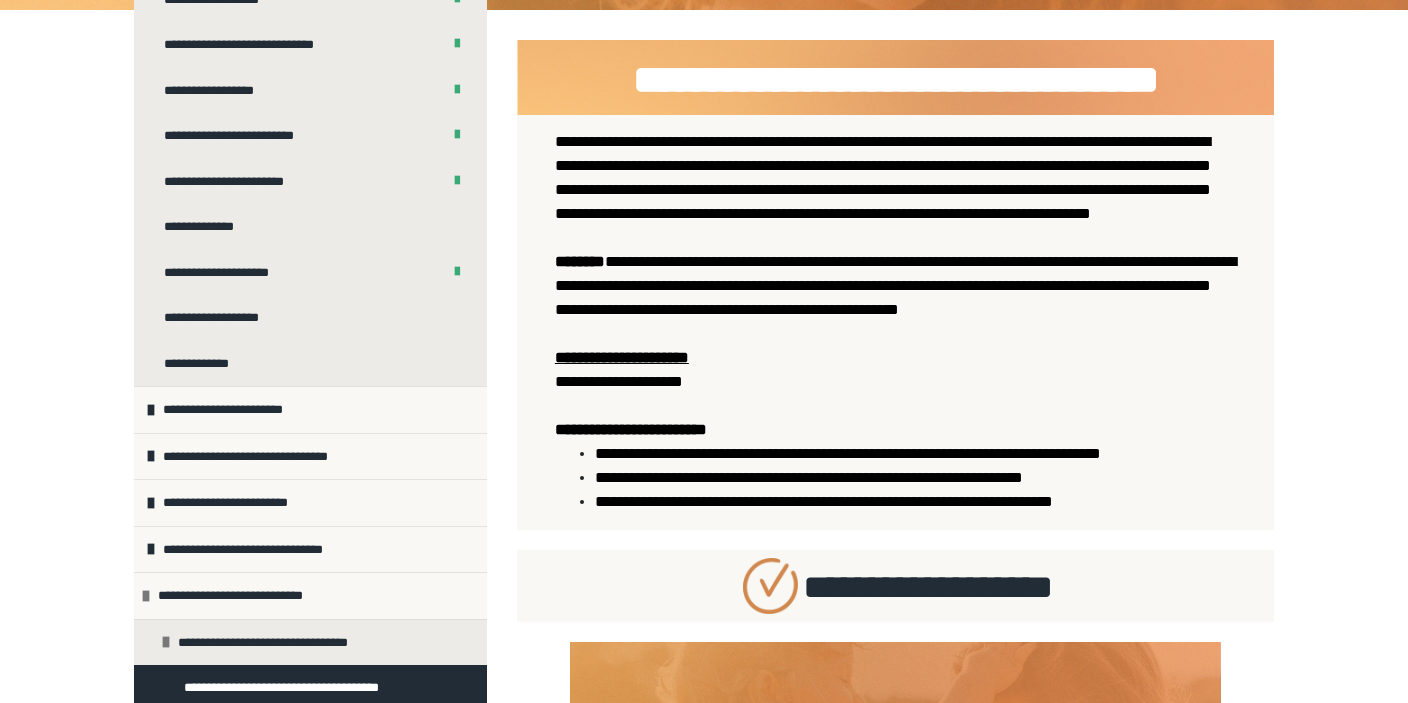 click on "**********" at bounding box center [704, 1081] 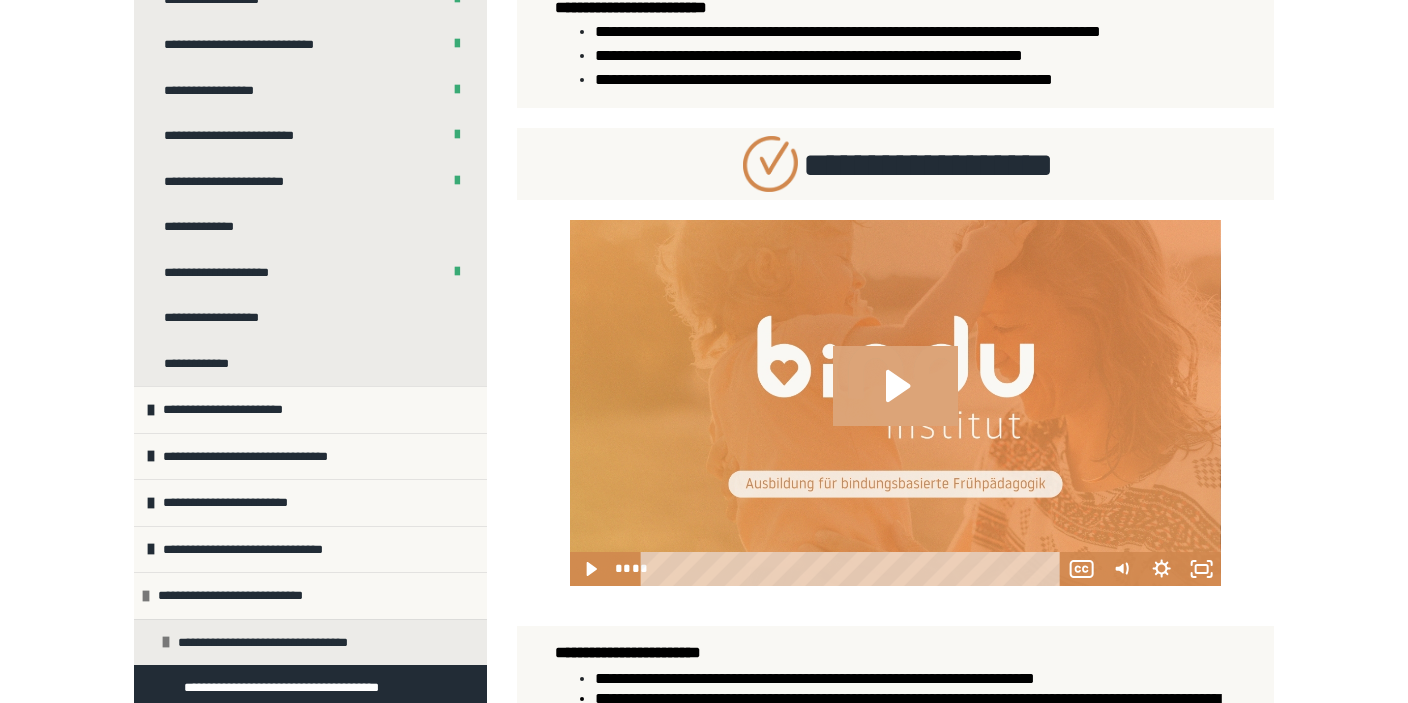 click 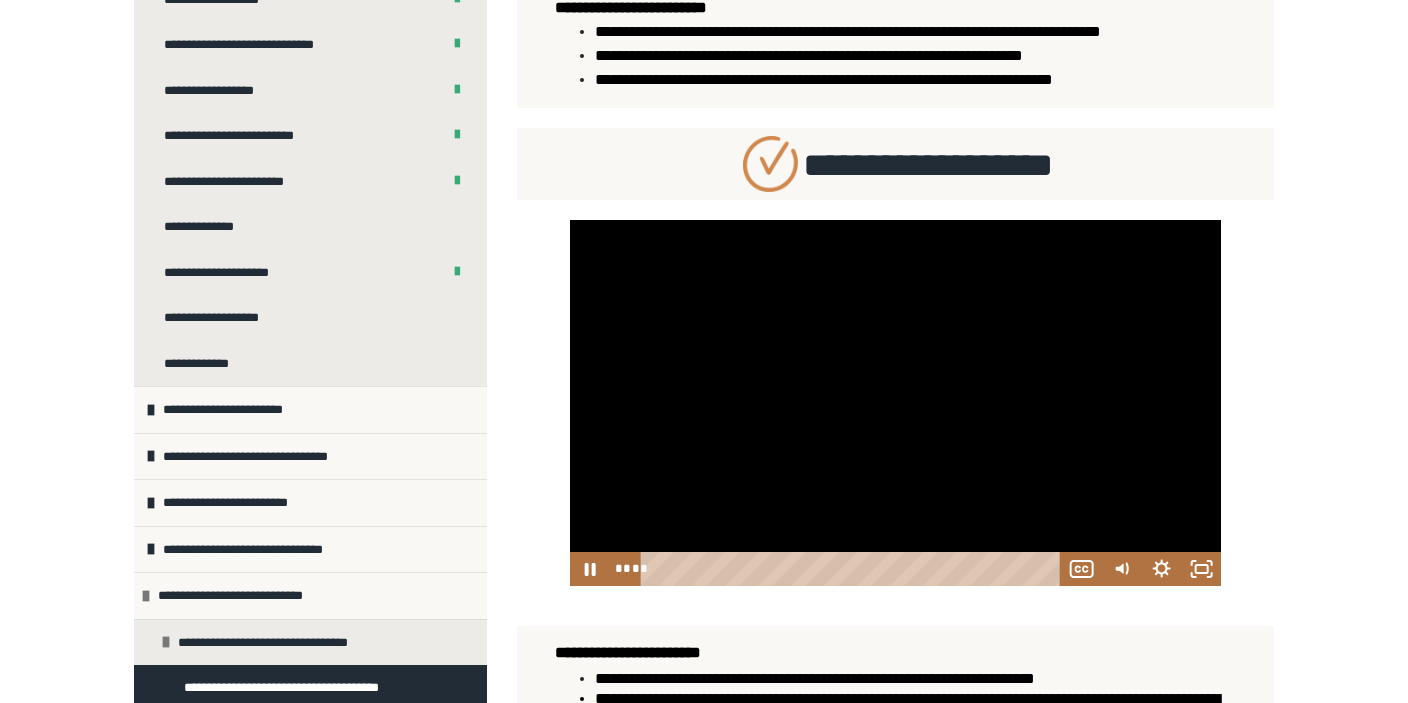 drag, startPoint x: 667, startPoint y: 592, endPoint x: 641, endPoint y: 602, distance: 27.856777 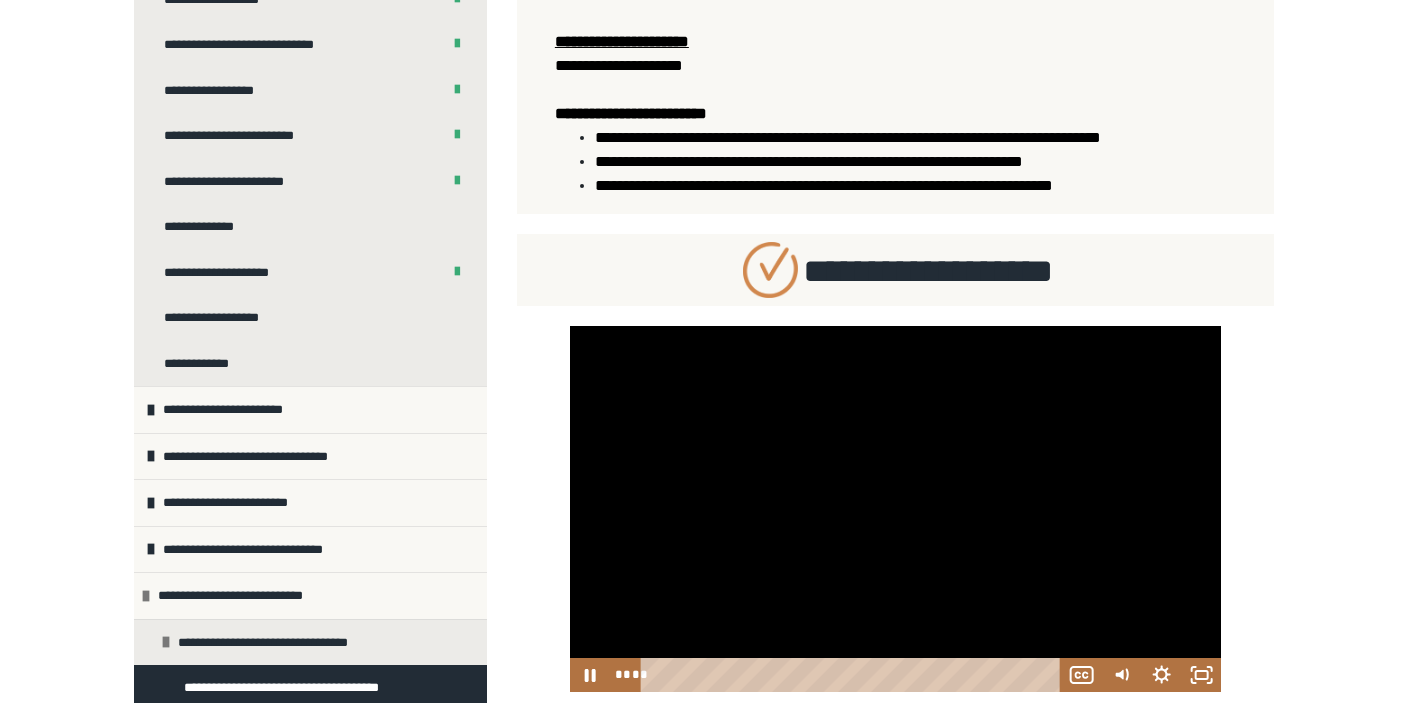 scroll, scrollTop: 903, scrollLeft: 0, axis: vertical 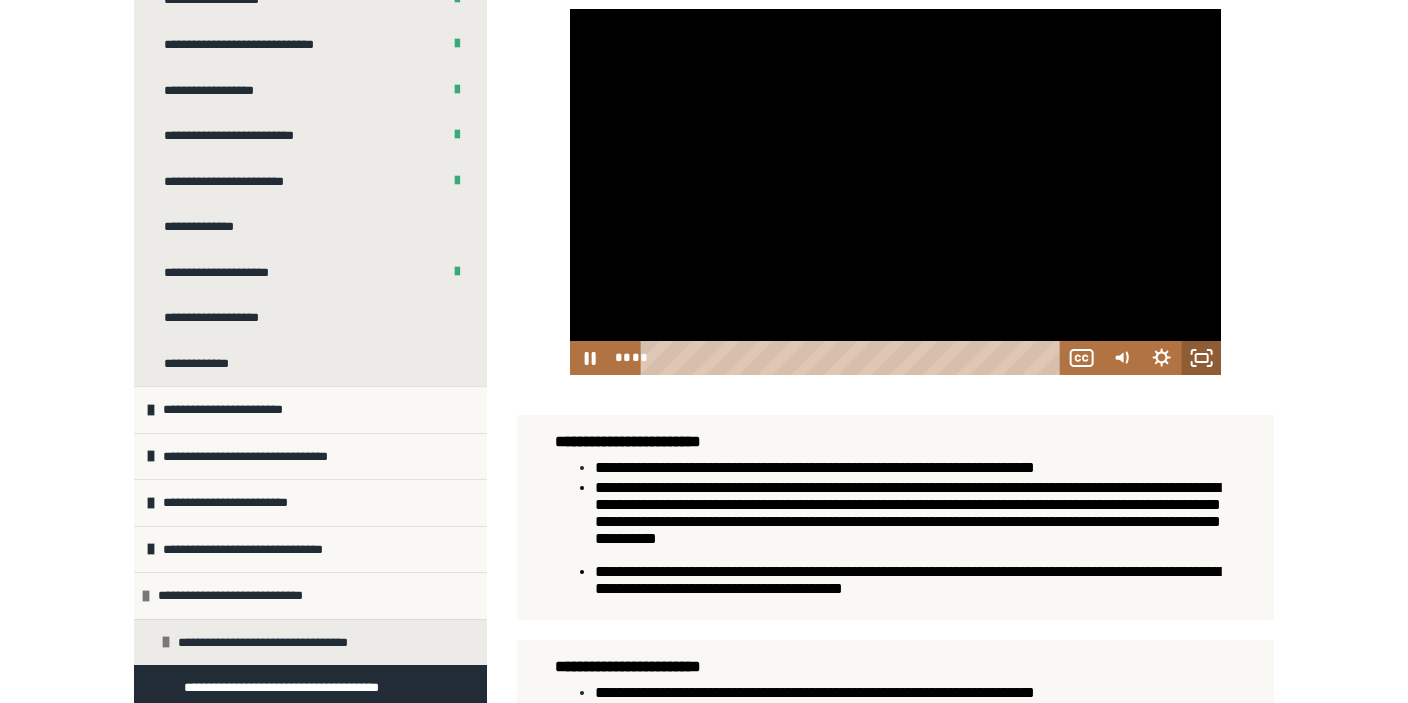 click 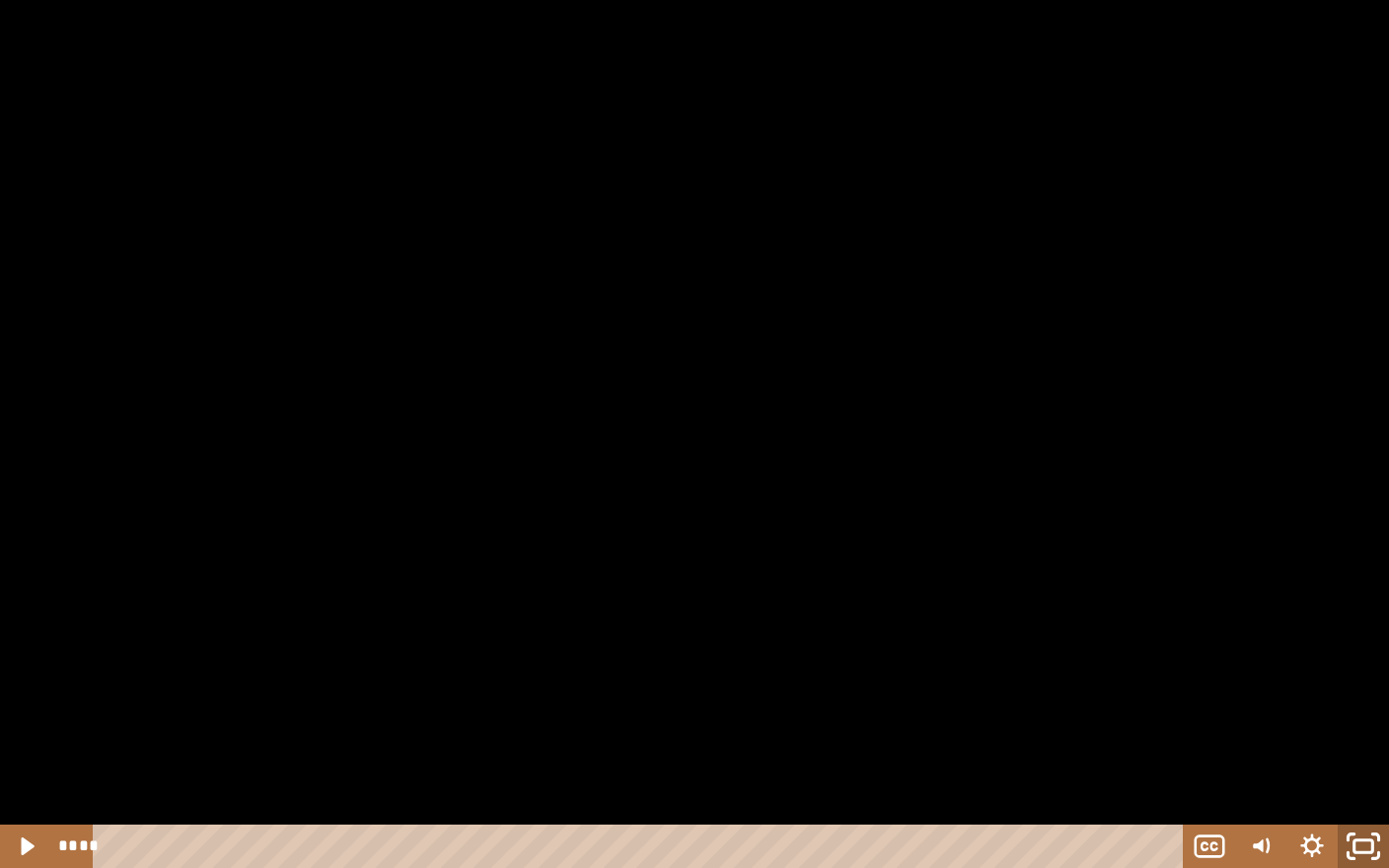 click 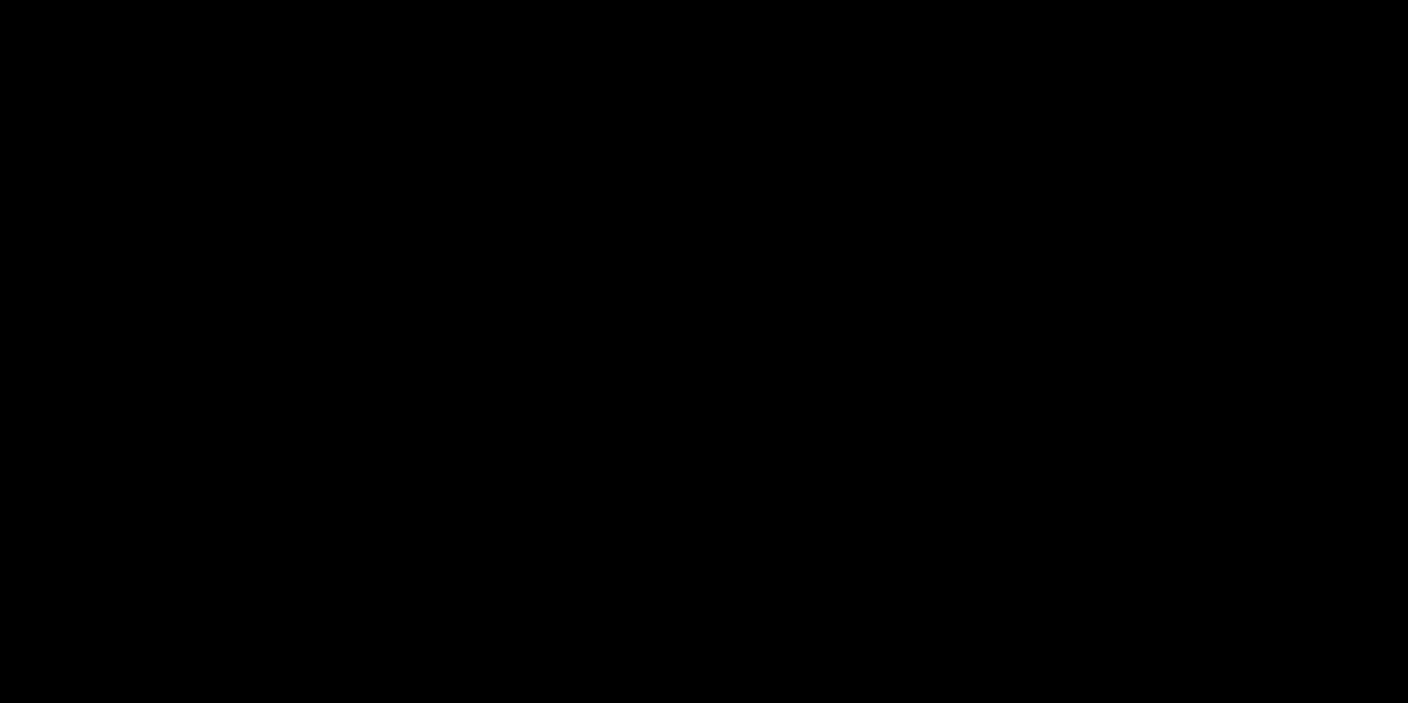 scroll, scrollTop: 502, scrollLeft: 0, axis: vertical 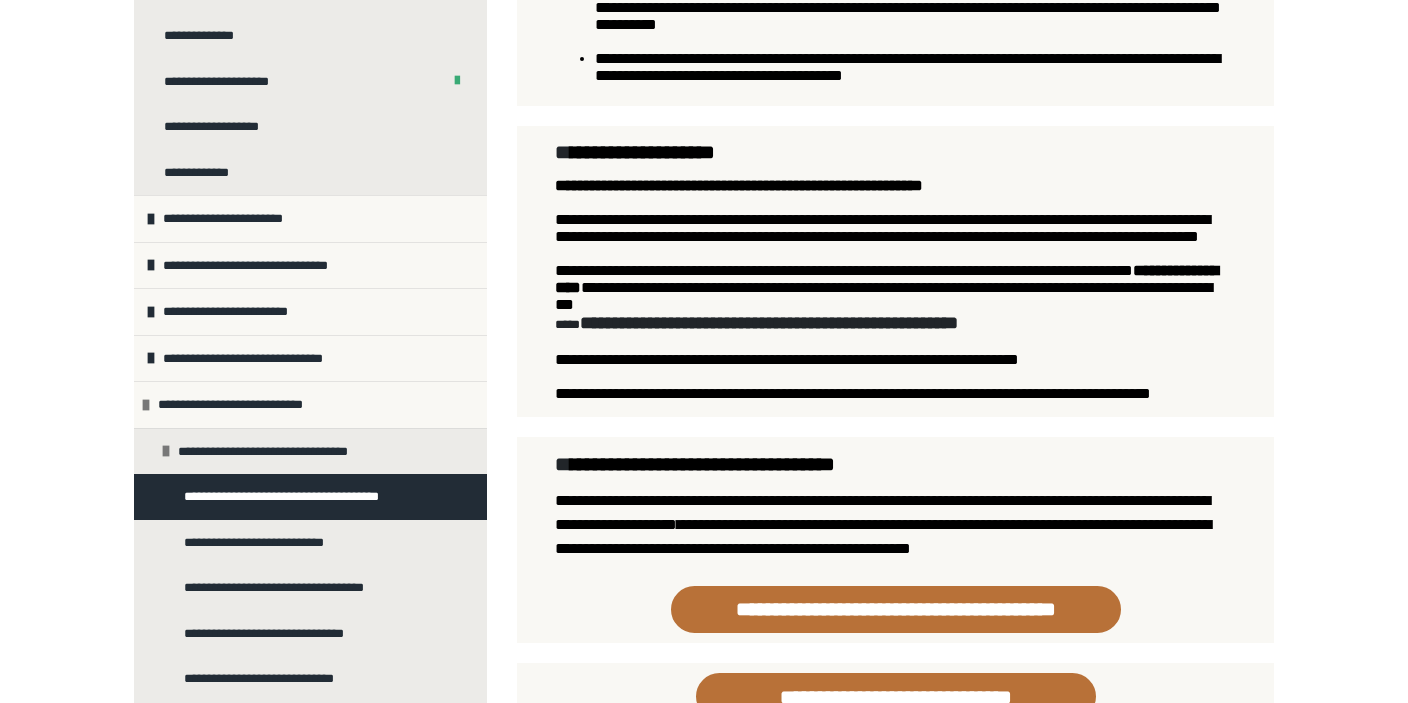click on "**********" at bounding box center (916, 323) 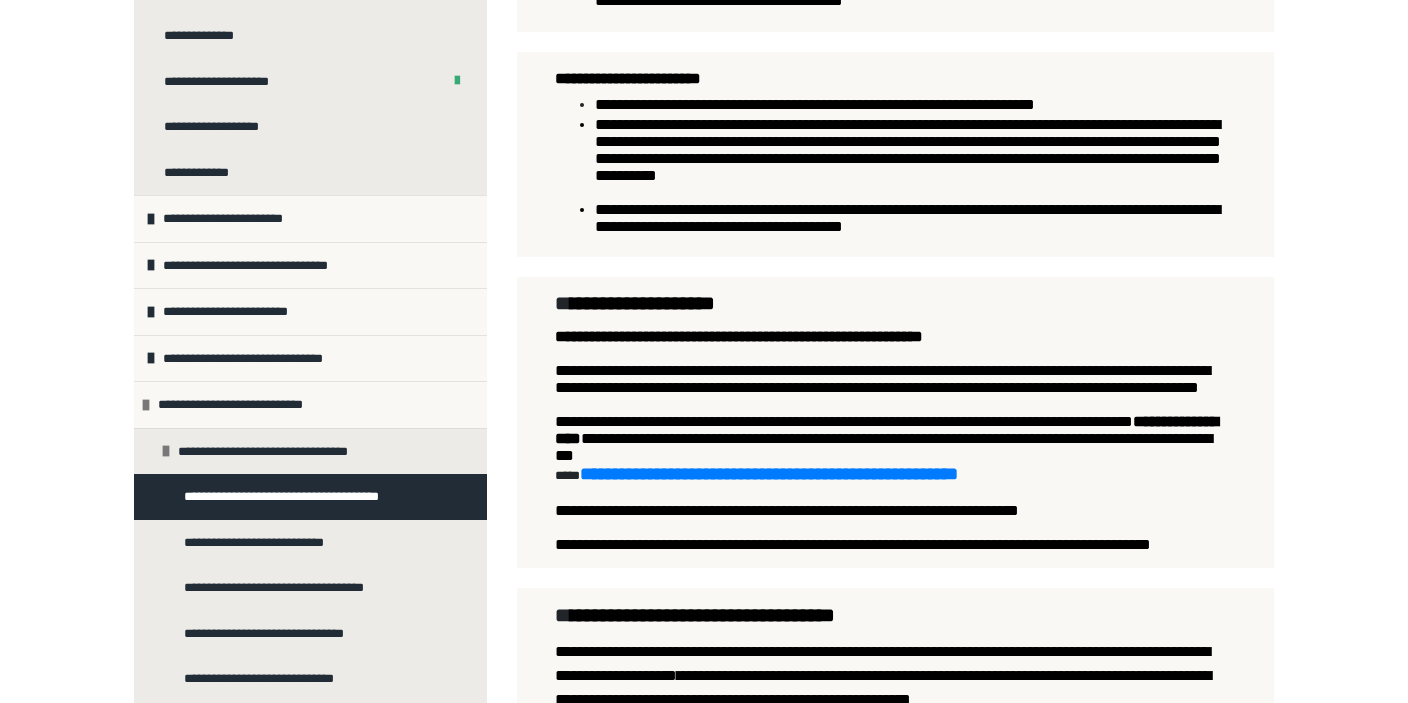 scroll, scrollTop: 1326, scrollLeft: 0, axis: vertical 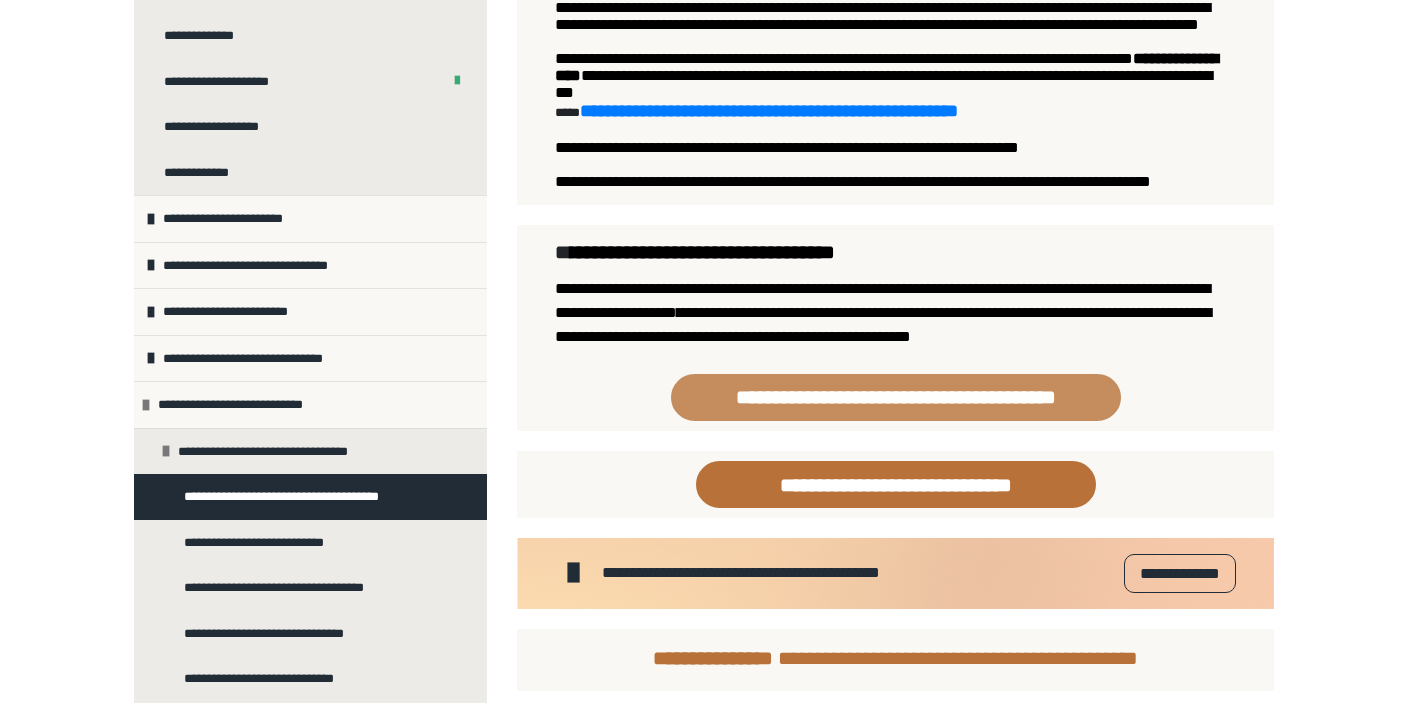 click on "**********" at bounding box center (896, 397) 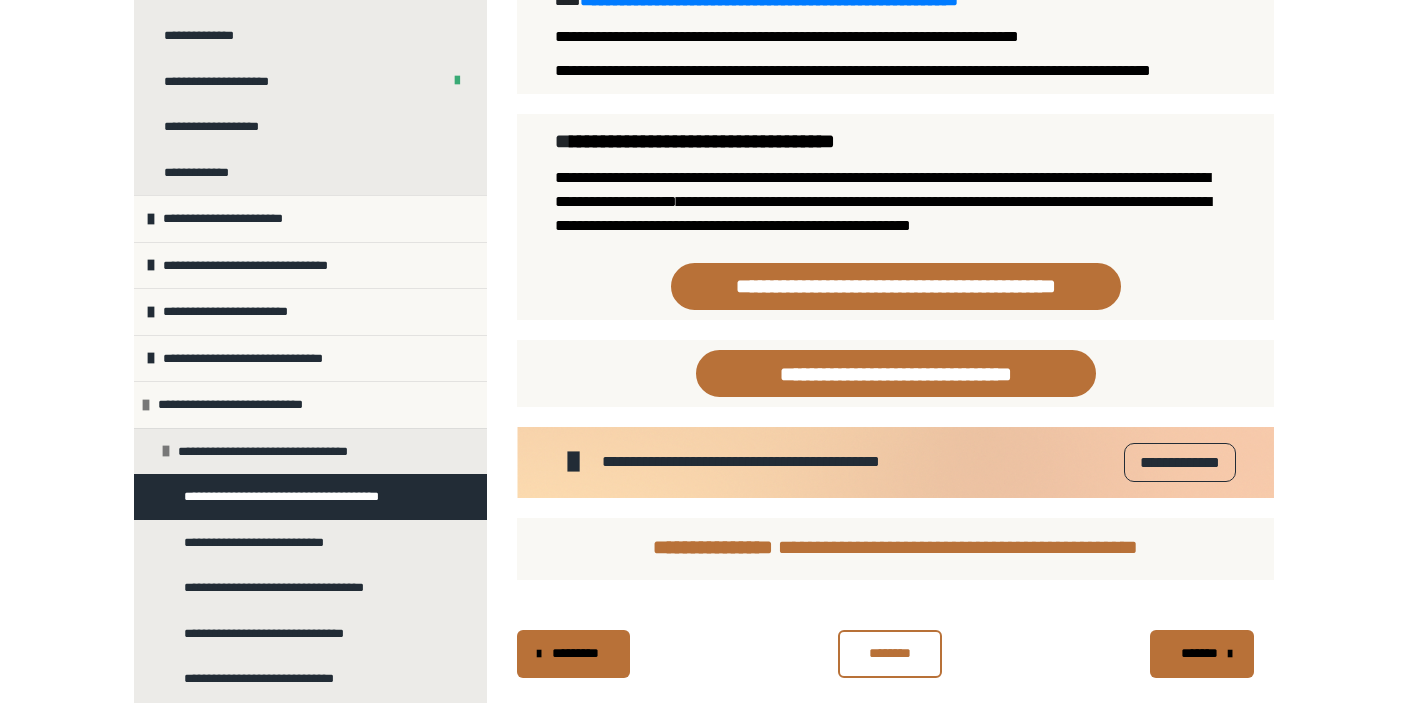 scroll, scrollTop: 2131, scrollLeft: 0, axis: vertical 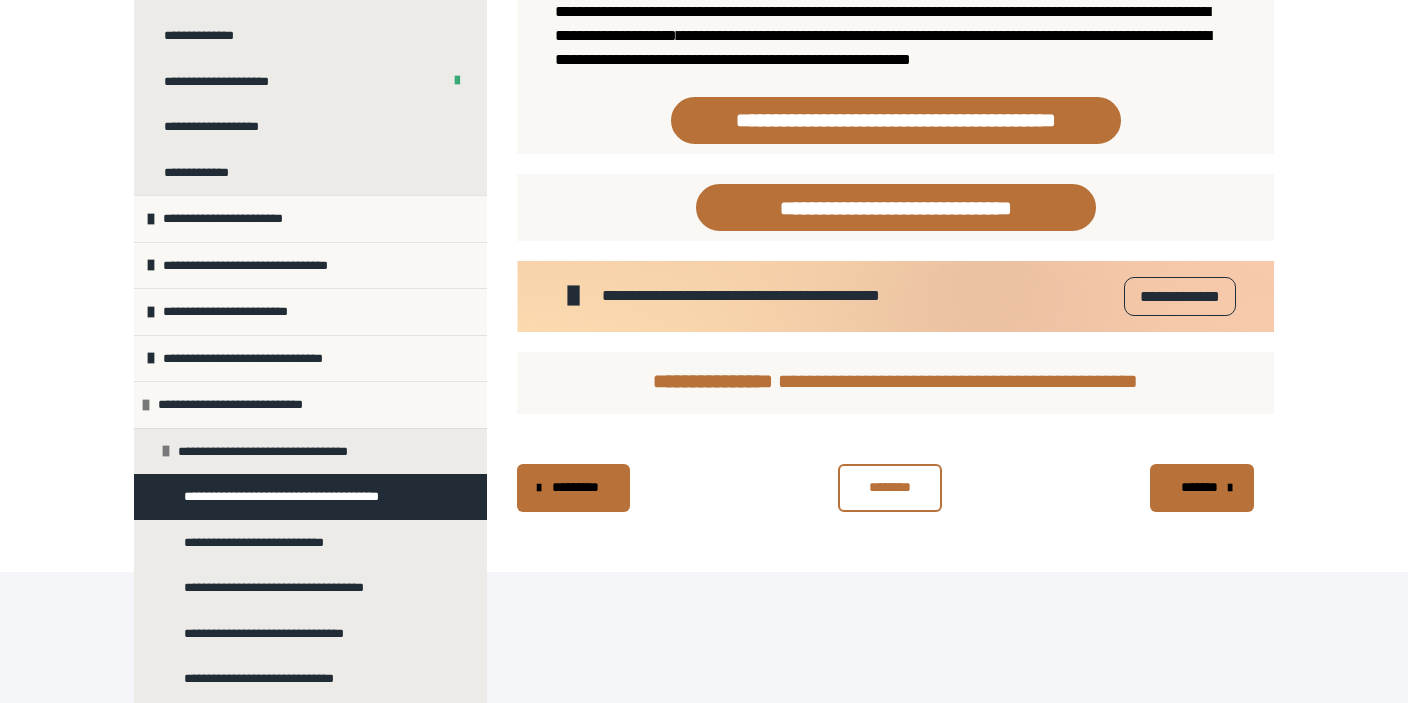 click on "**********" at bounding box center (1180, 296) 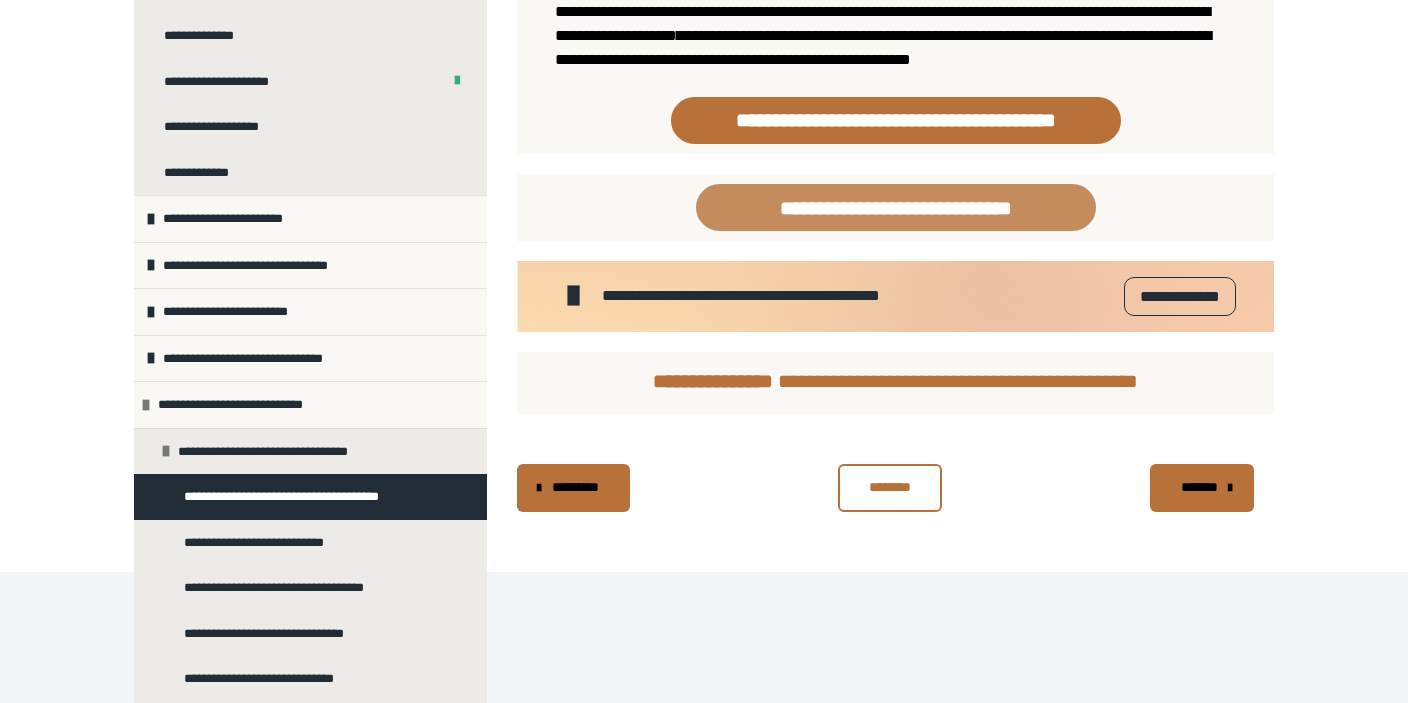 click on "**********" at bounding box center (896, 207) 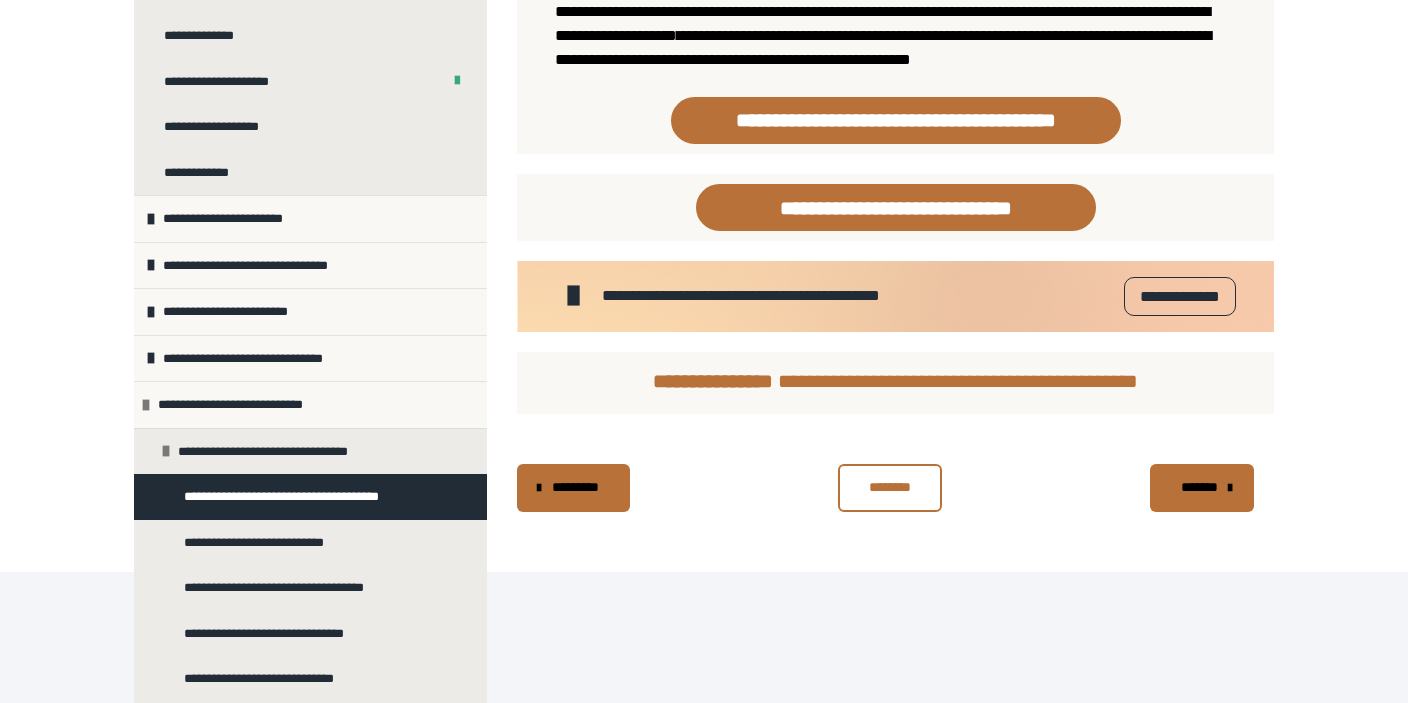 click on "*******" at bounding box center [1202, 488] 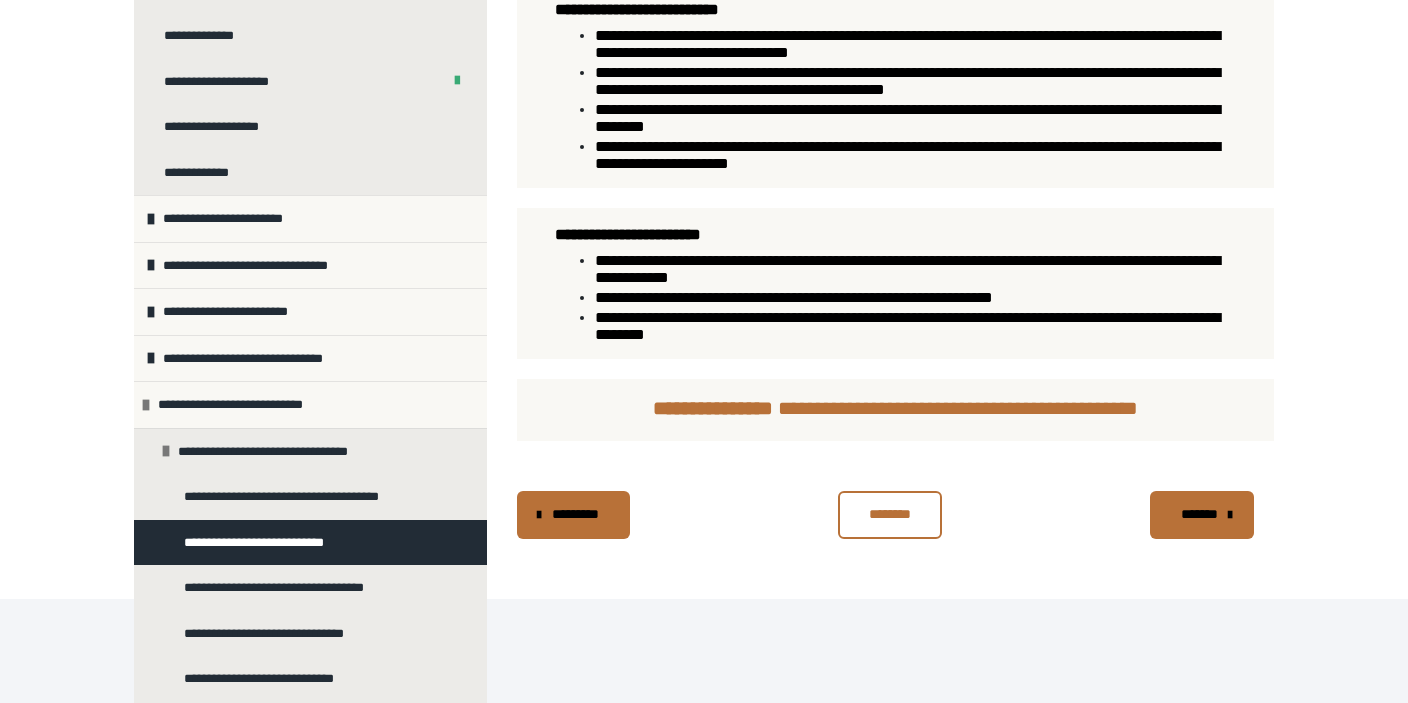 scroll, scrollTop: 992, scrollLeft: 0, axis: vertical 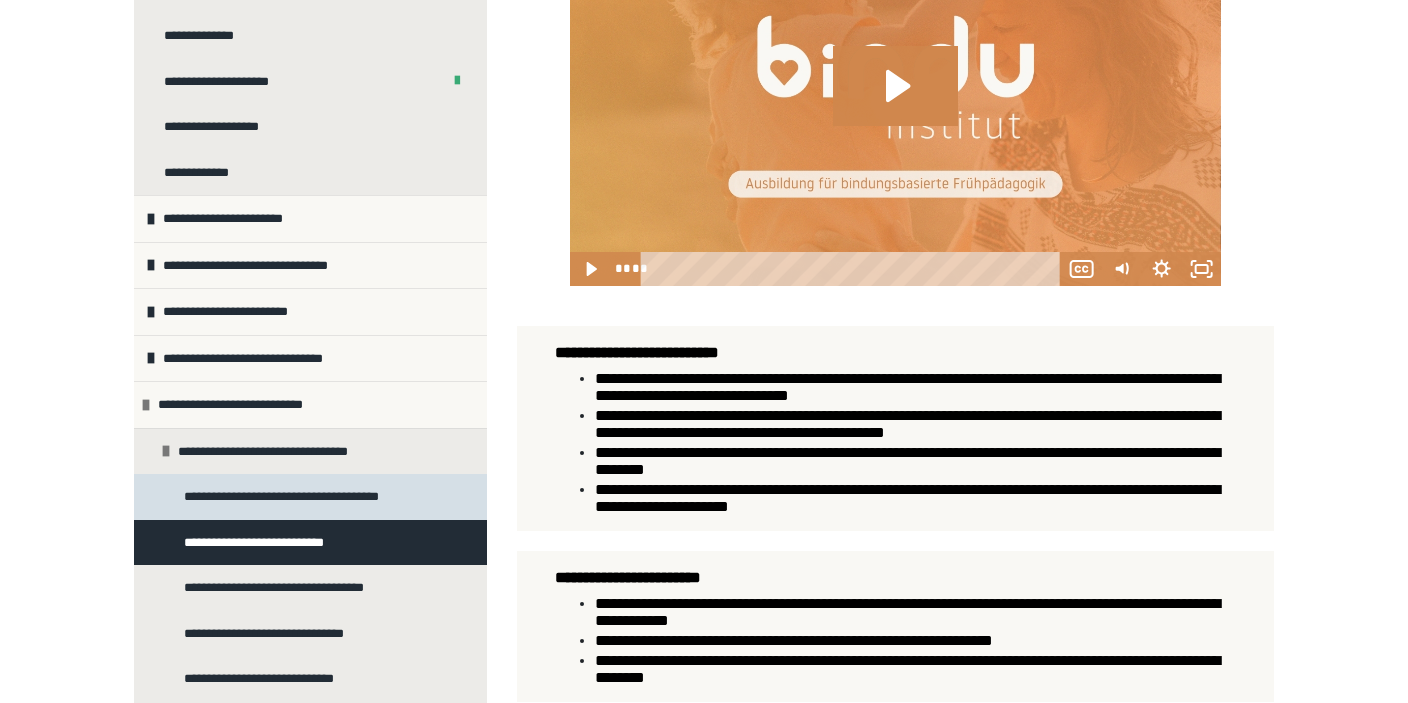 click on "**********" at bounding box center [295, 497] 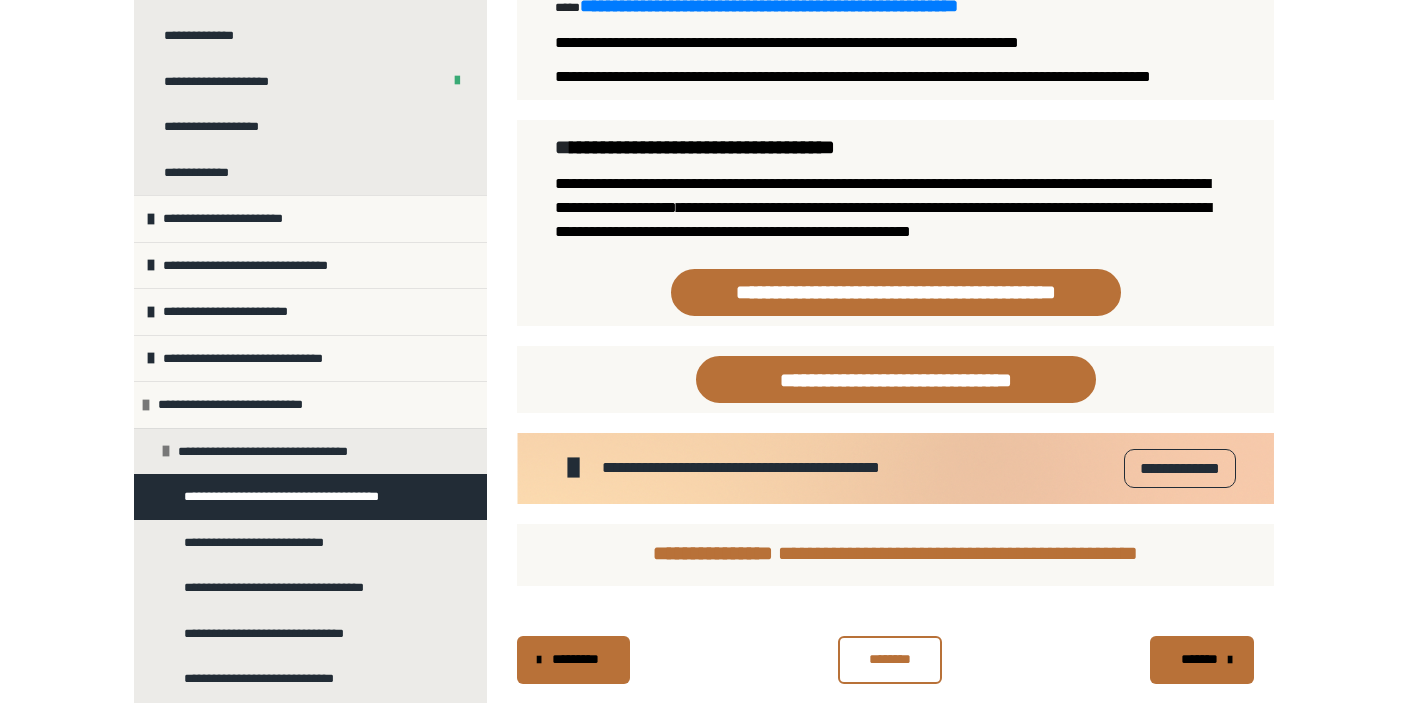 scroll, scrollTop: 2131, scrollLeft: 0, axis: vertical 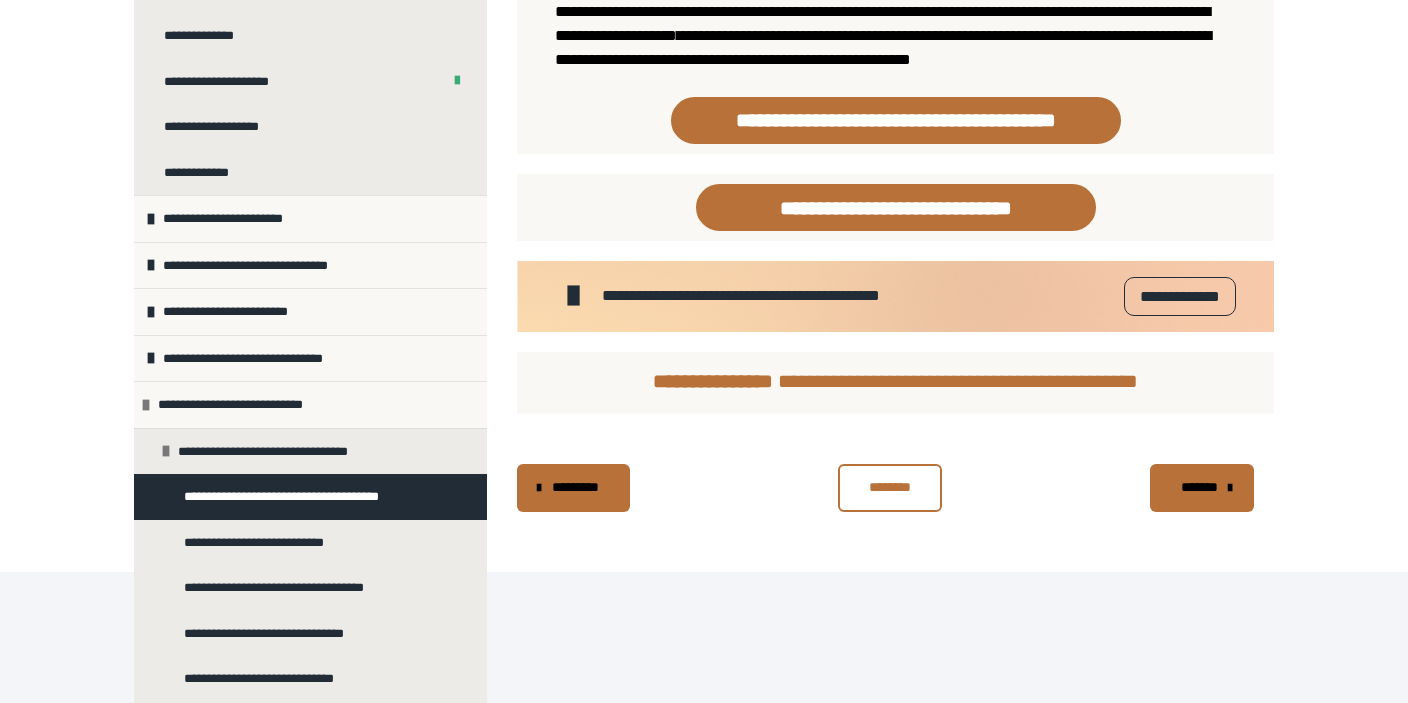 click on "********" at bounding box center [890, 488] 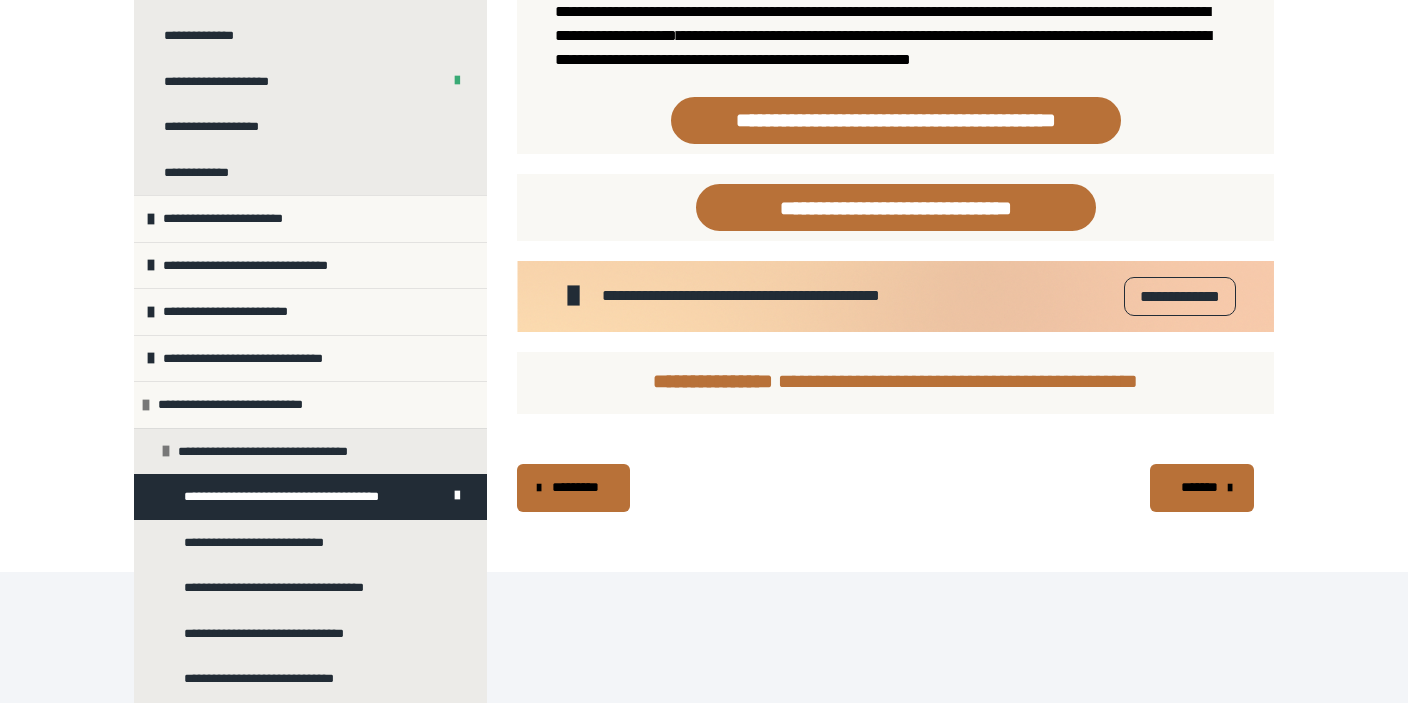 click on "*******" at bounding box center [1200, 487] 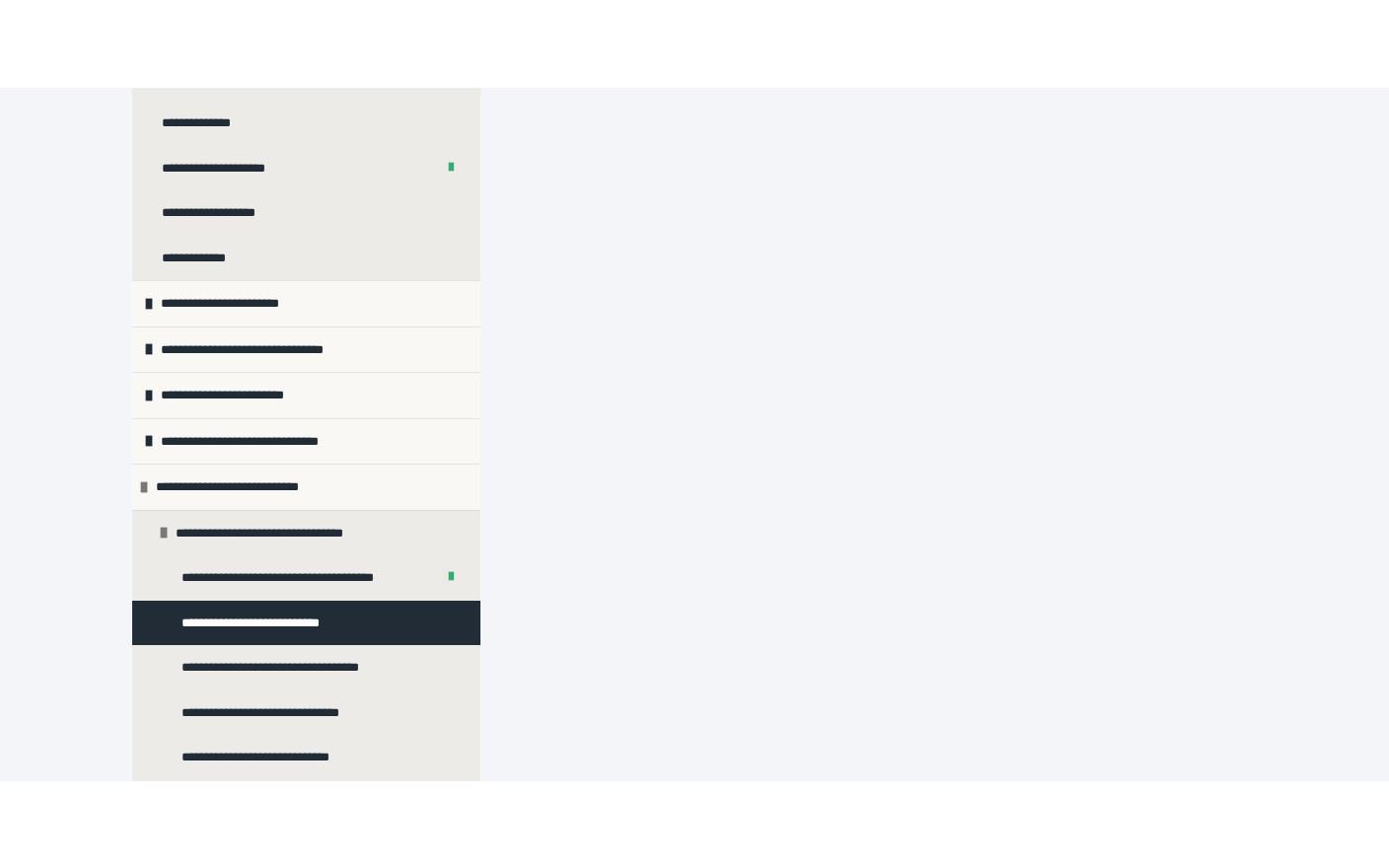 scroll, scrollTop: 978, scrollLeft: 0, axis: vertical 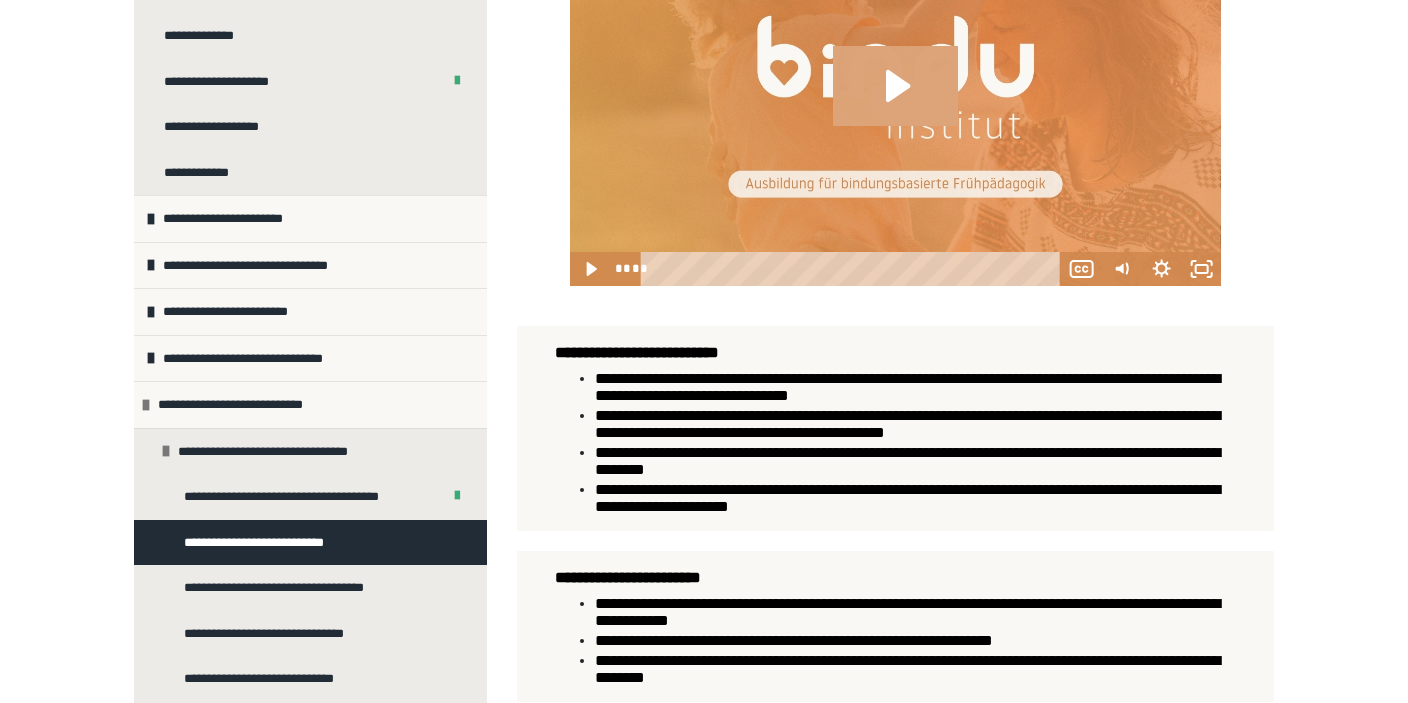 click 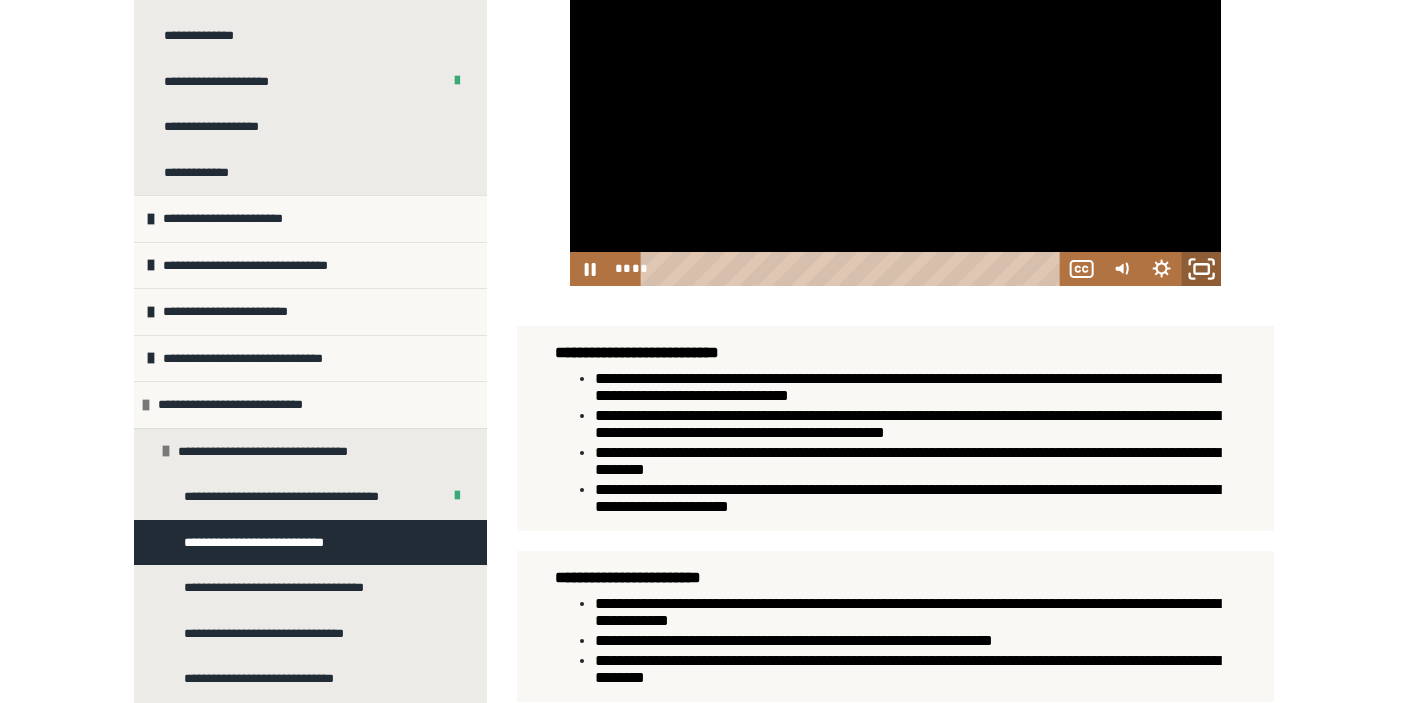 click 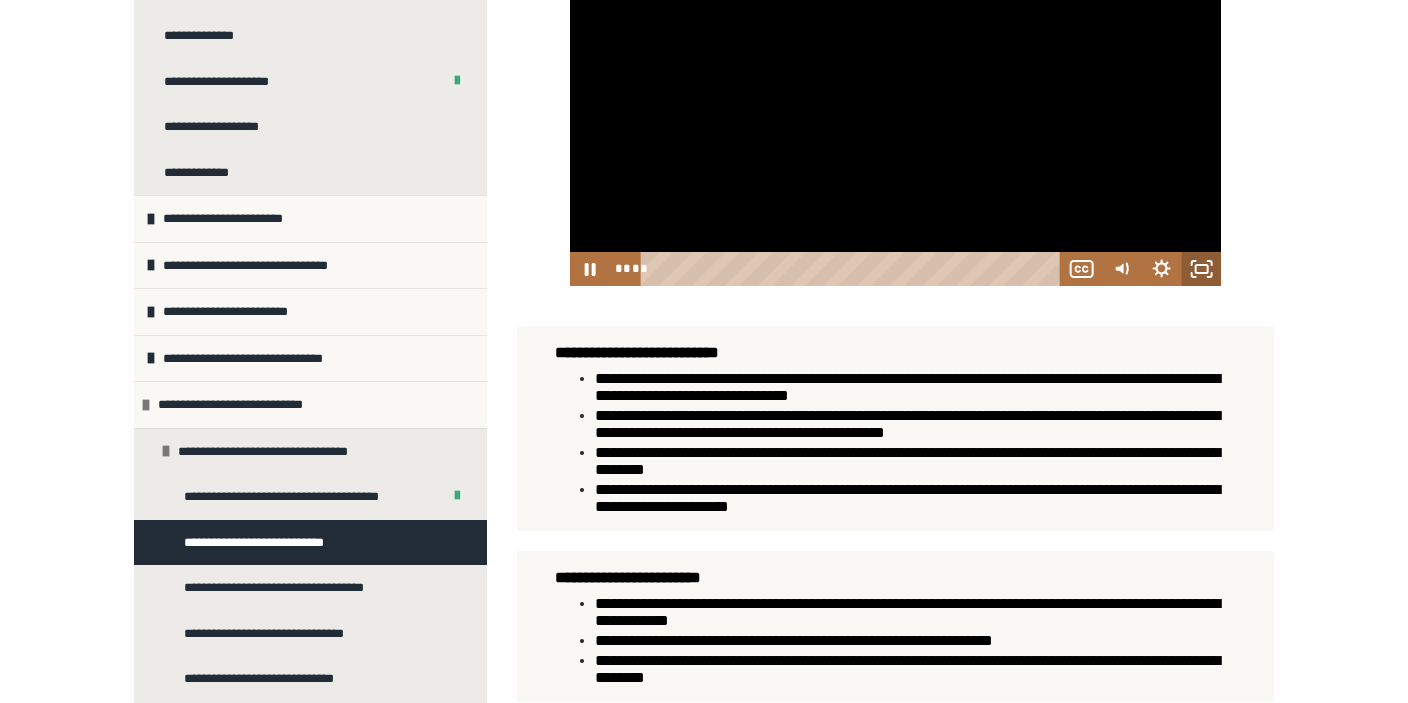 scroll, scrollTop: 453, scrollLeft: 0, axis: vertical 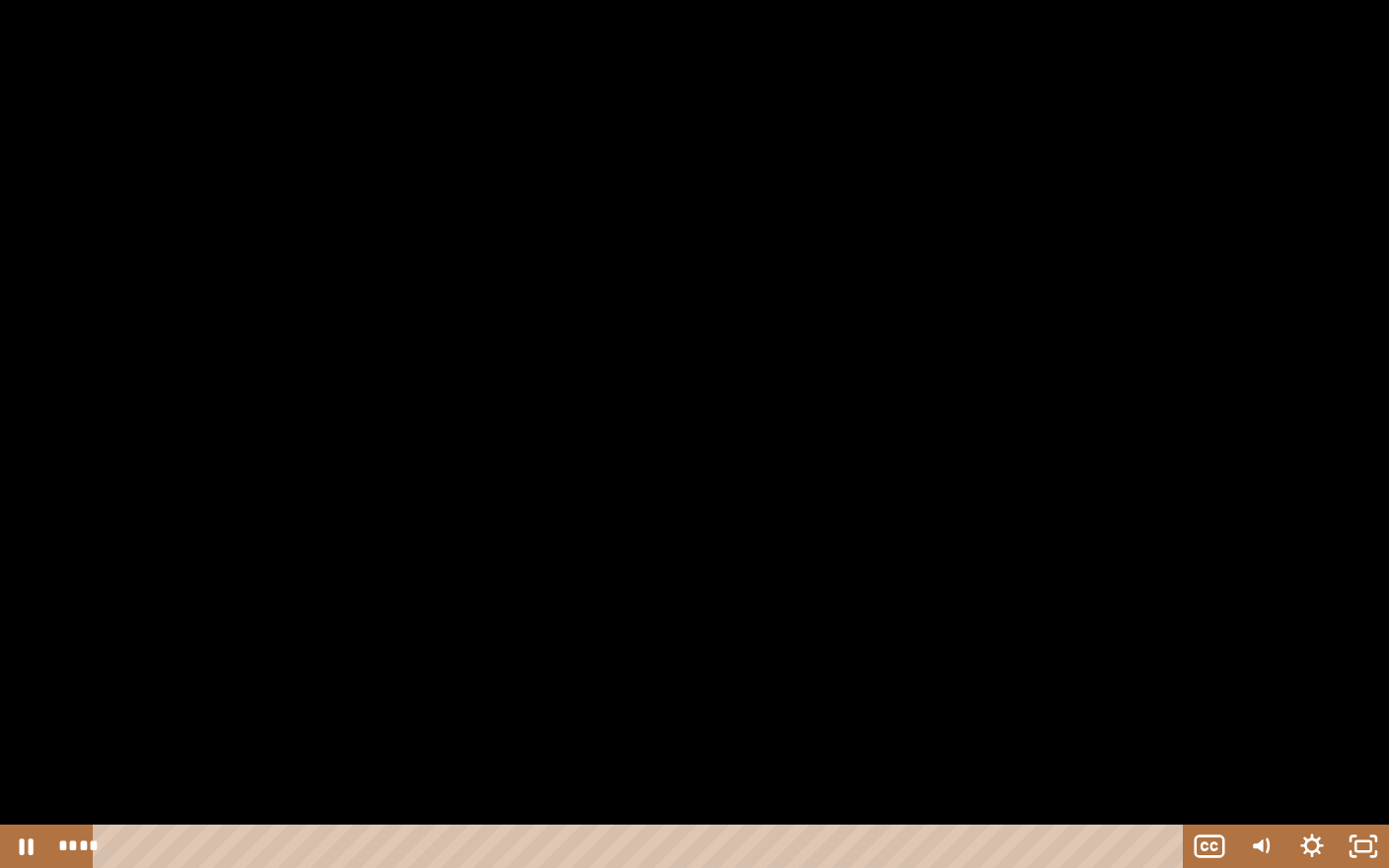 click at bounding box center (694, 434) 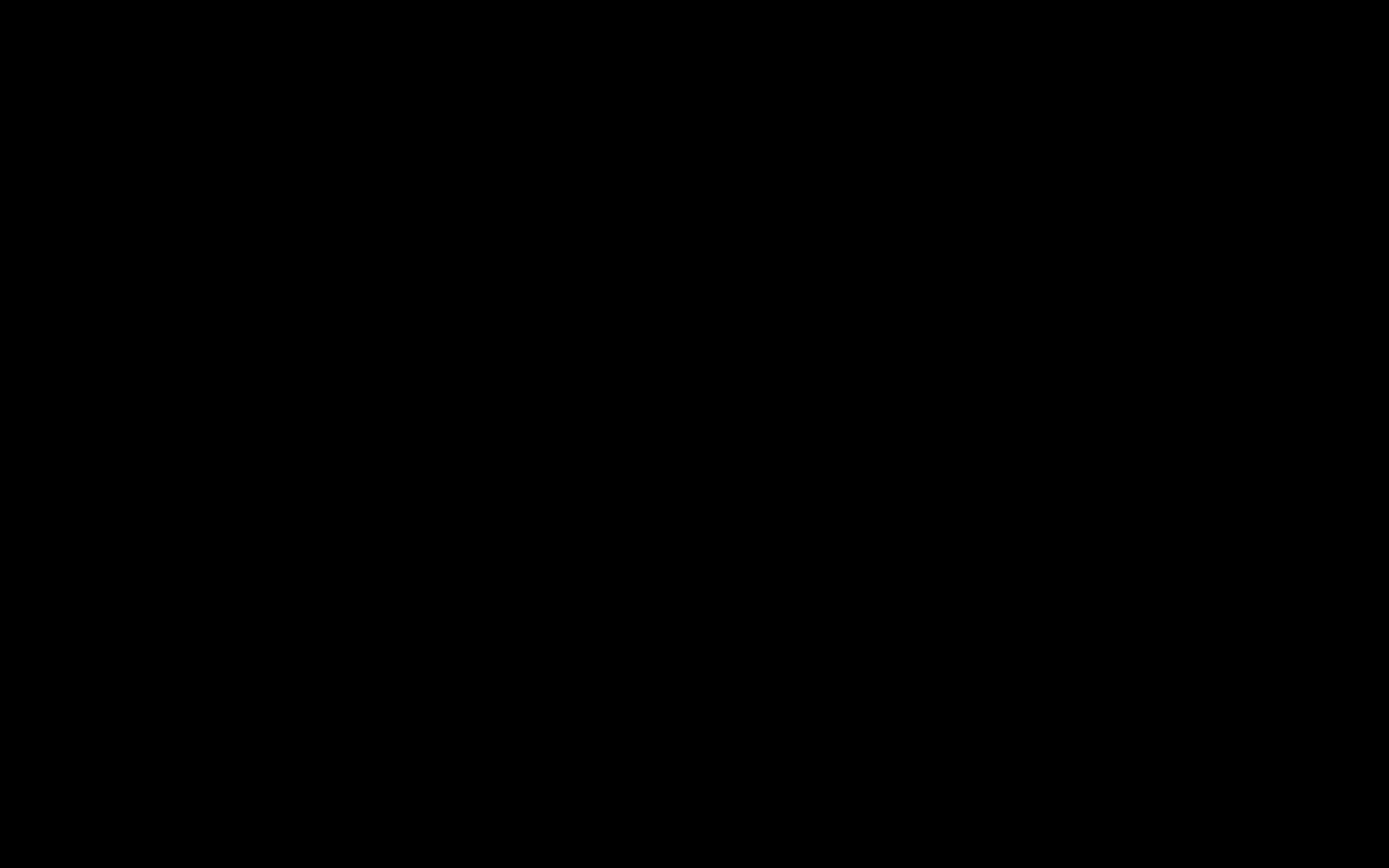 drag, startPoint x: 796, startPoint y: 642, endPoint x: 802, endPoint y: 613, distance: 29.614186 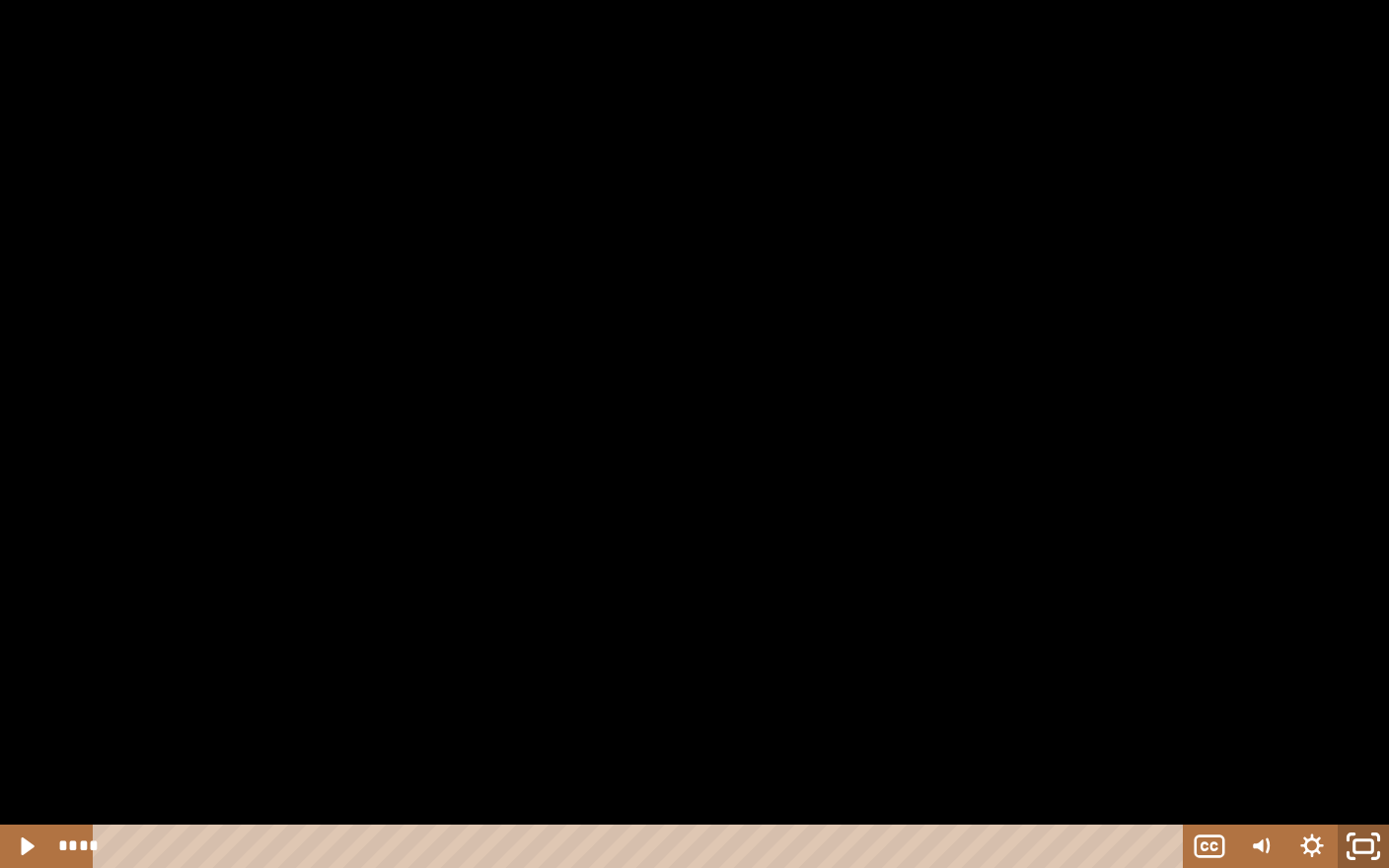 click 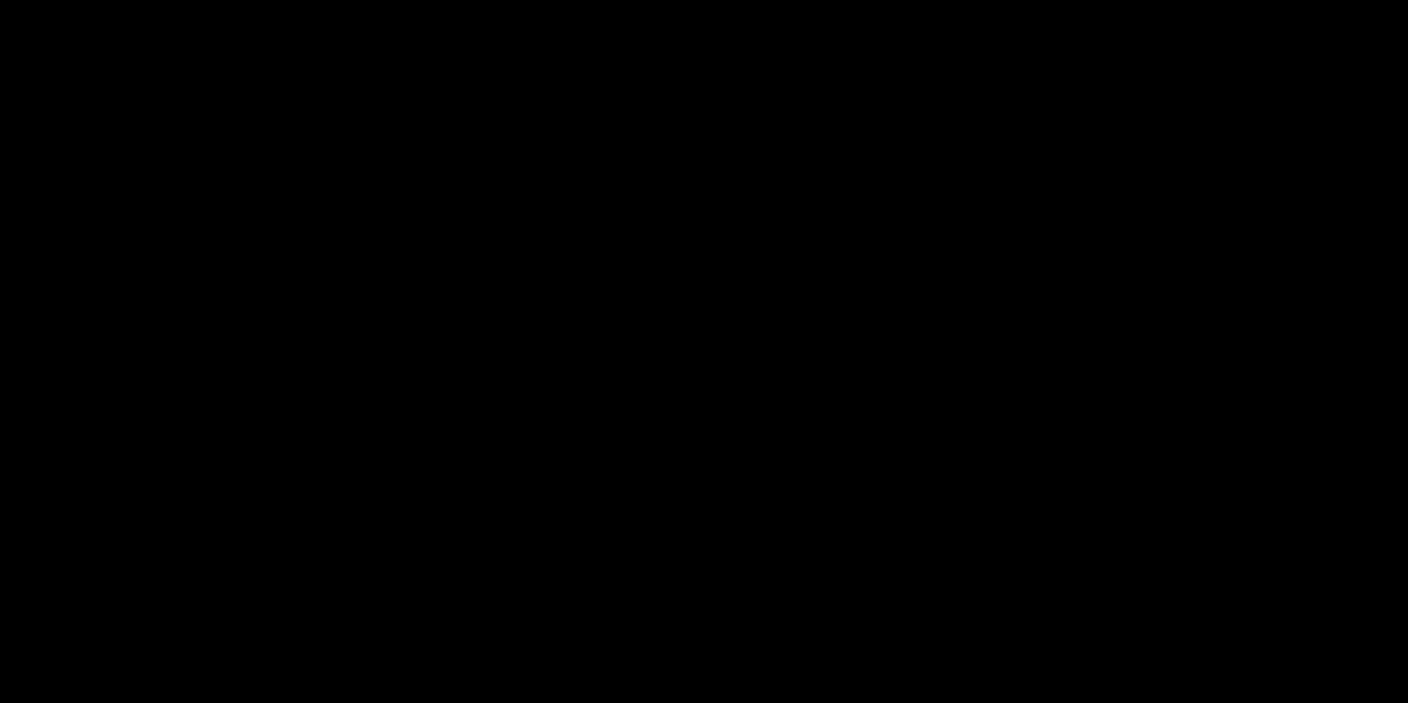 scroll, scrollTop: 1334, scrollLeft: 0, axis: vertical 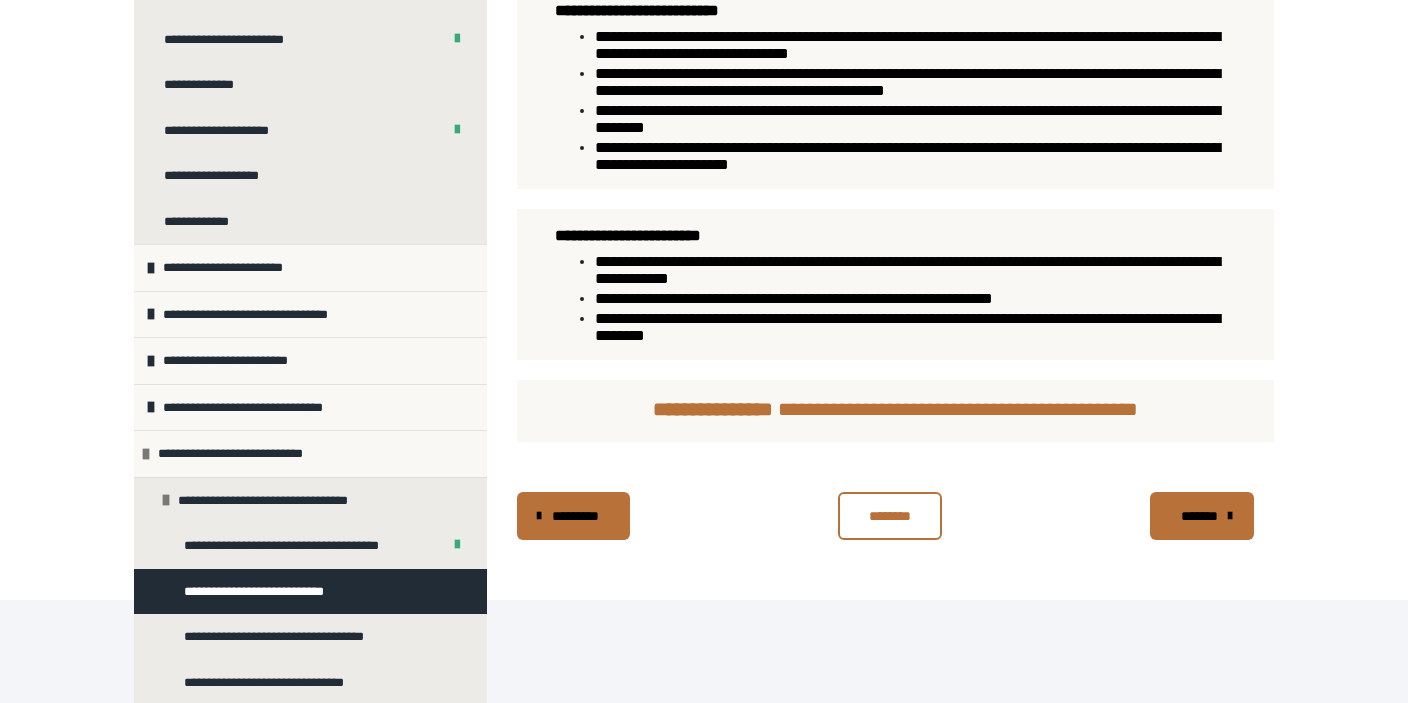click on "********" at bounding box center [890, 516] 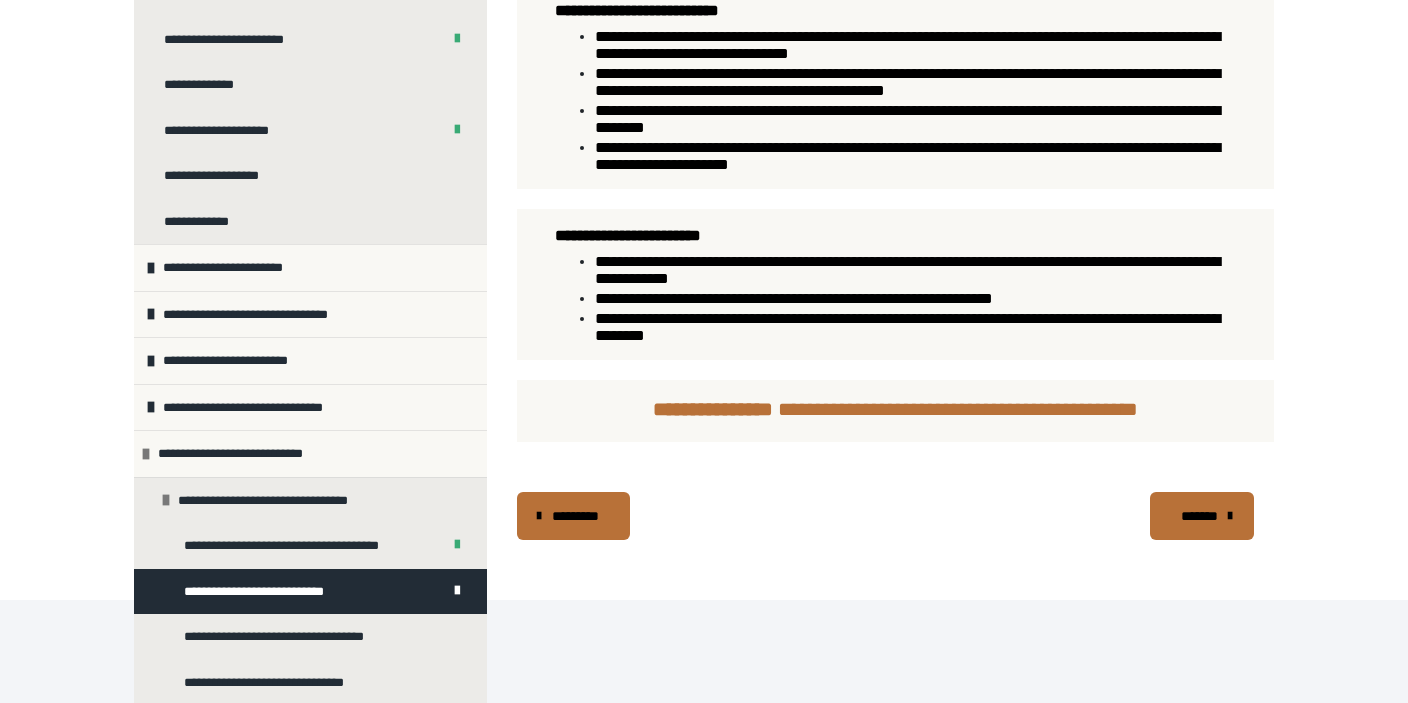 click on "*******" at bounding box center (1200, 516) 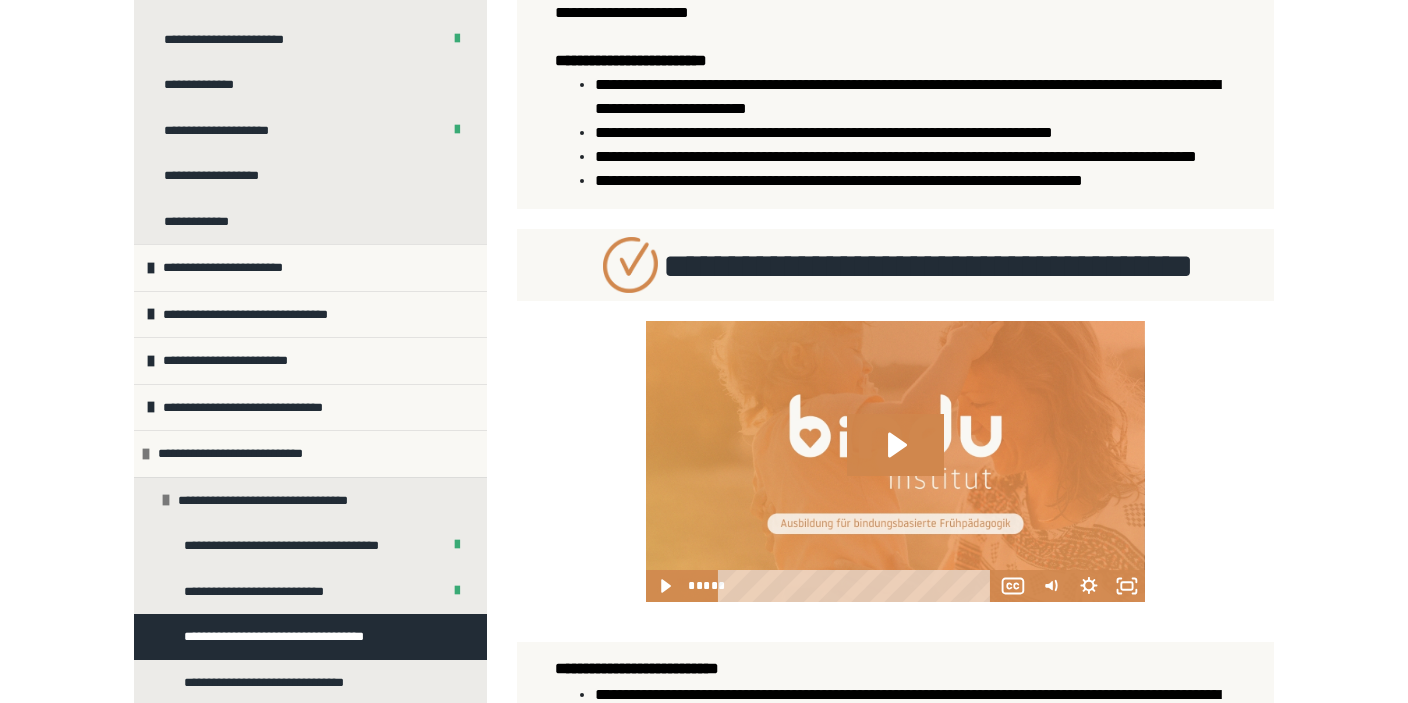 scroll, scrollTop: 595, scrollLeft: 0, axis: vertical 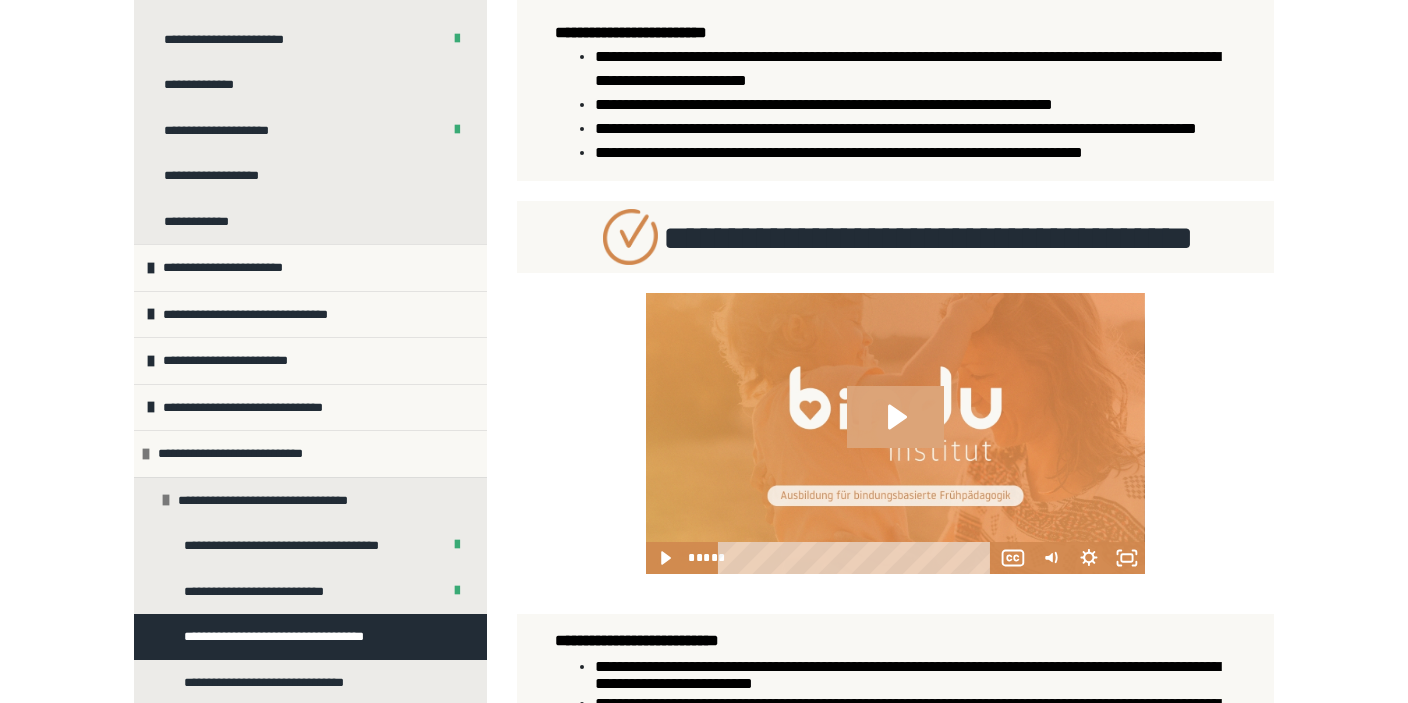 click 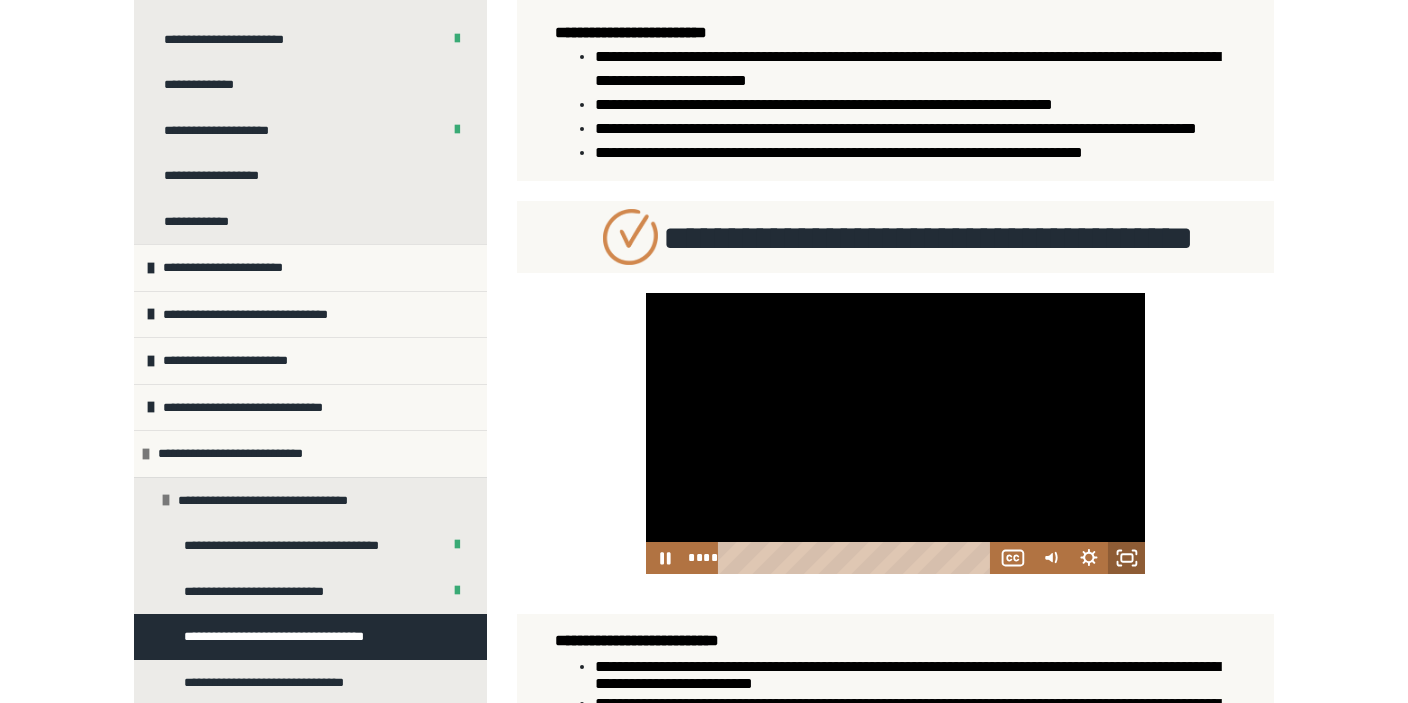click 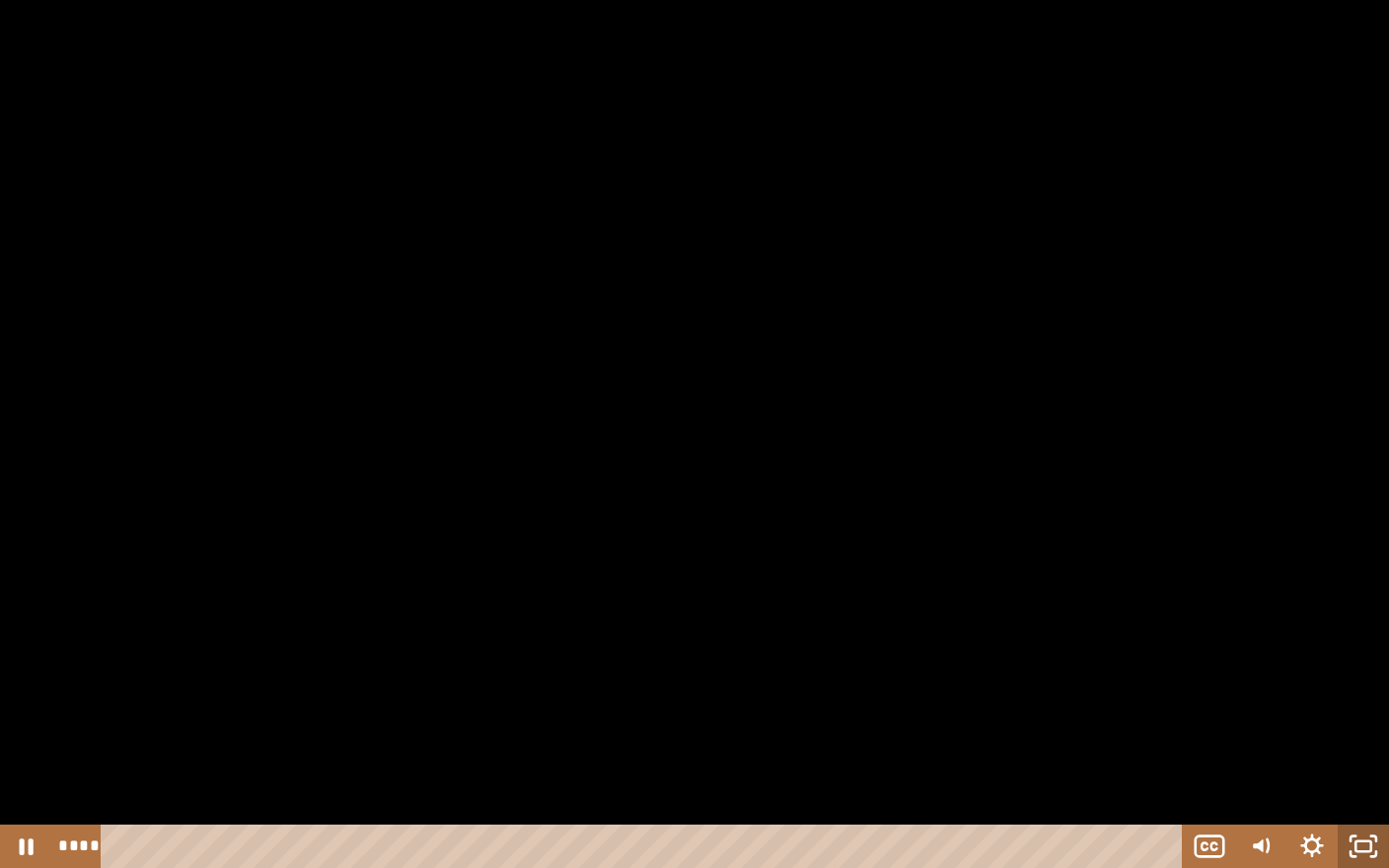click 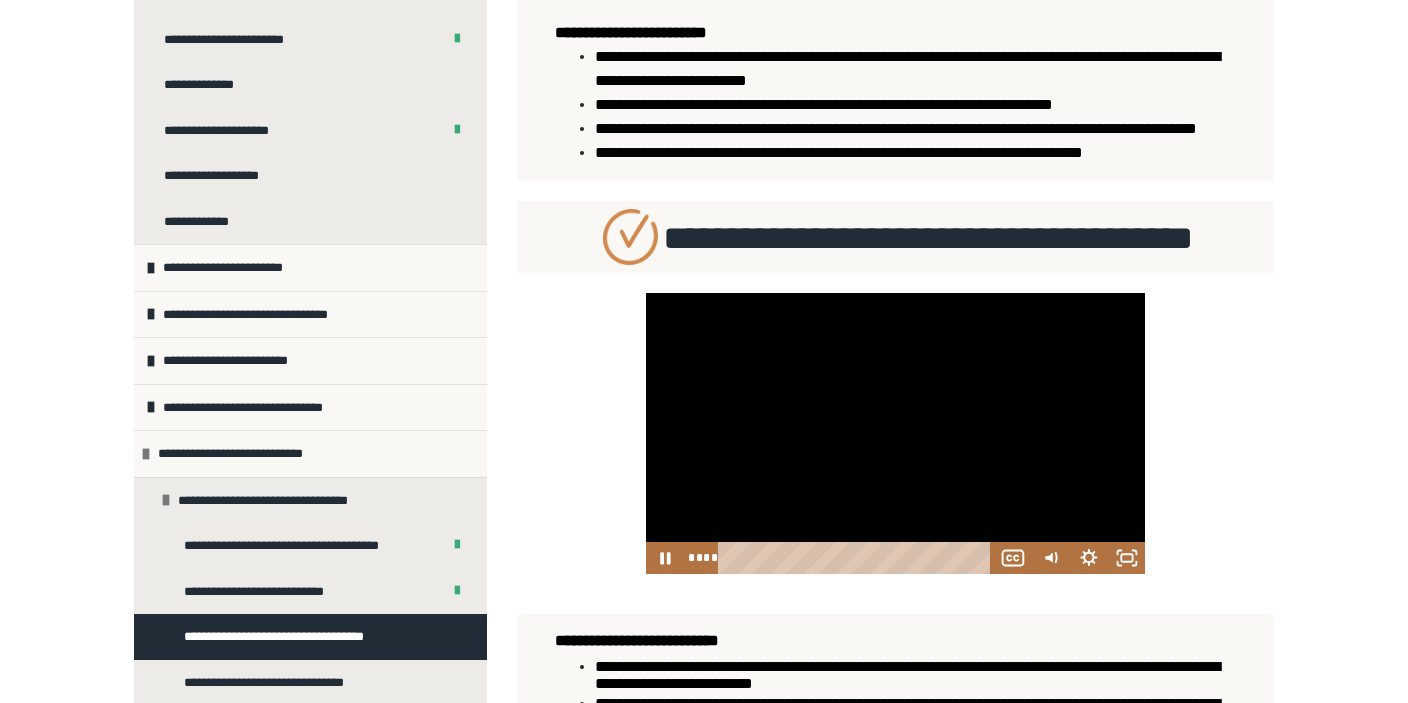 click at bounding box center [896, 433] 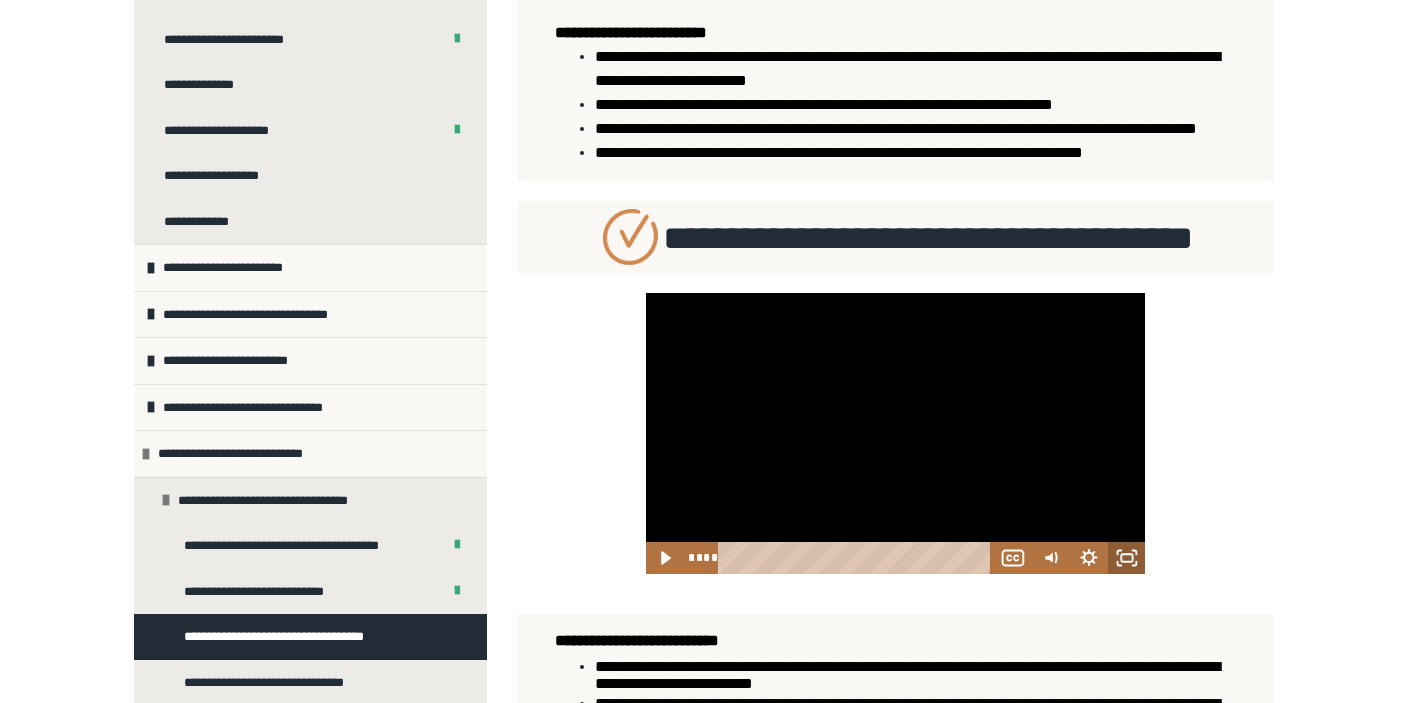 click 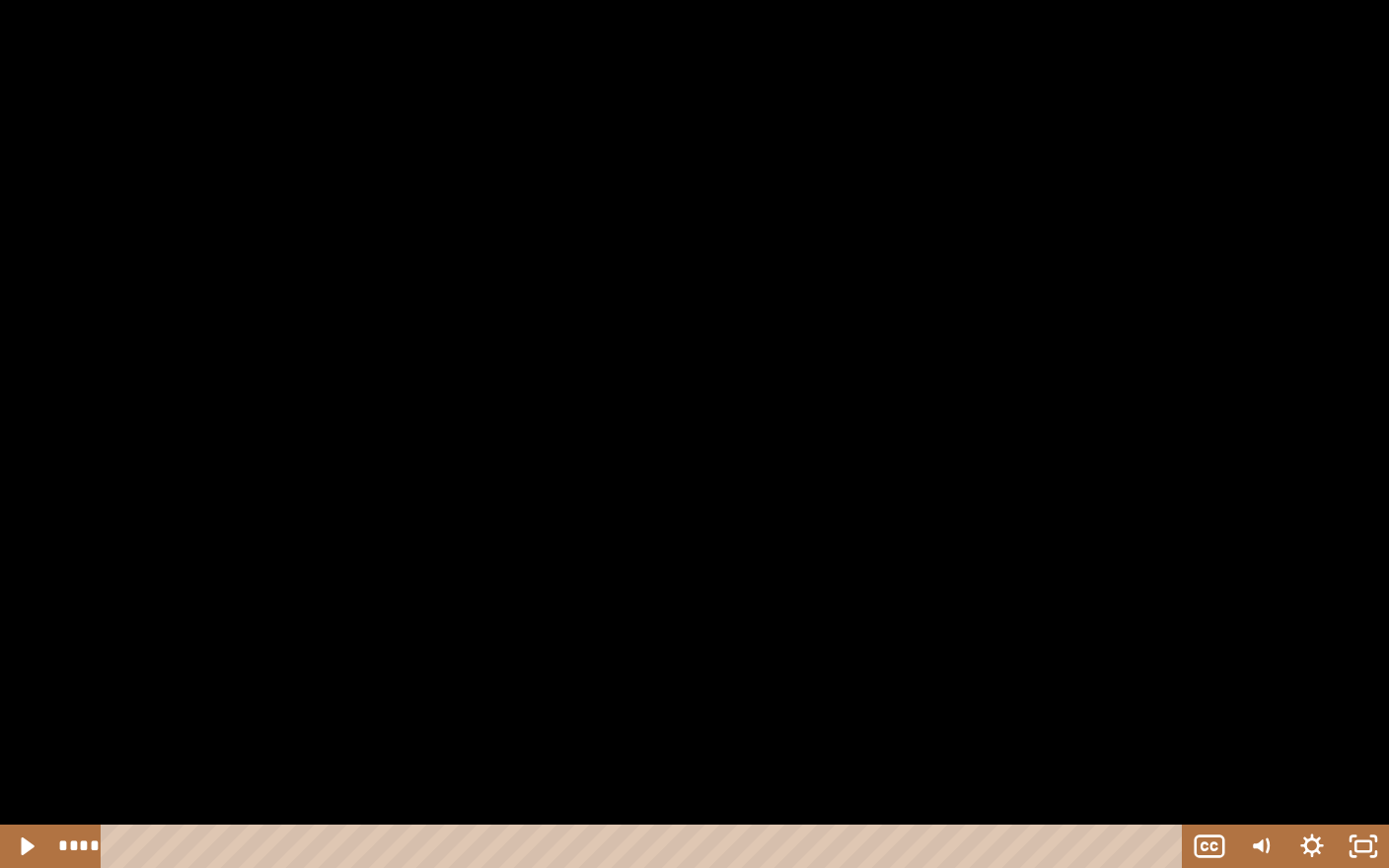 click at bounding box center (694, 434) 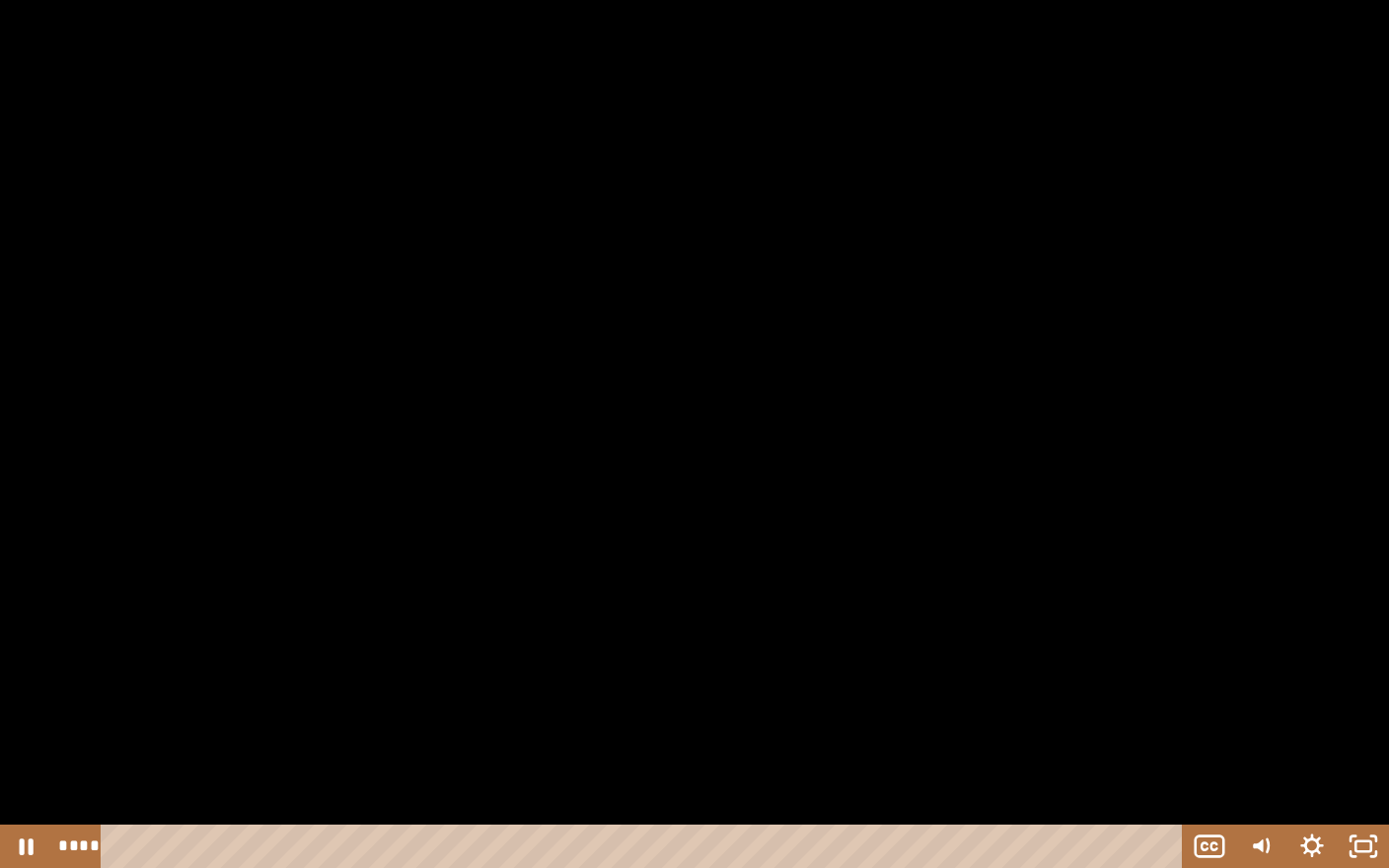 type 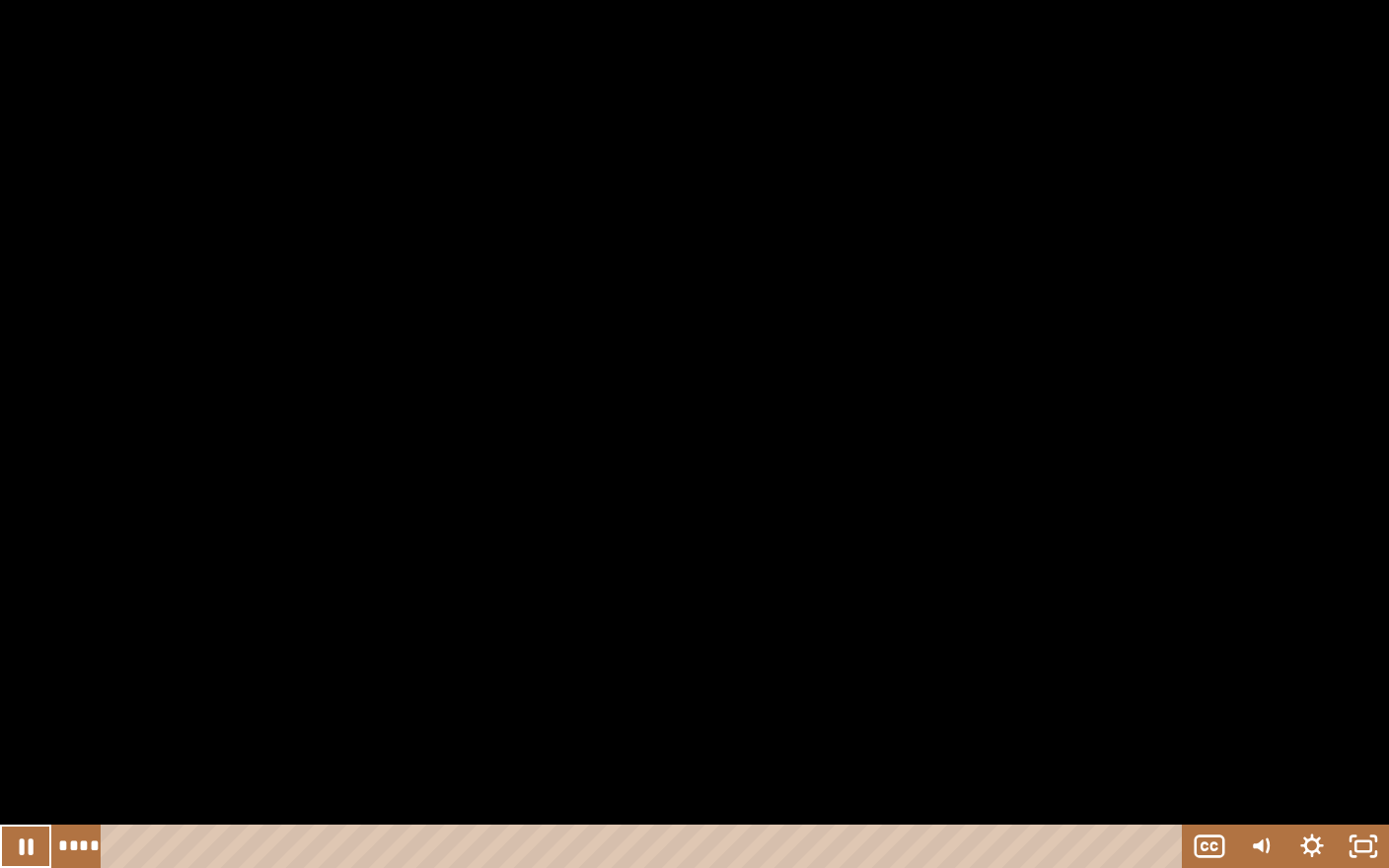 type 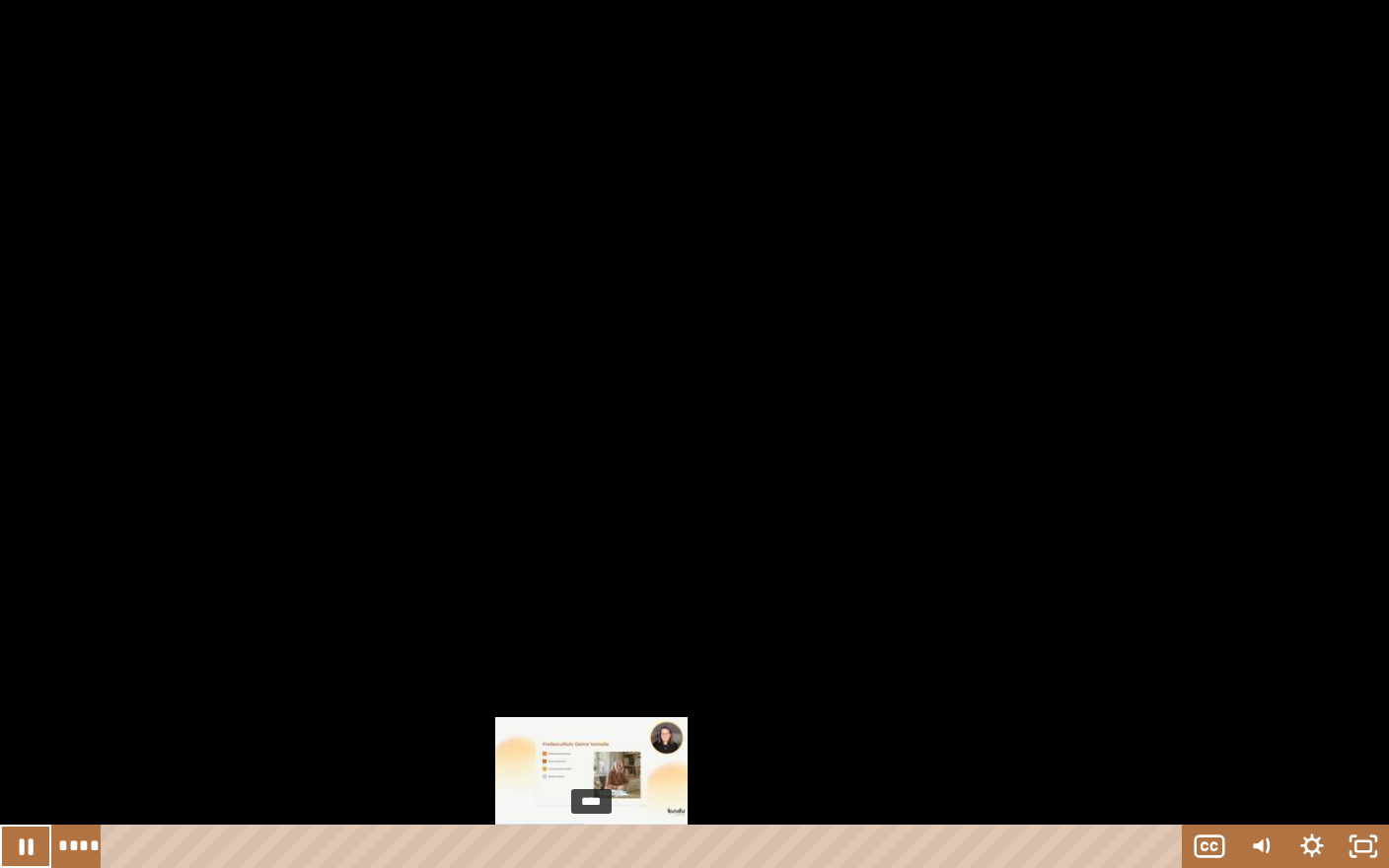 click on "****" at bounding box center [645, 846] 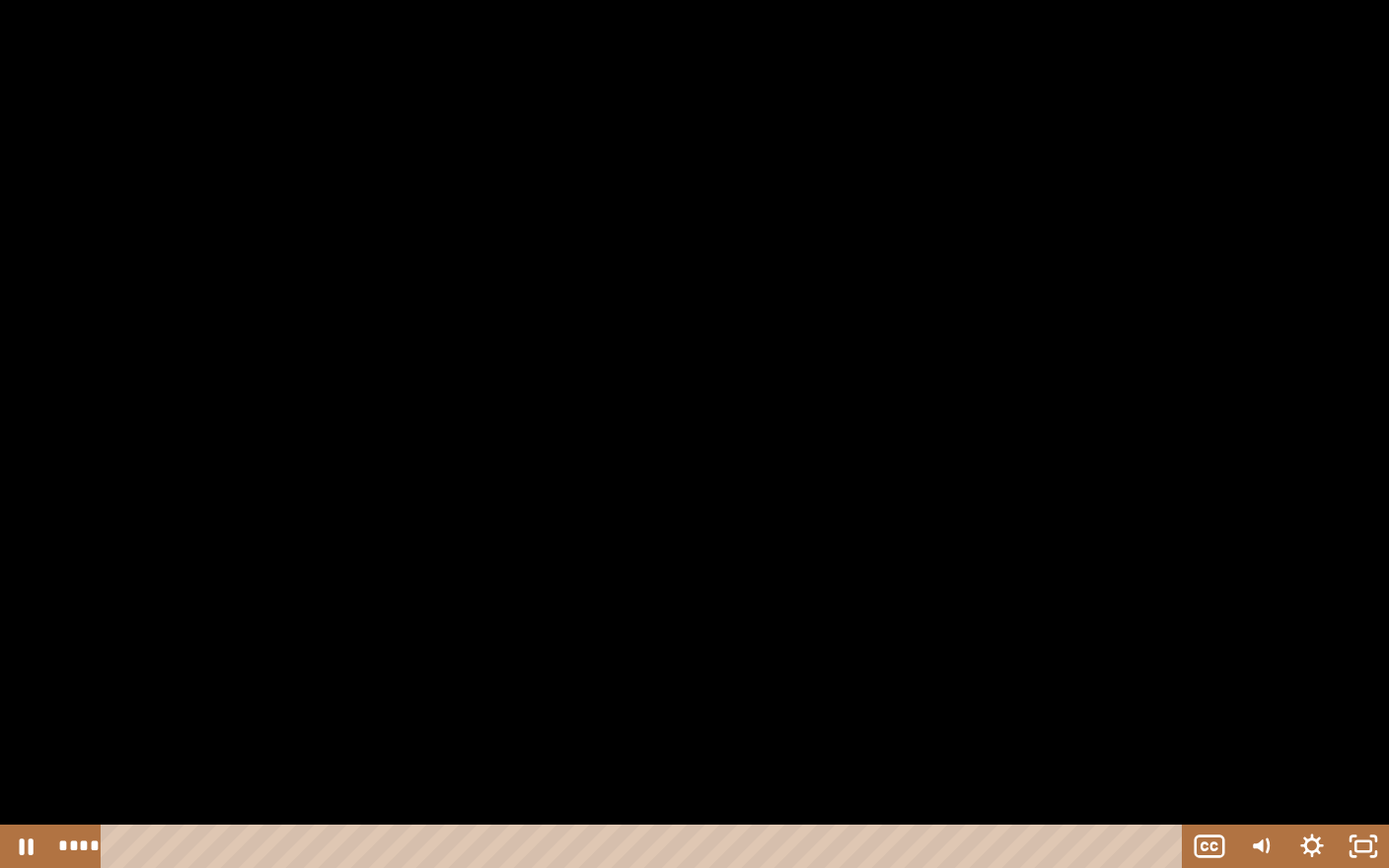 click at bounding box center (694, 434) 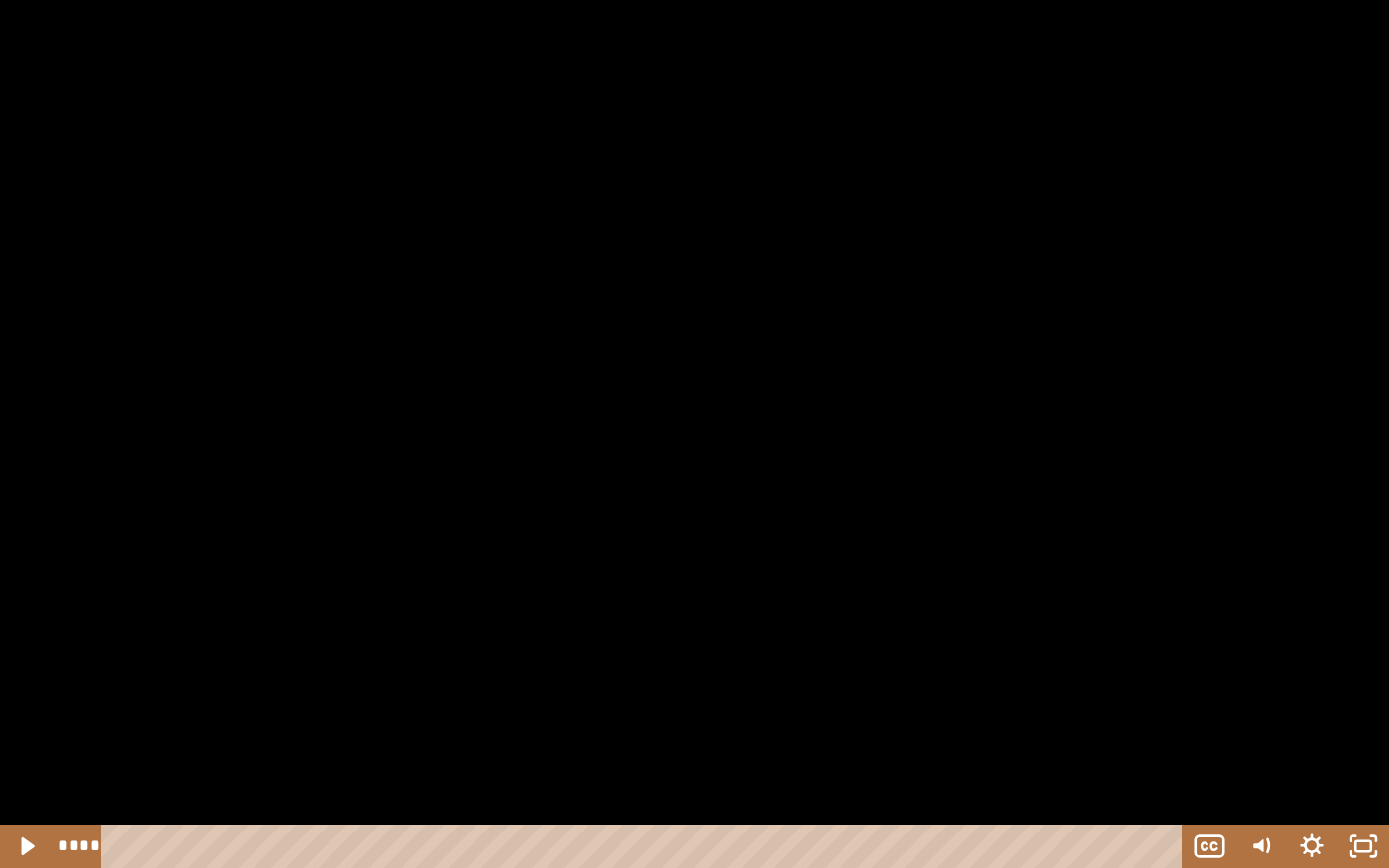 click at bounding box center (694, 434) 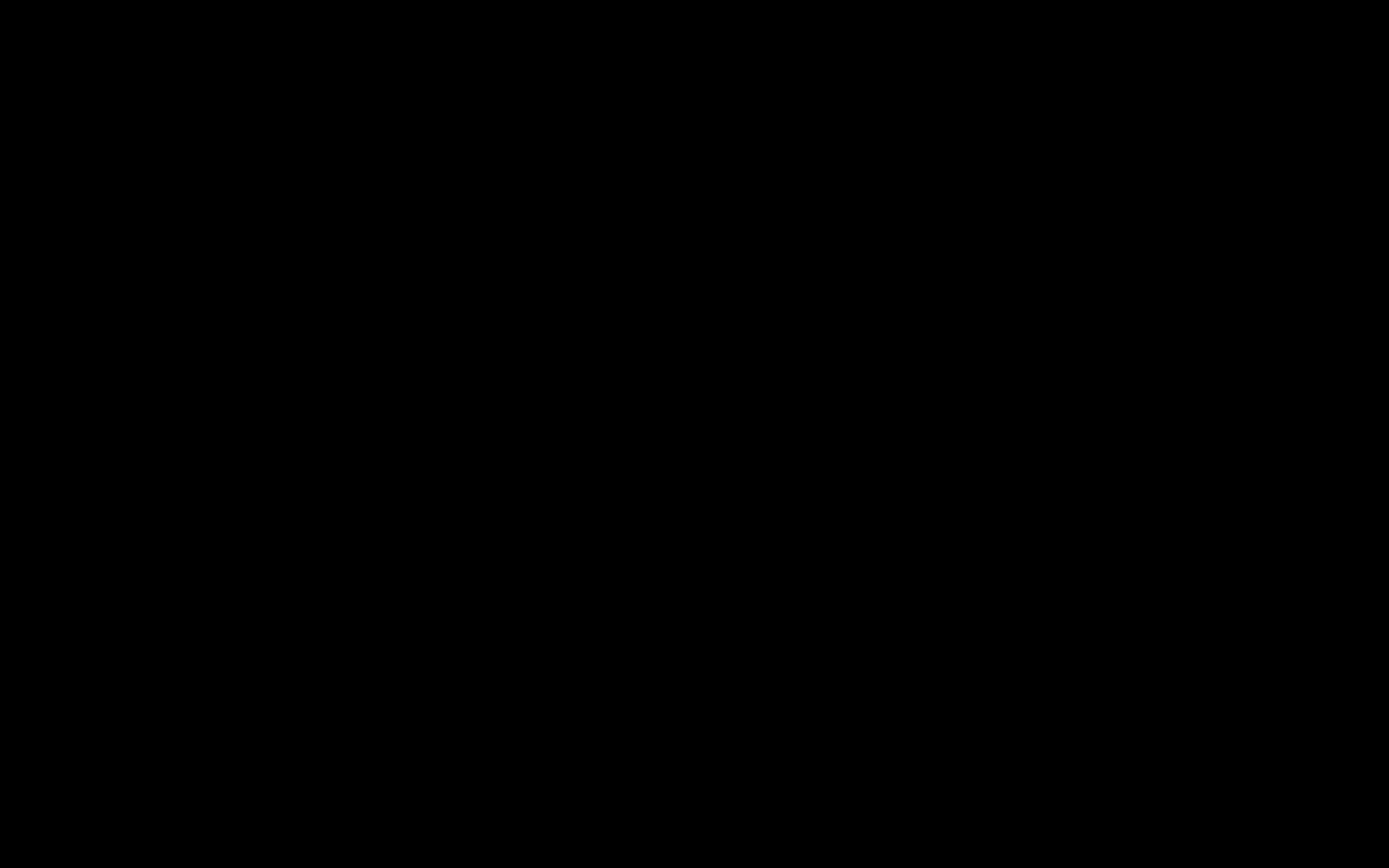drag, startPoint x: 625, startPoint y: 572, endPoint x: 633, endPoint y: 589, distance: 18.788294 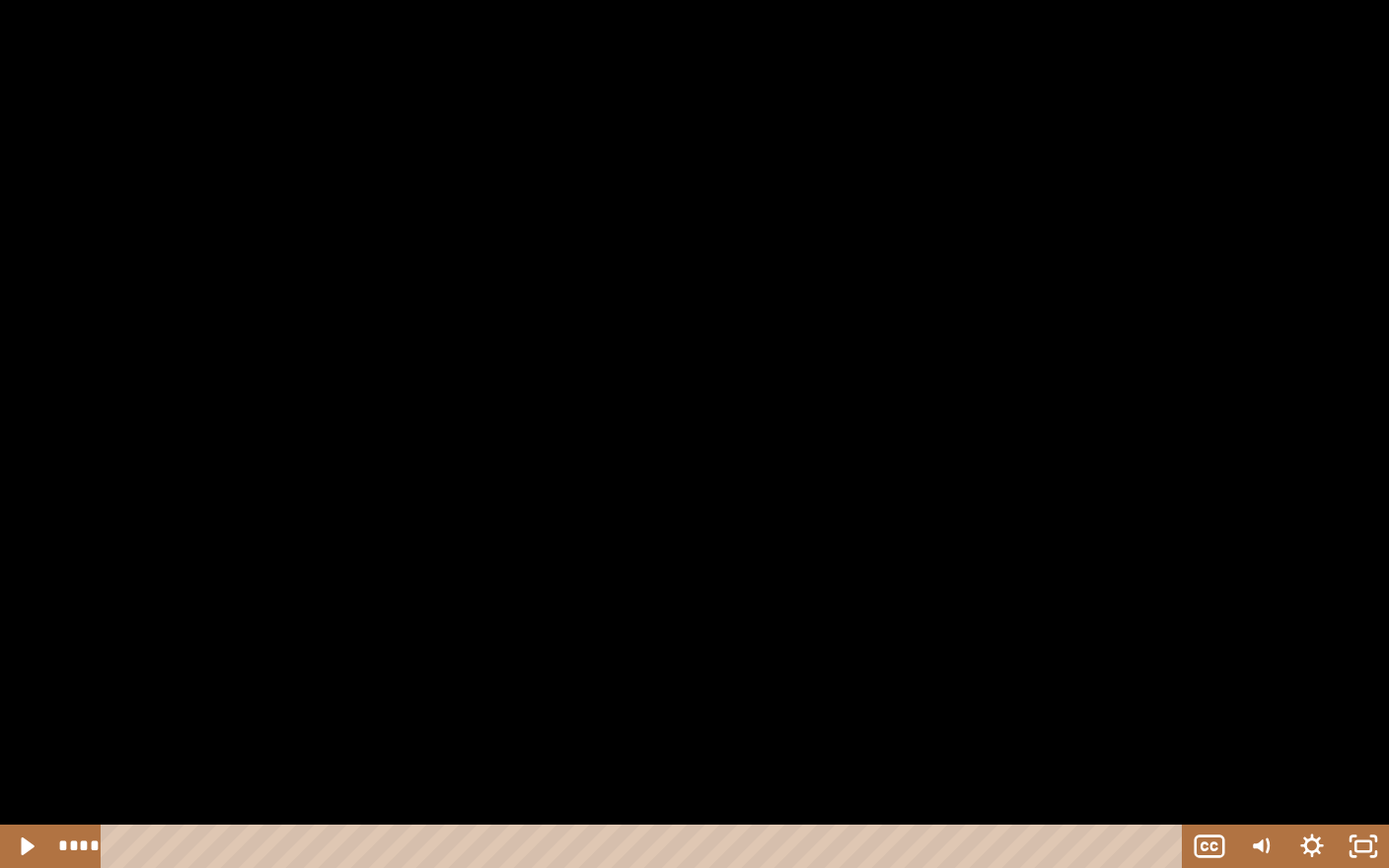click at bounding box center (694, 434) 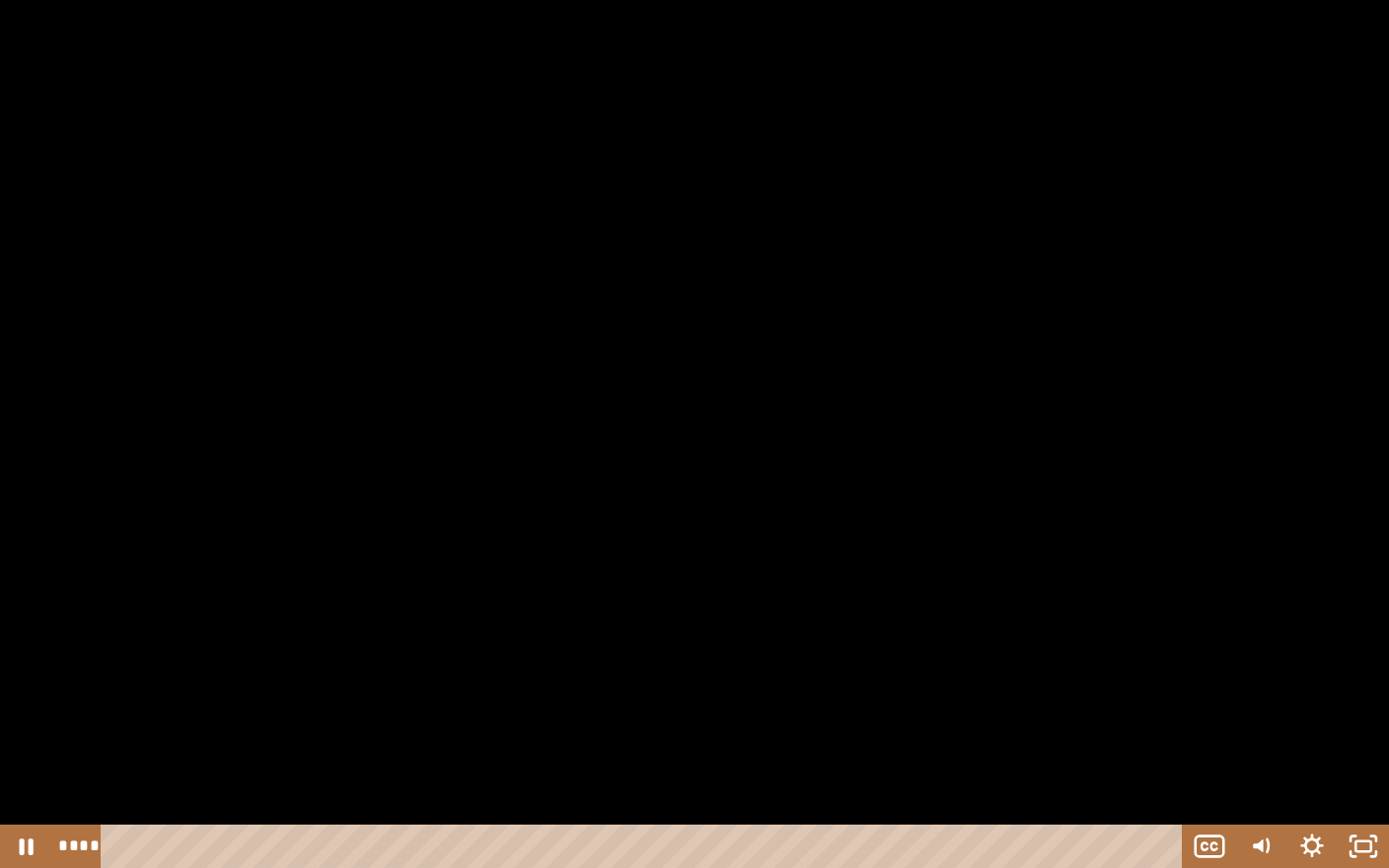 drag, startPoint x: 703, startPoint y: 639, endPoint x: 702, endPoint y: 735, distance: 96.00521 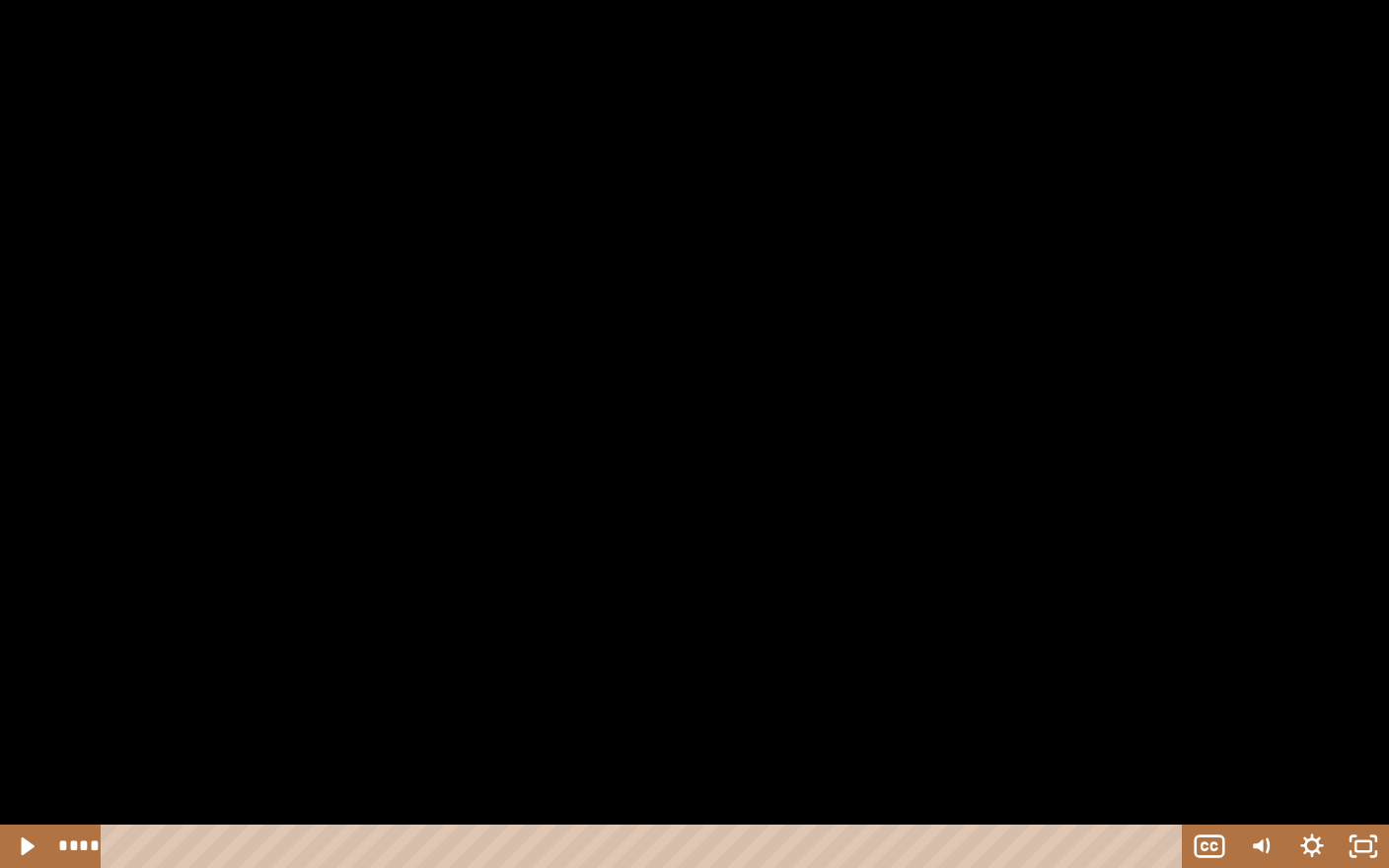 drag, startPoint x: 702, startPoint y: 735, endPoint x: 719, endPoint y: 746, distance: 20.248457 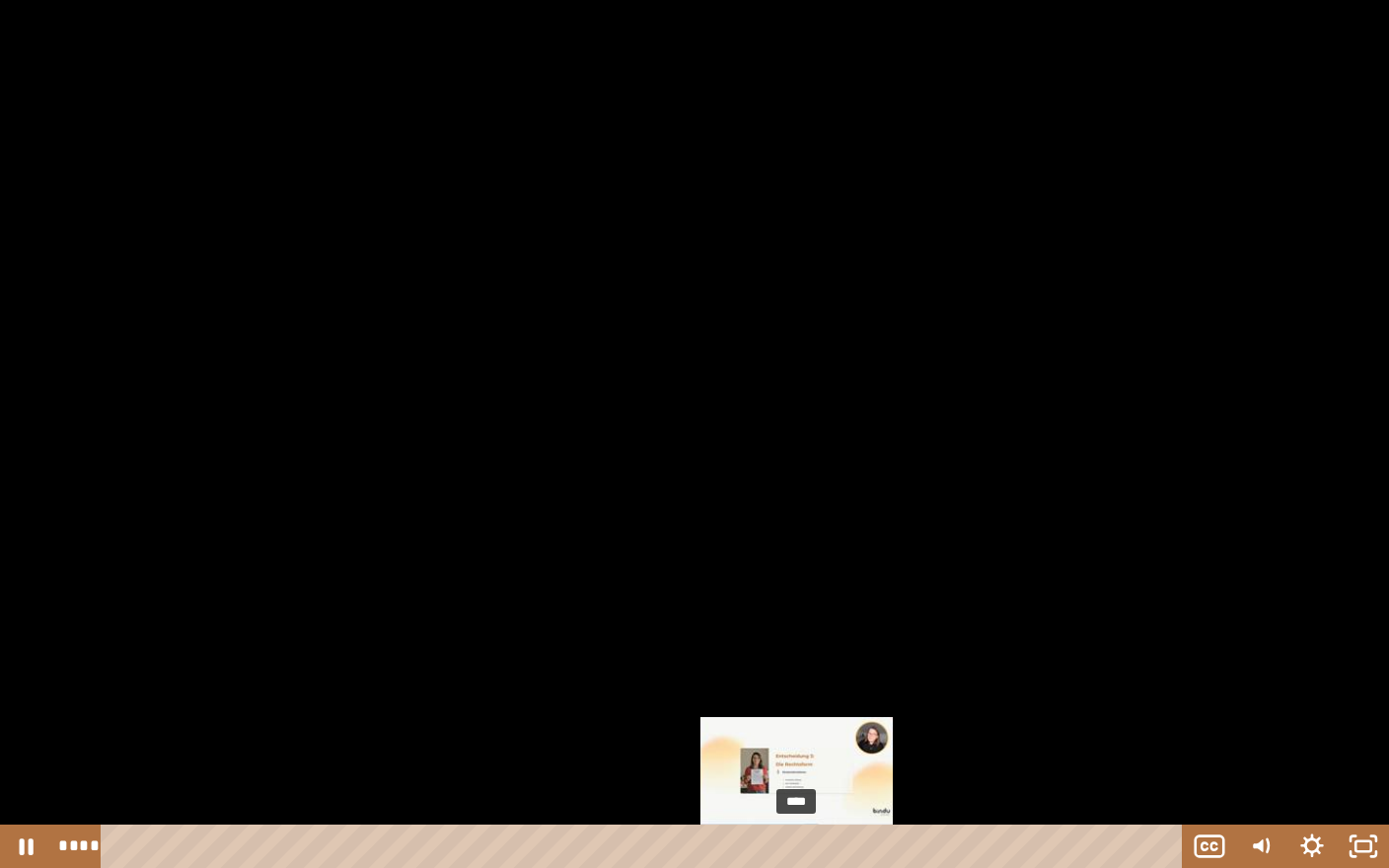 click on "****" at bounding box center (645, 846) 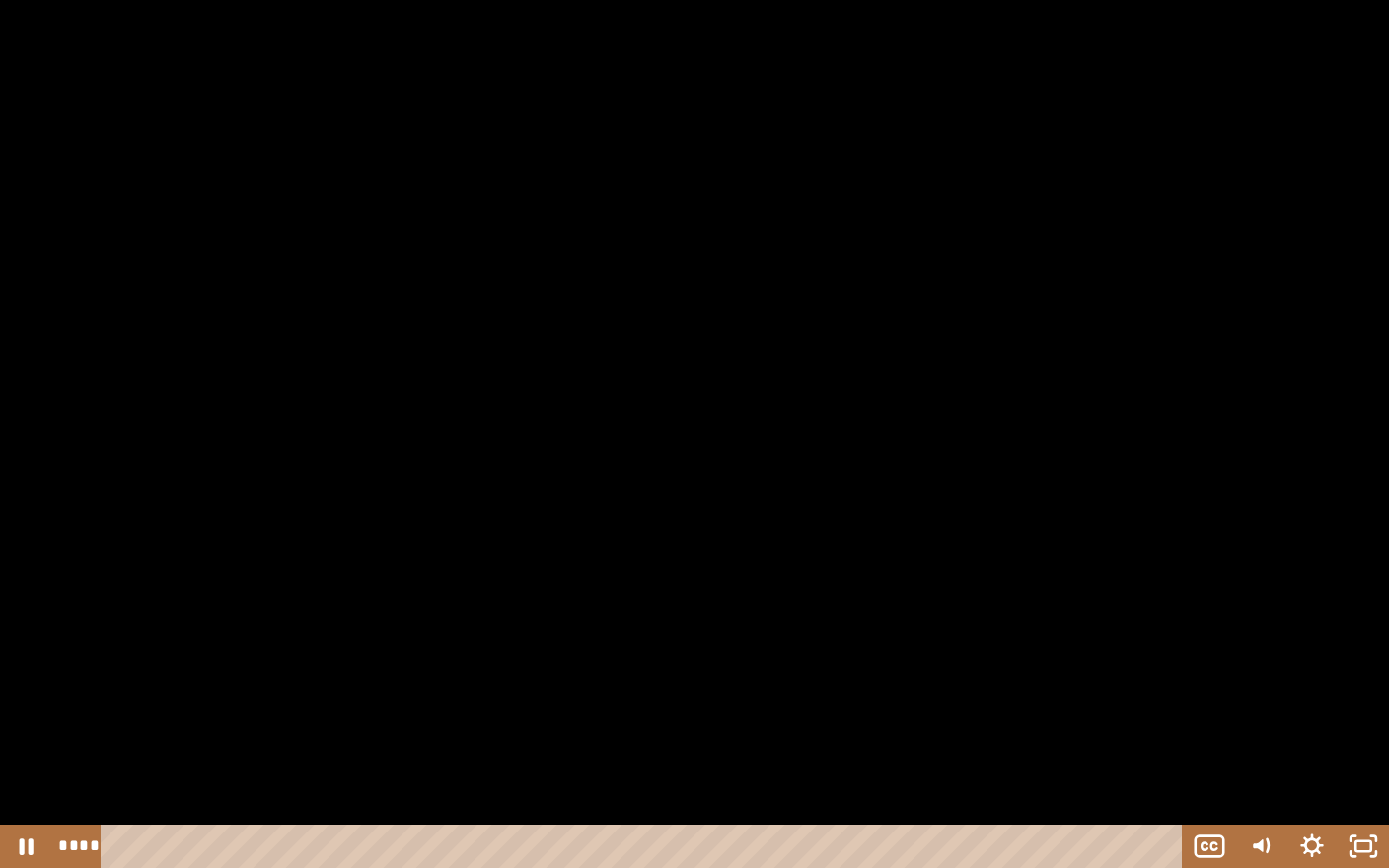 drag, startPoint x: 784, startPoint y: 552, endPoint x: 799, endPoint y: 563, distance: 18.601075 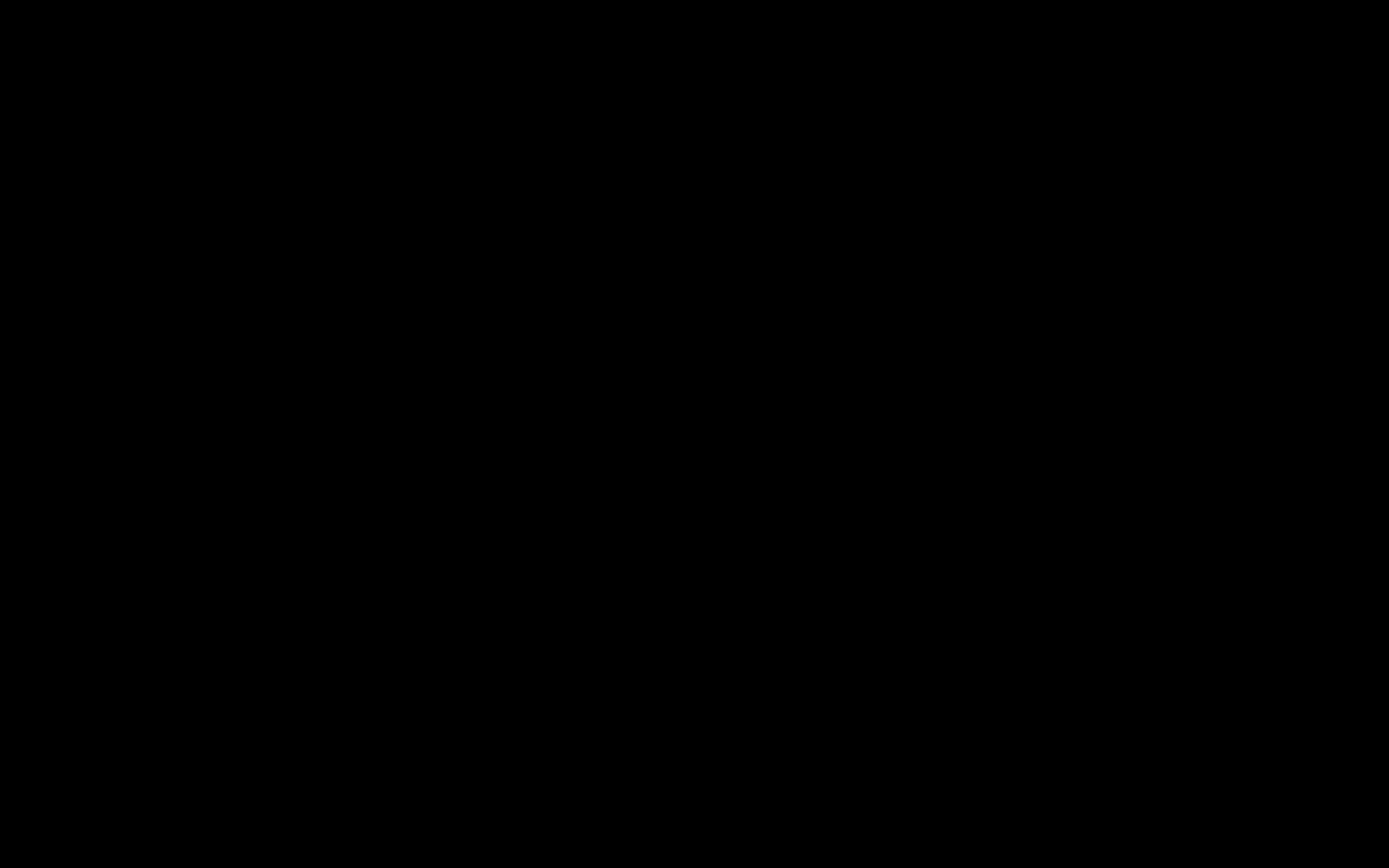 drag, startPoint x: 799, startPoint y: 568, endPoint x: 810, endPoint y: 611, distance: 44.38468 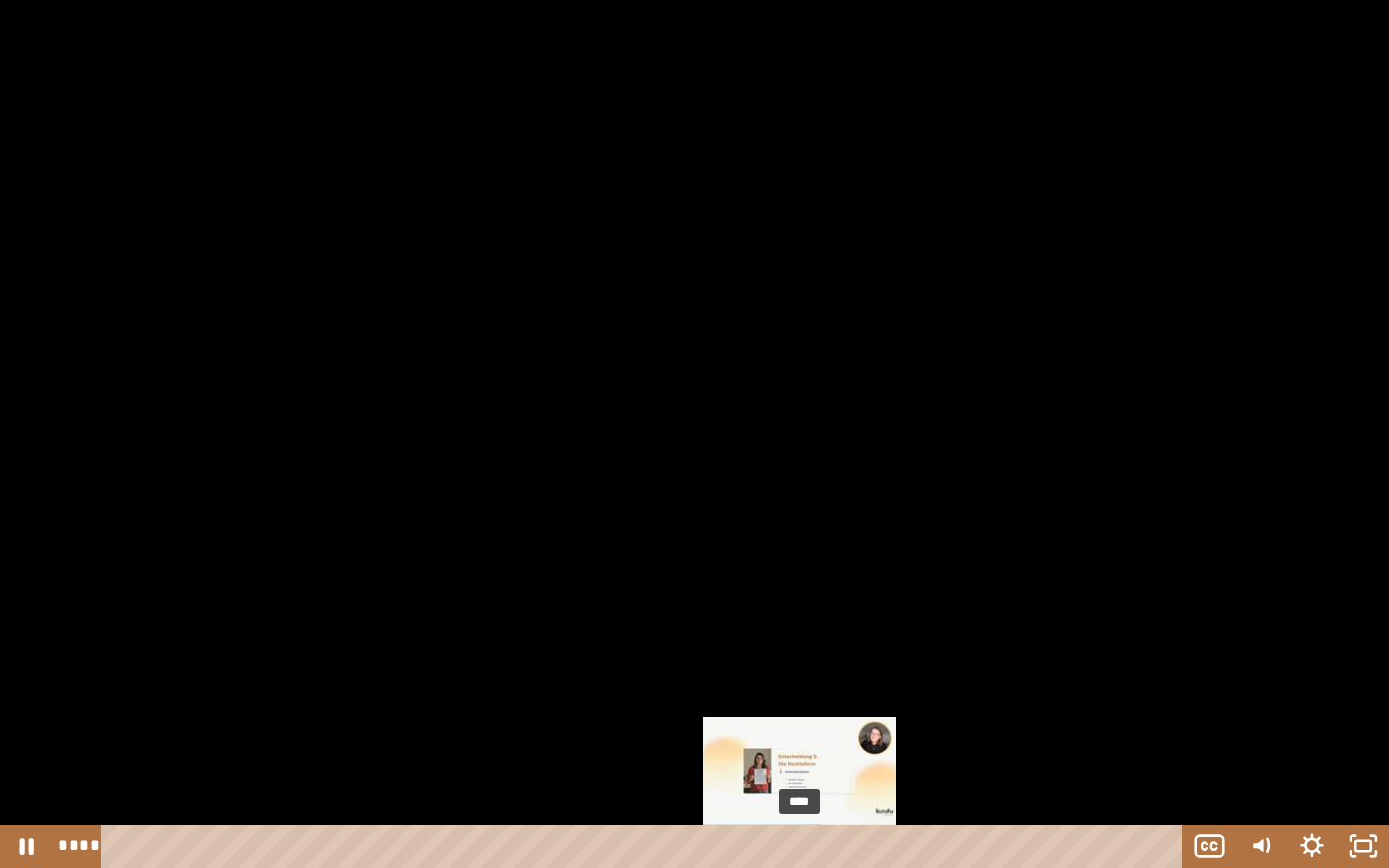 click on "****" at bounding box center [645, 846] 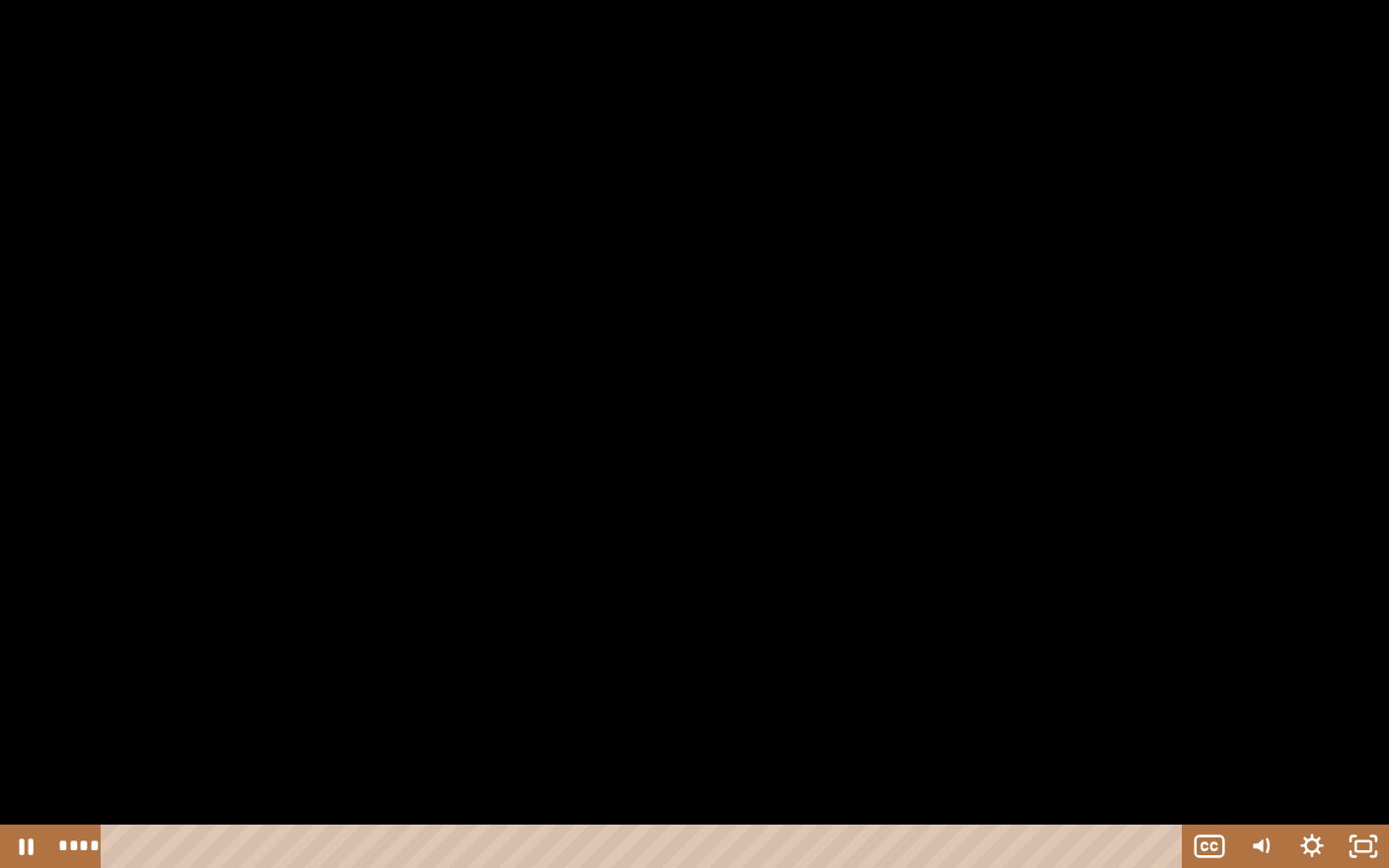 click at bounding box center (694, 434) 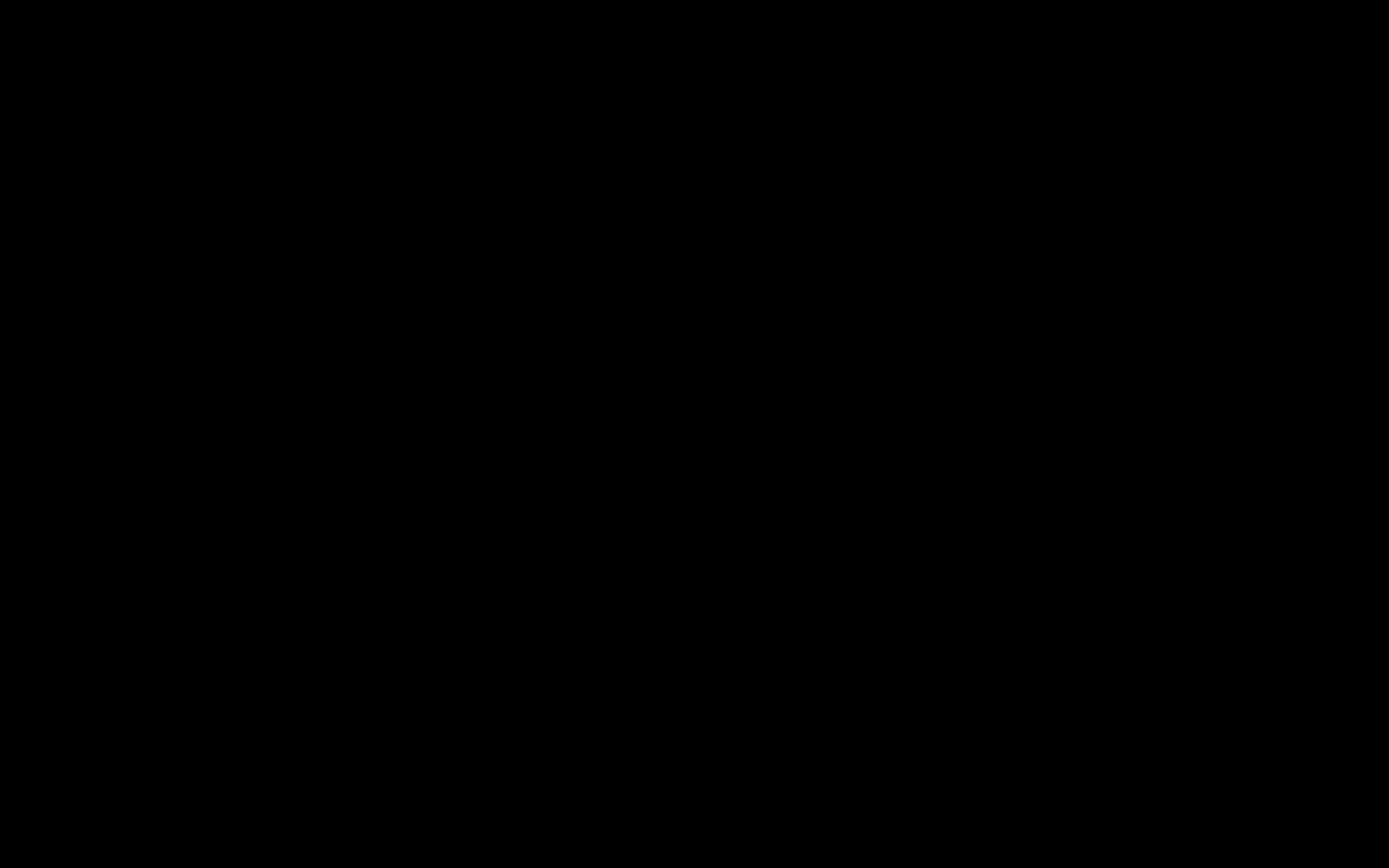 click at bounding box center [694, 434] 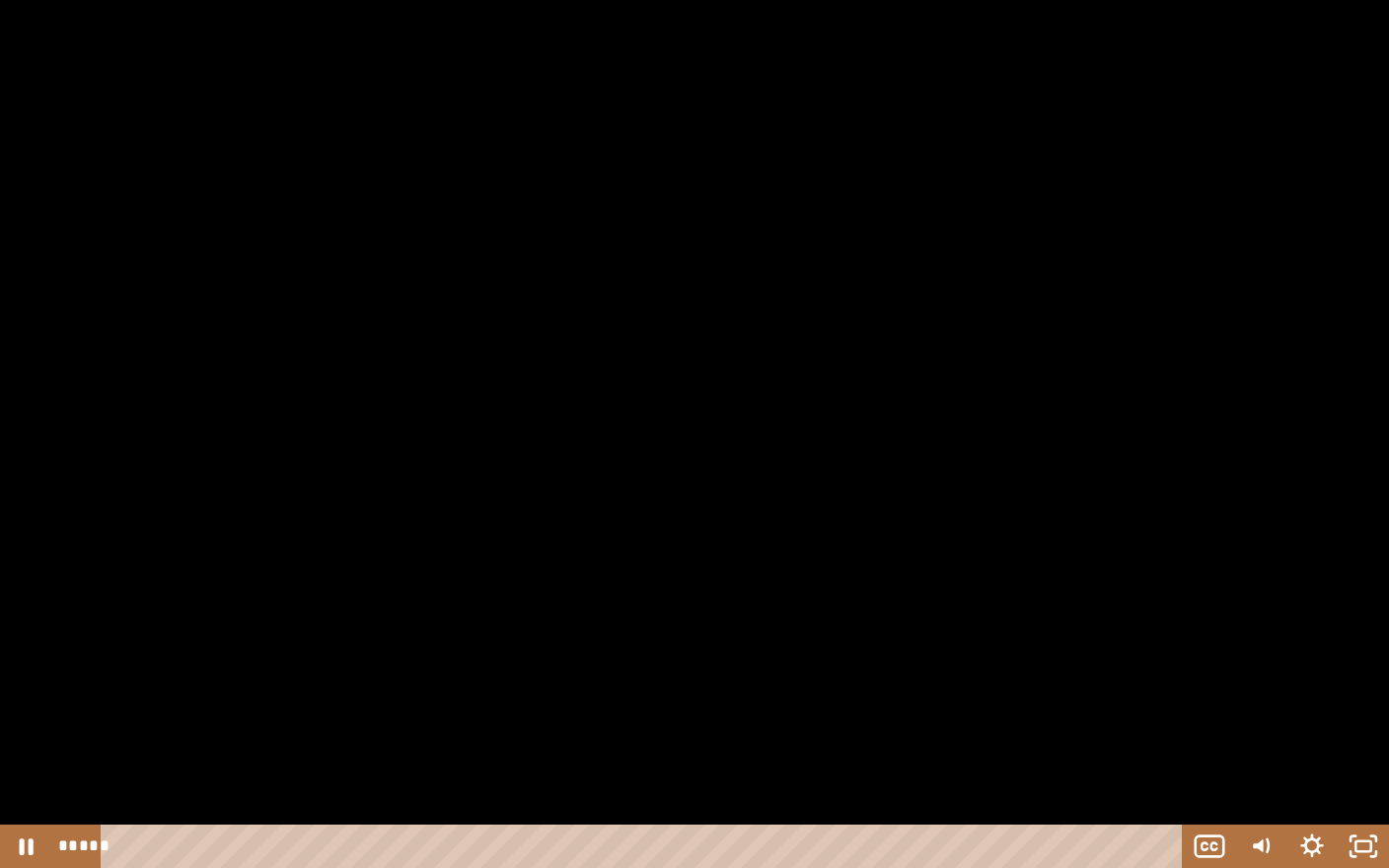 drag, startPoint x: 1312, startPoint y: 583, endPoint x: 1314, endPoint y: 616, distance: 33.060551 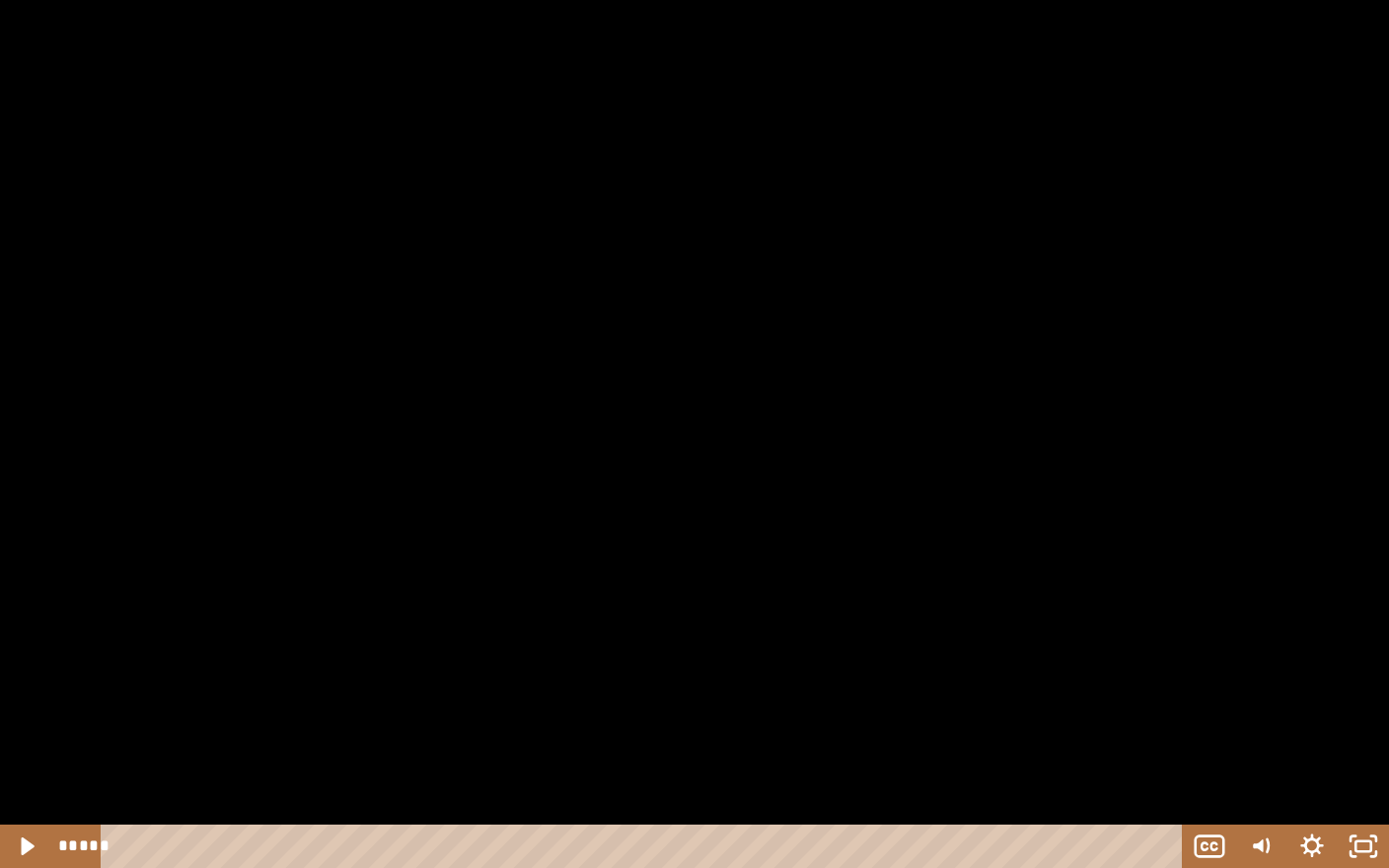 click at bounding box center [694, 434] 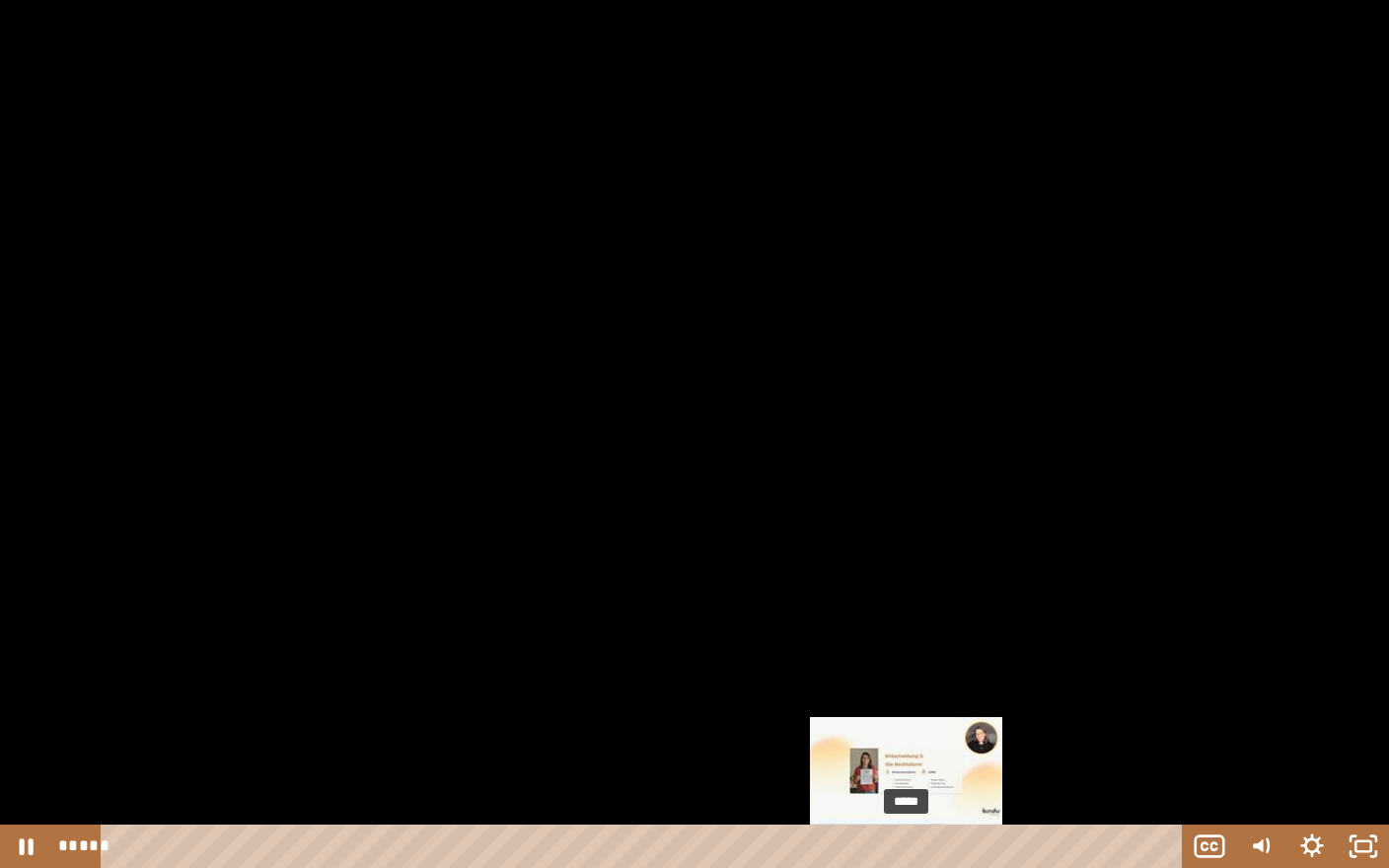 click on "*****" at bounding box center (645, 846) 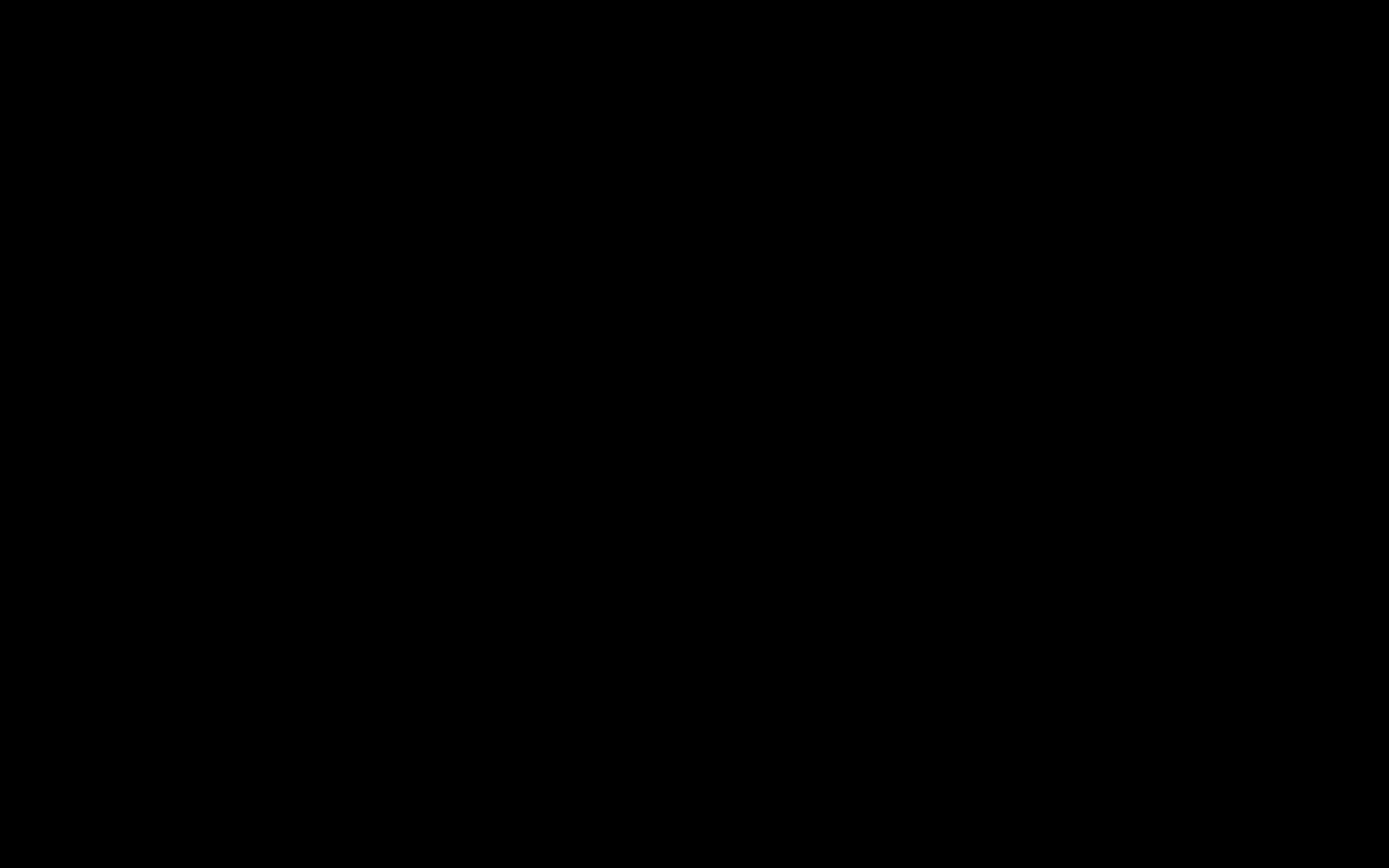 click at bounding box center [694, 434] 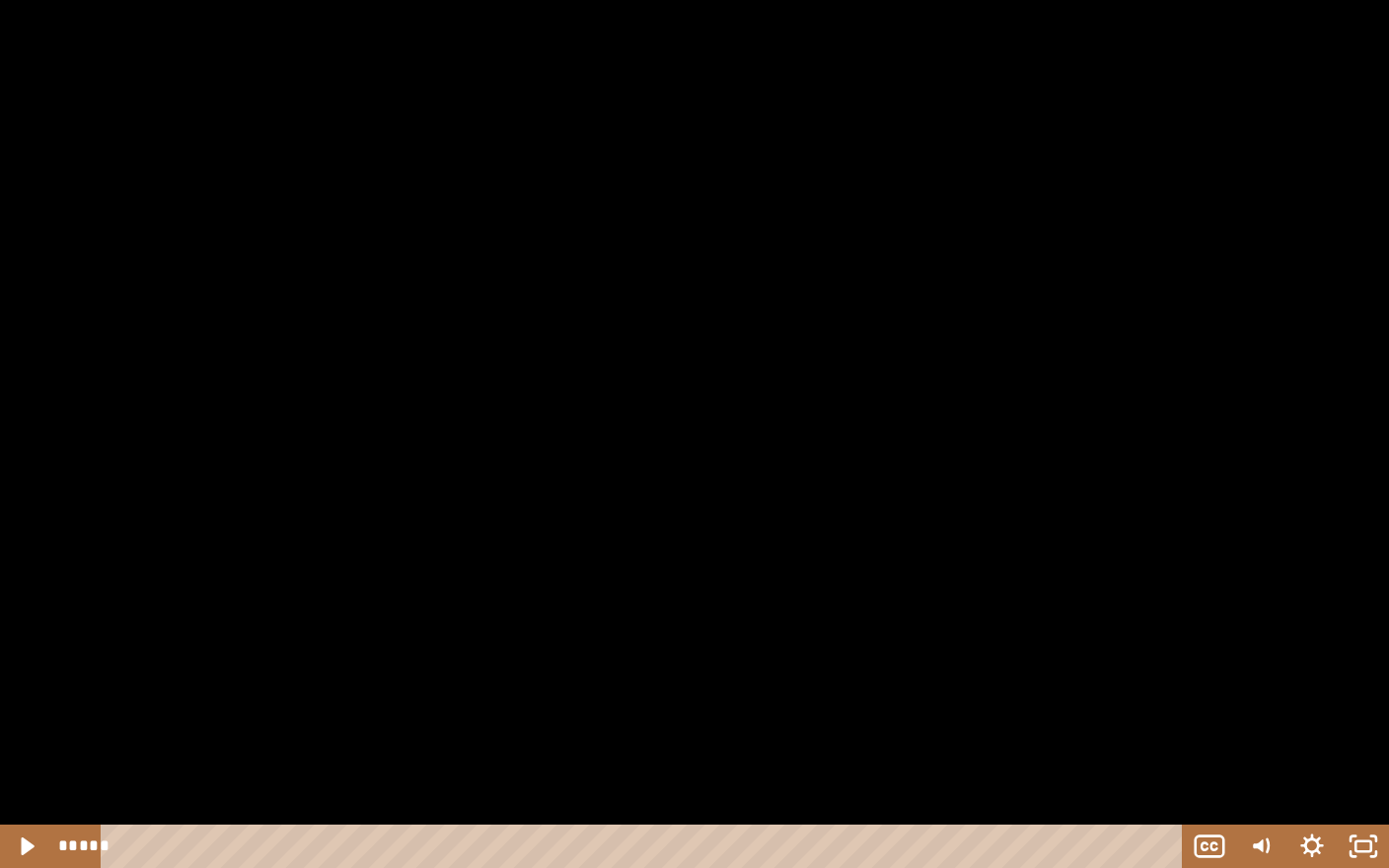 click at bounding box center (694, 434) 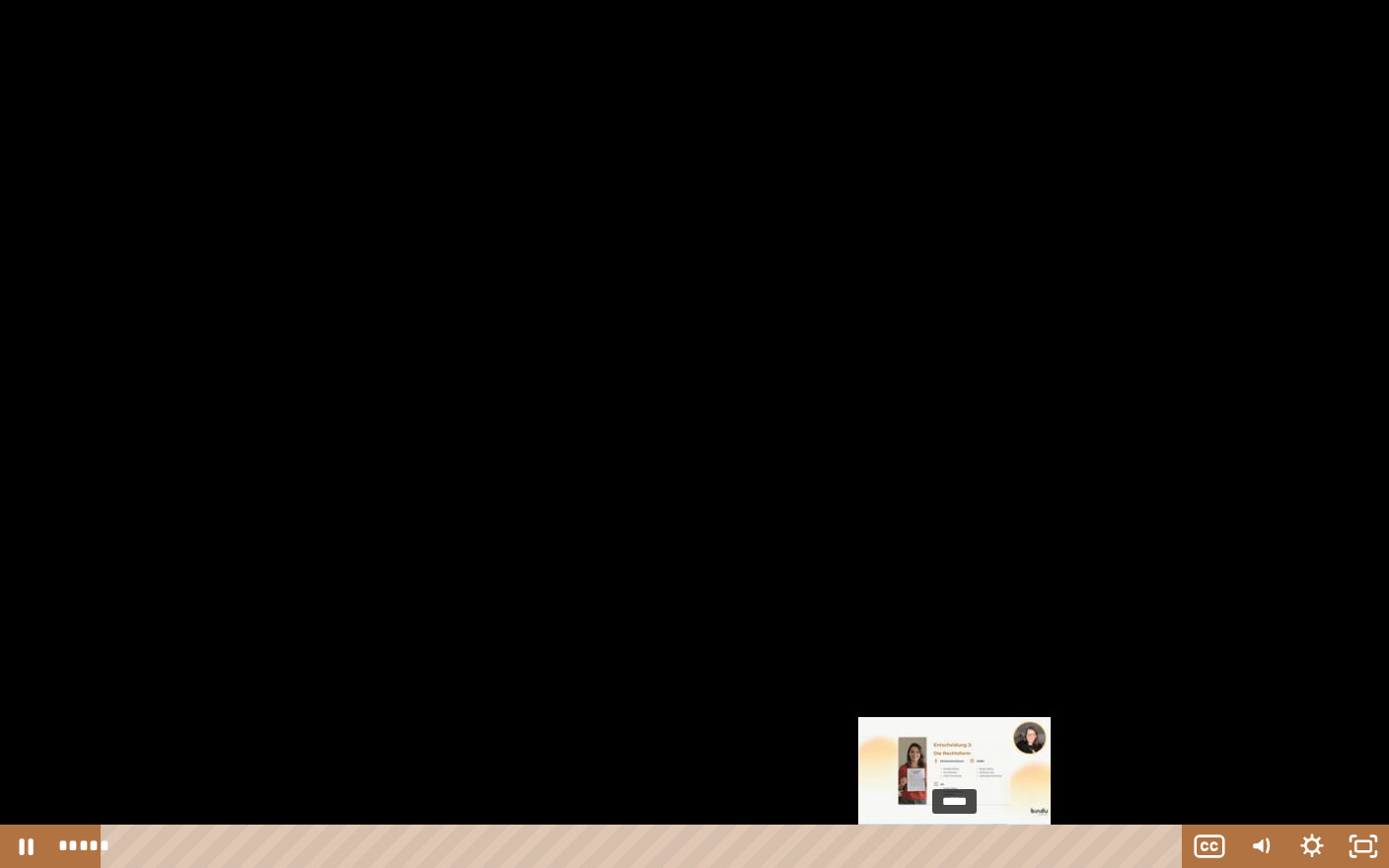 click on "*****" at bounding box center [645, 846] 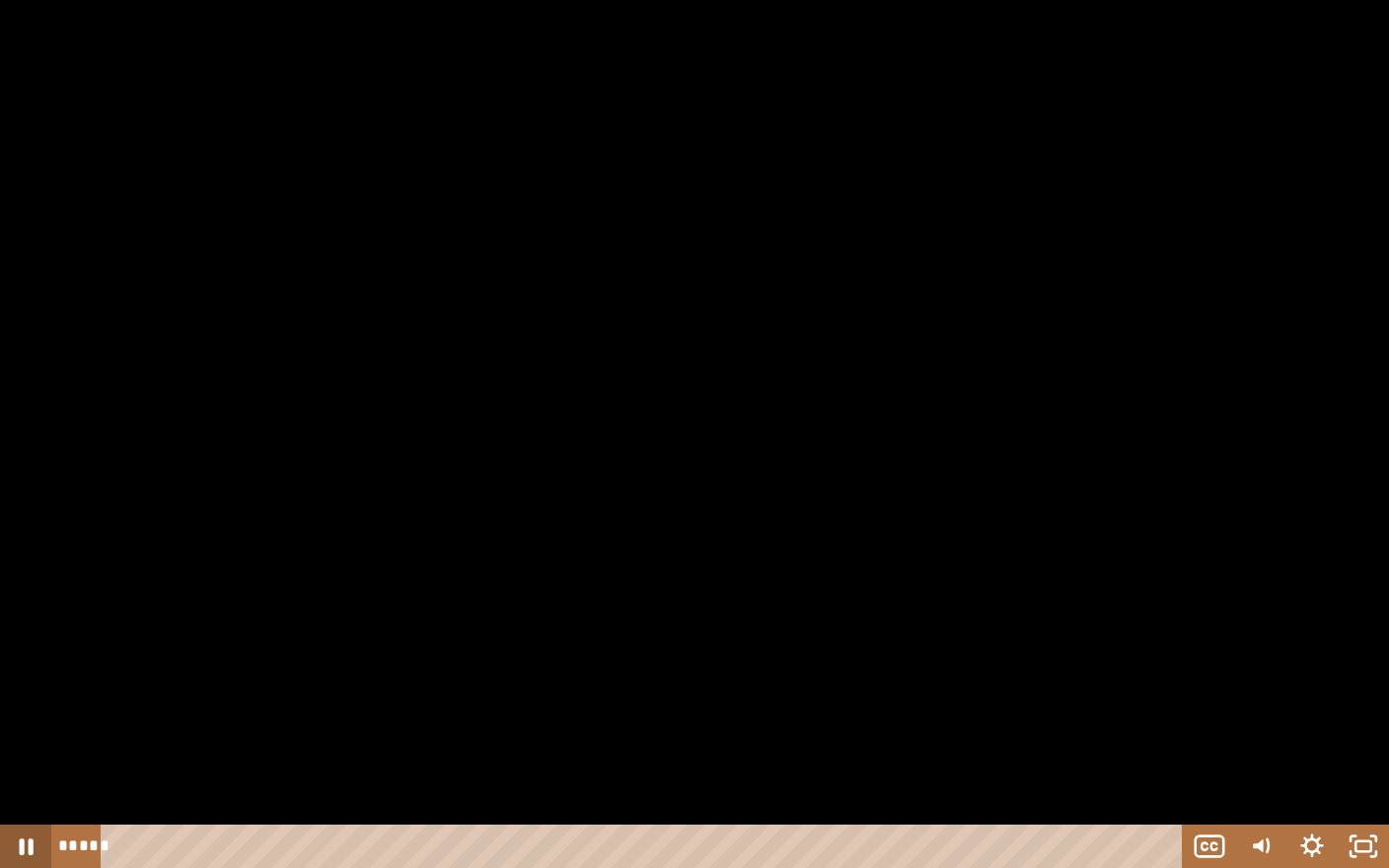 click on "***** ****" at bounding box center (694, 846) 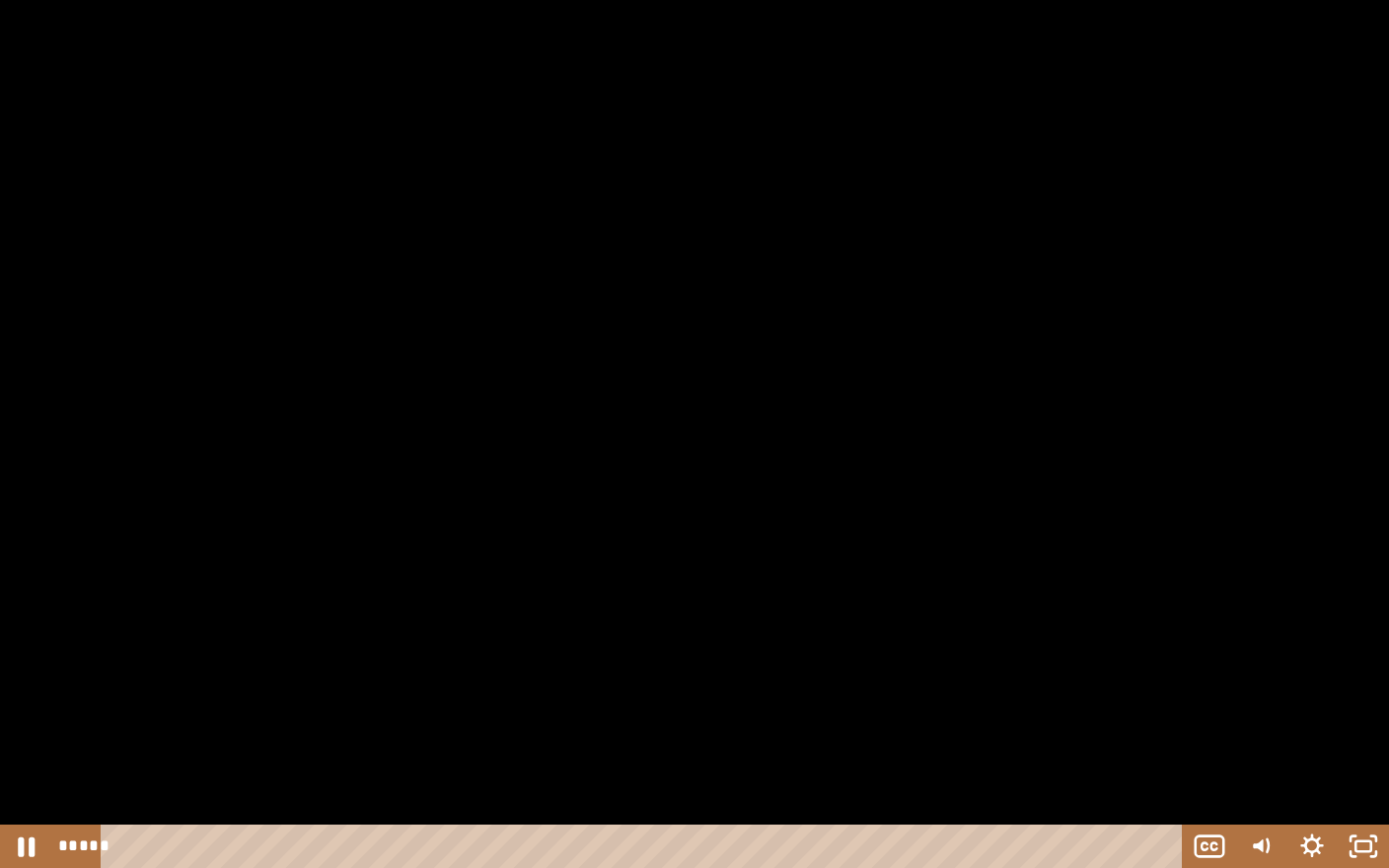 drag, startPoint x: 811, startPoint y: 328, endPoint x: 764, endPoint y: 314, distance: 49.040799 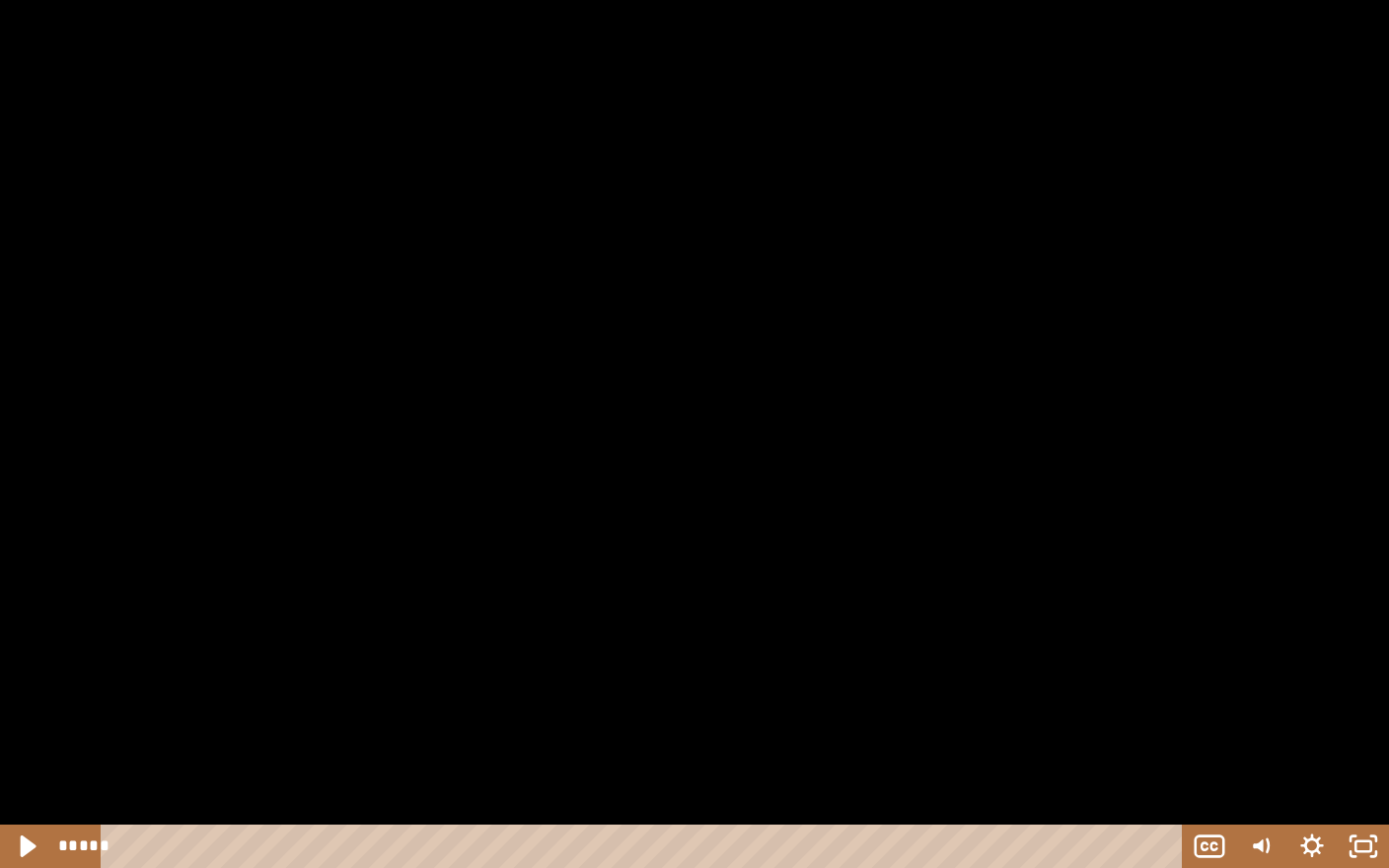click at bounding box center [694, 434] 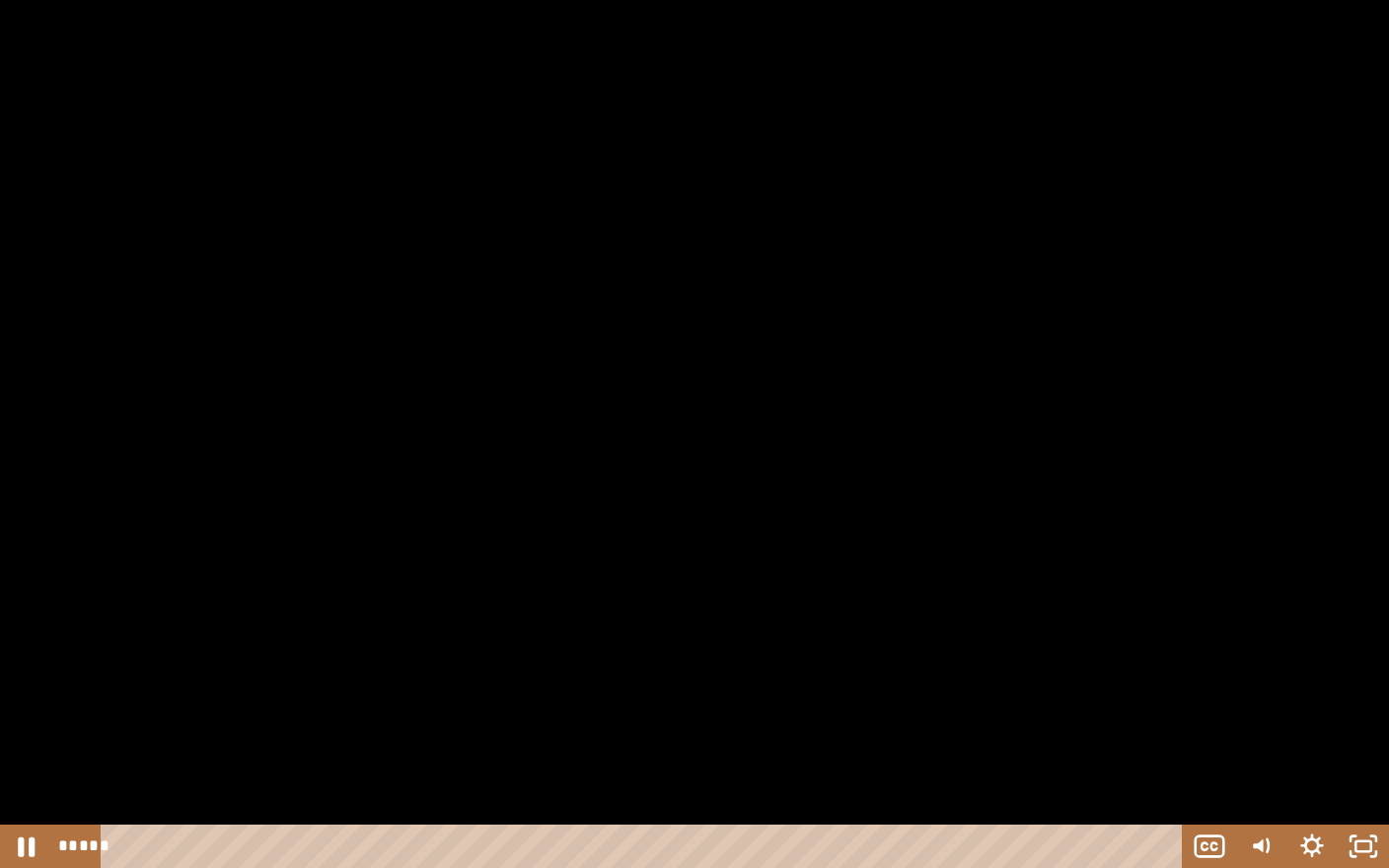 click at bounding box center [694, 434] 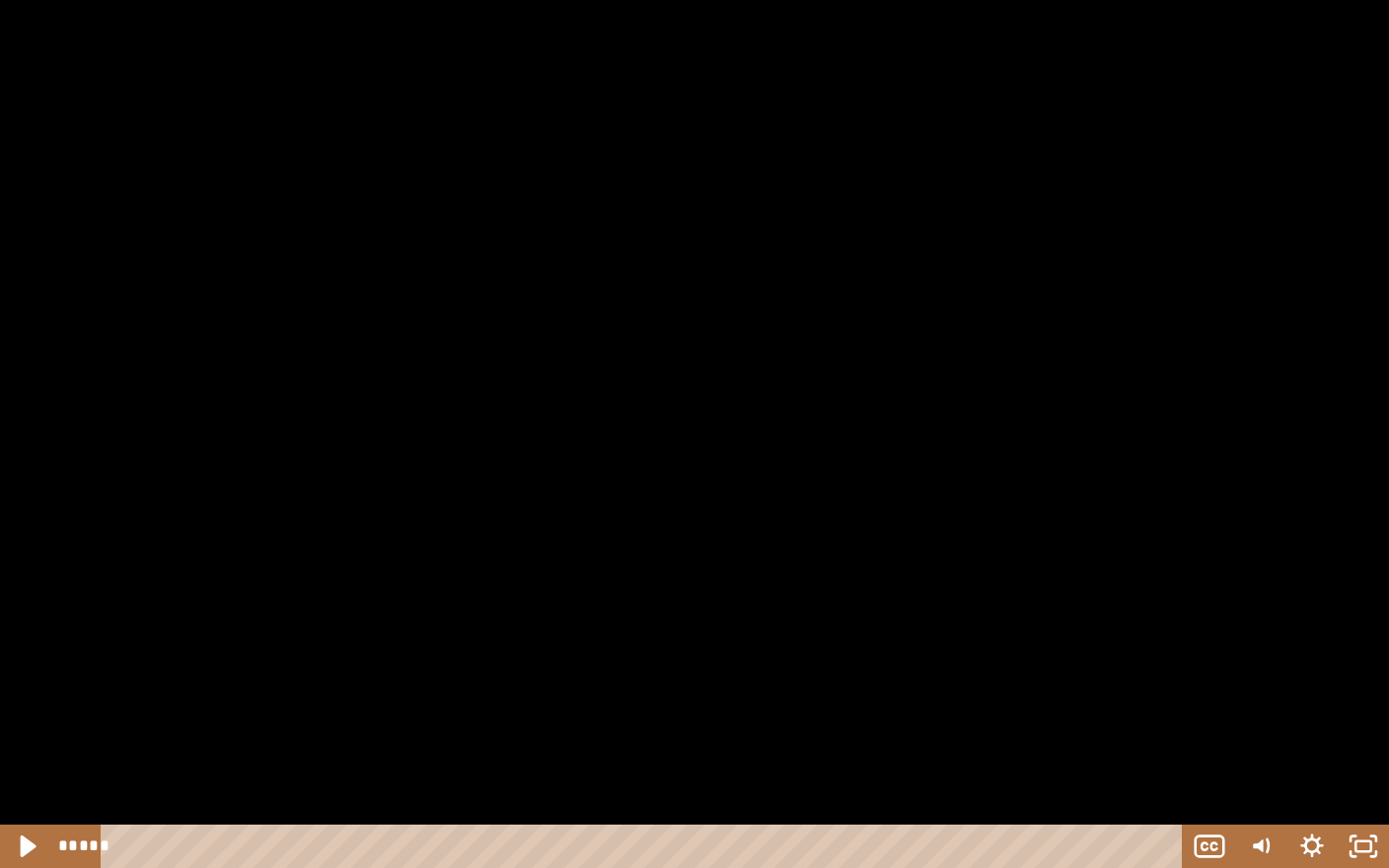 click at bounding box center (694, 434) 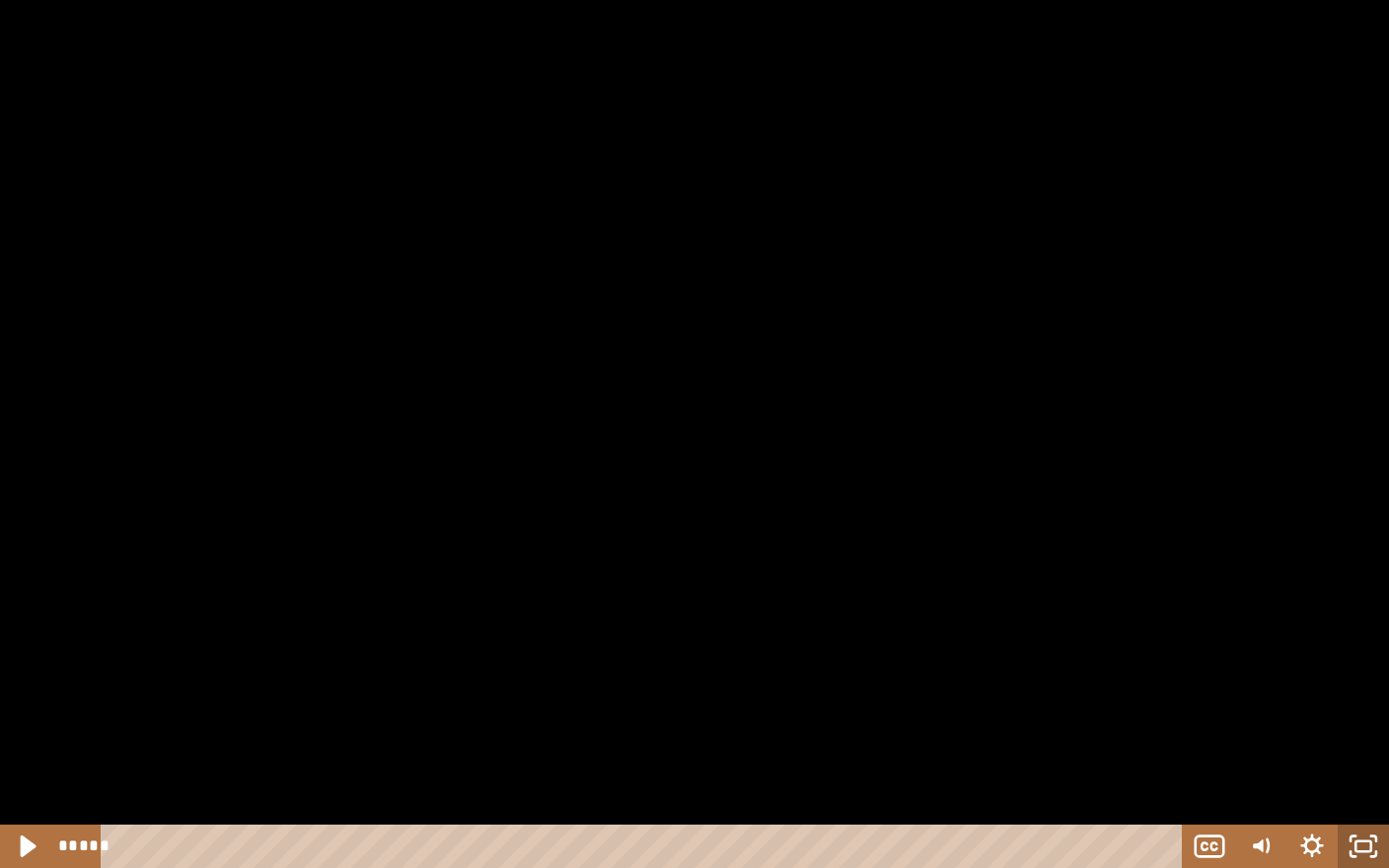 click 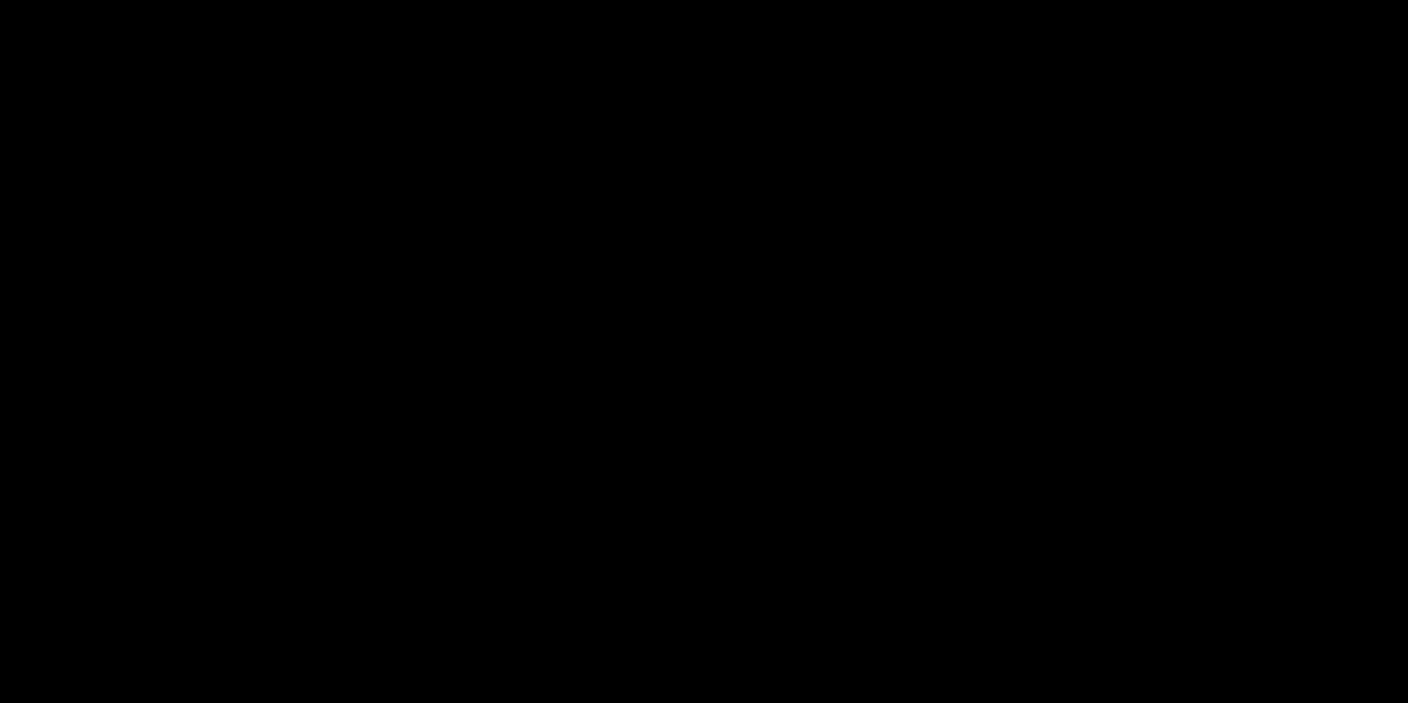 scroll, scrollTop: 1229, scrollLeft: 0, axis: vertical 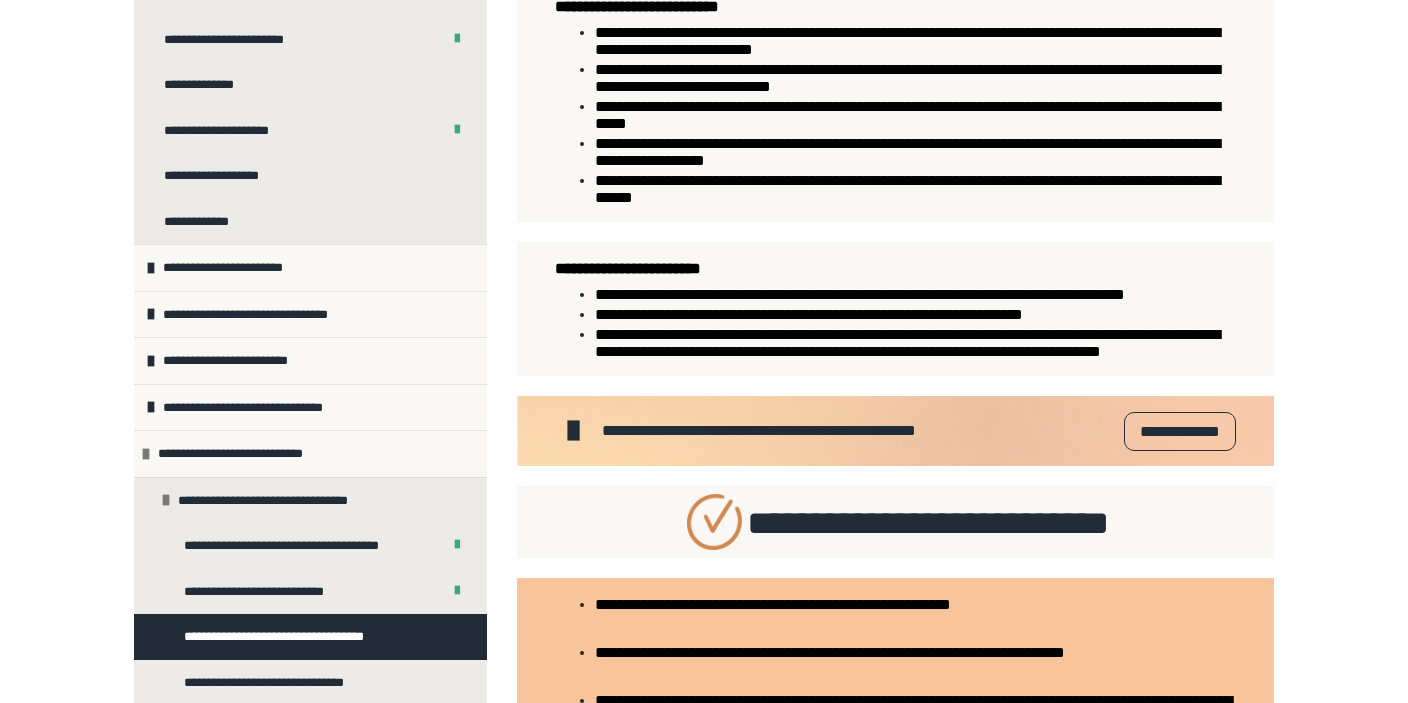 click on "**********" at bounding box center (895, 309) 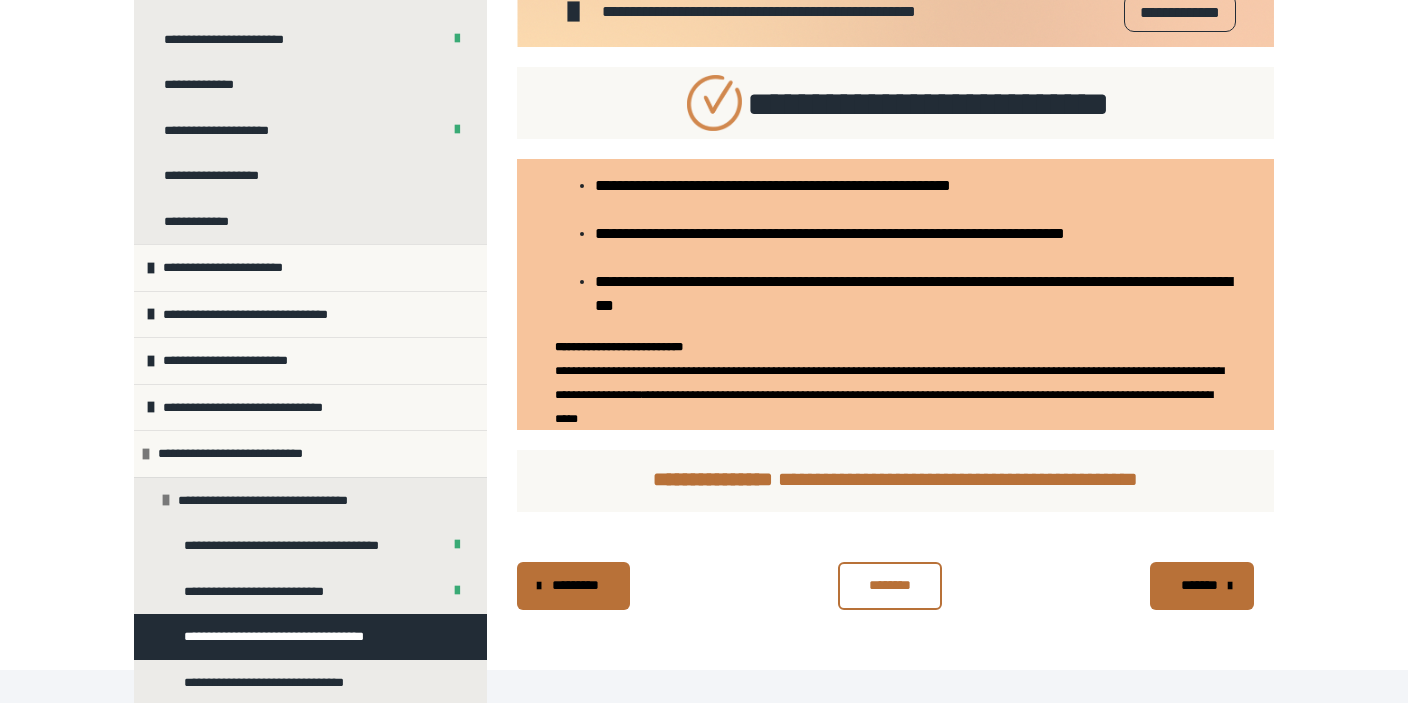 scroll, scrollTop: 1651, scrollLeft: 0, axis: vertical 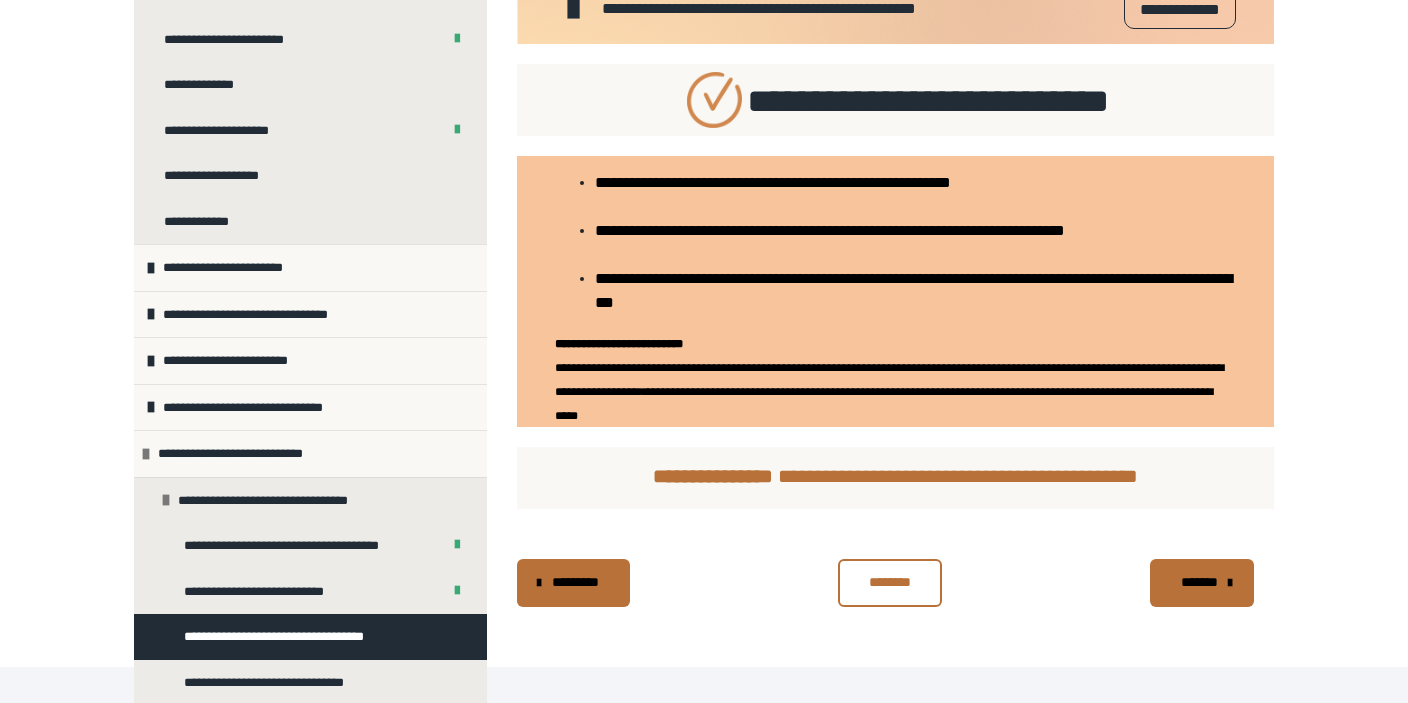 click on "**********" at bounding box center [773, 182] 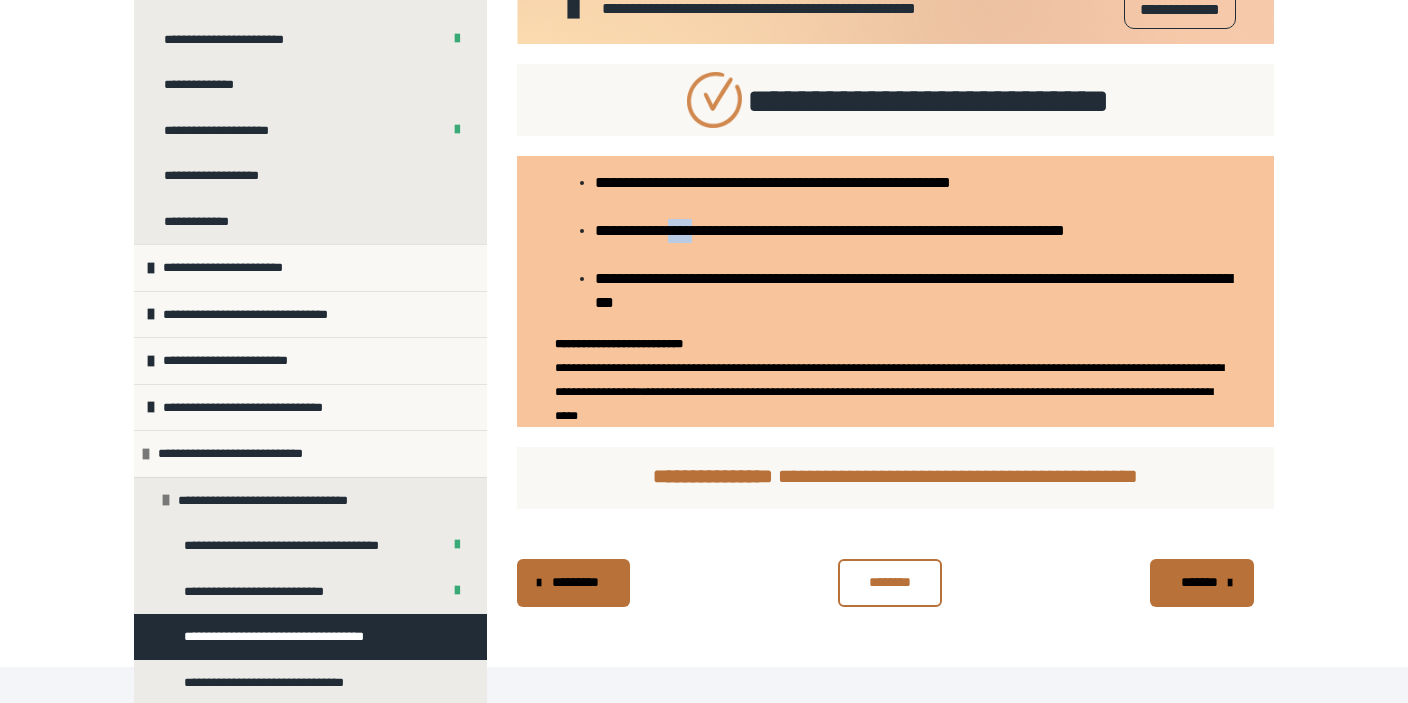 click on "**********" at bounding box center (830, 230) 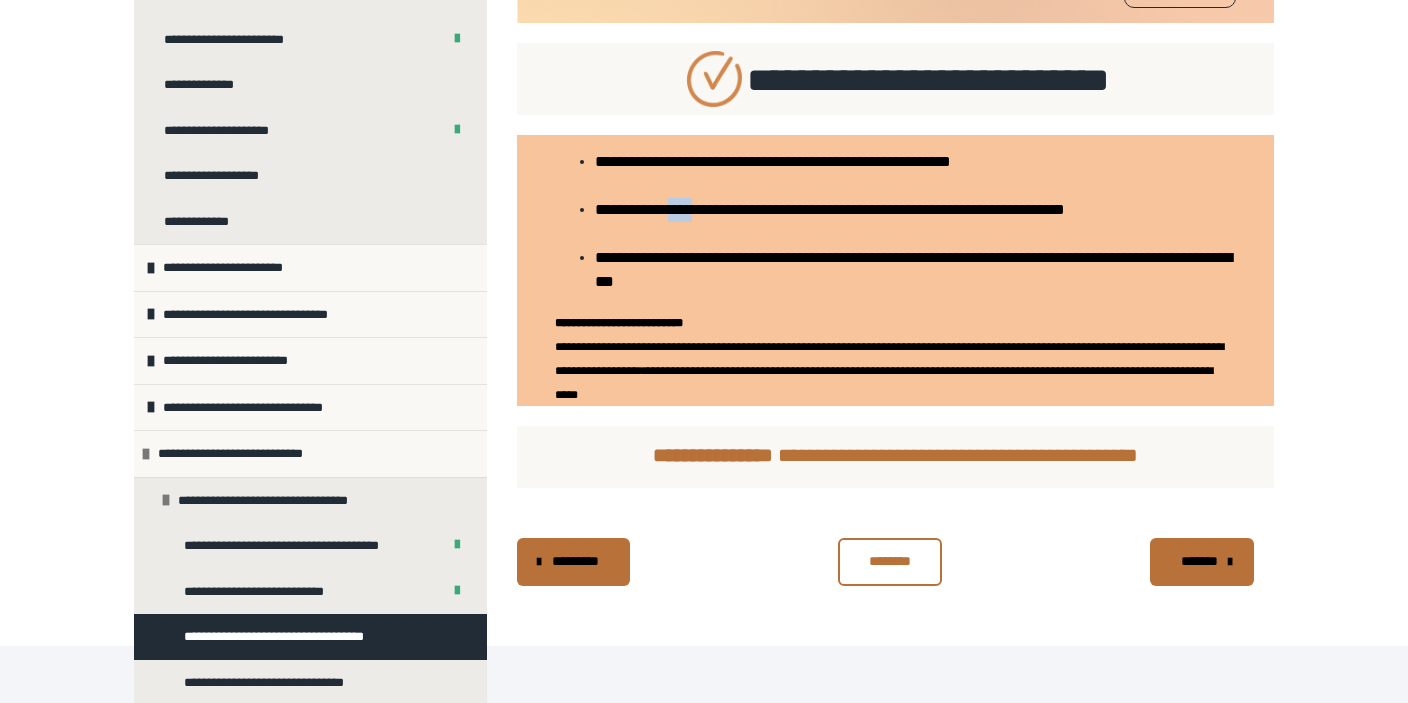 scroll, scrollTop: 1720, scrollLeft: 0, axis: vertical 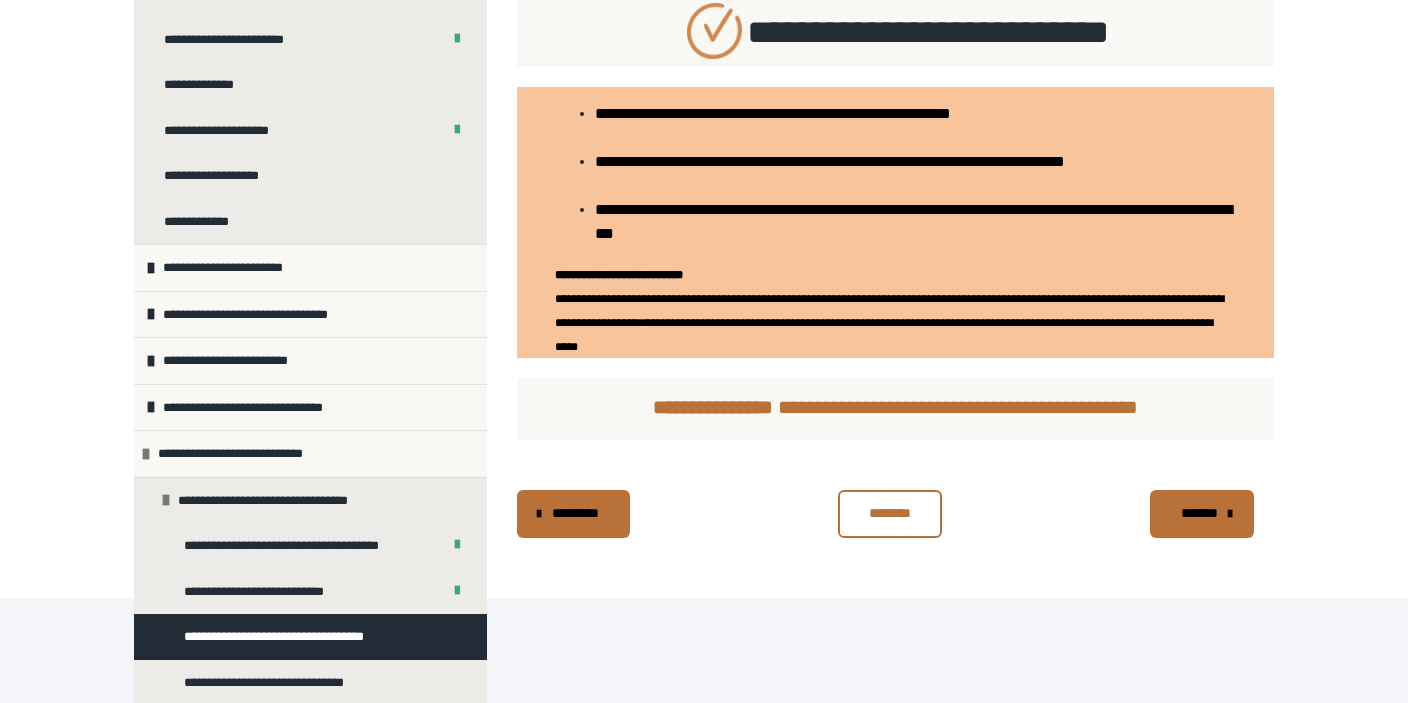 click on "**********" at bounding box center [915, 222] 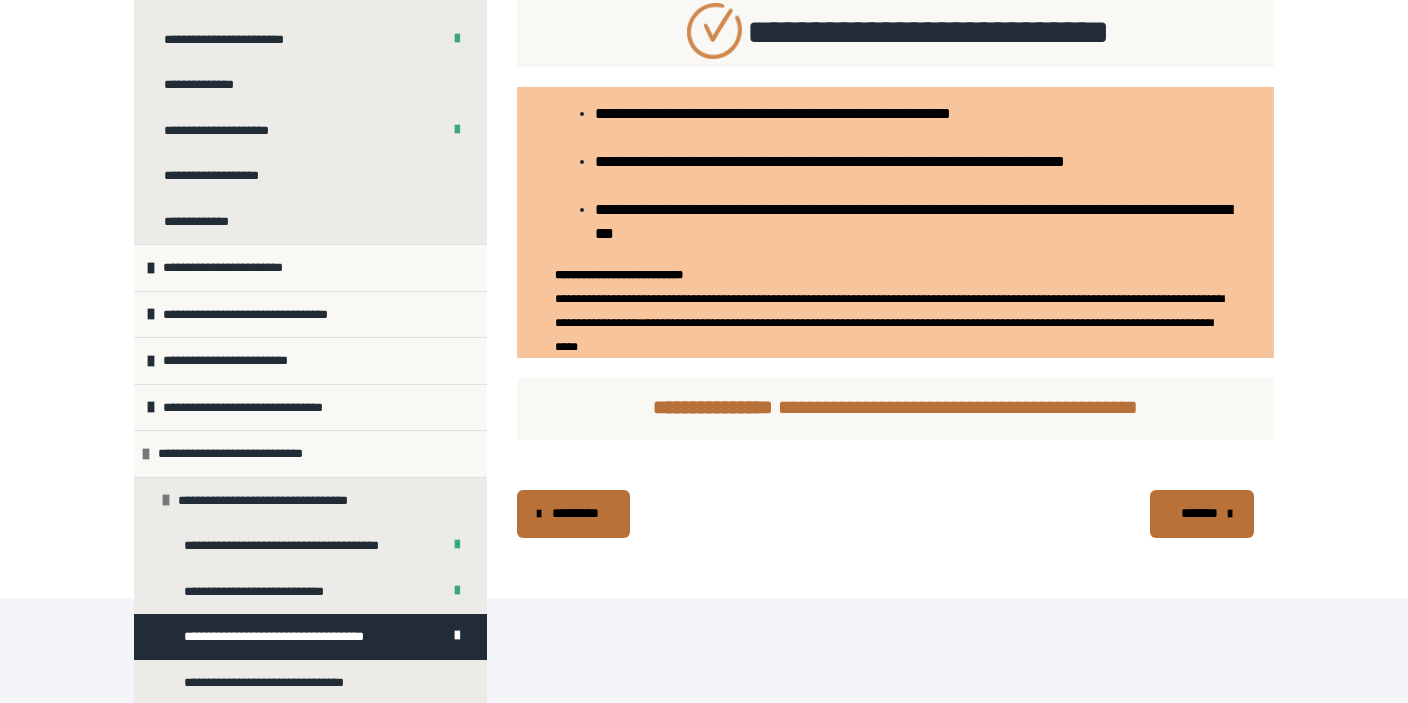 click on "*******" at bounding box center [1200, 513] 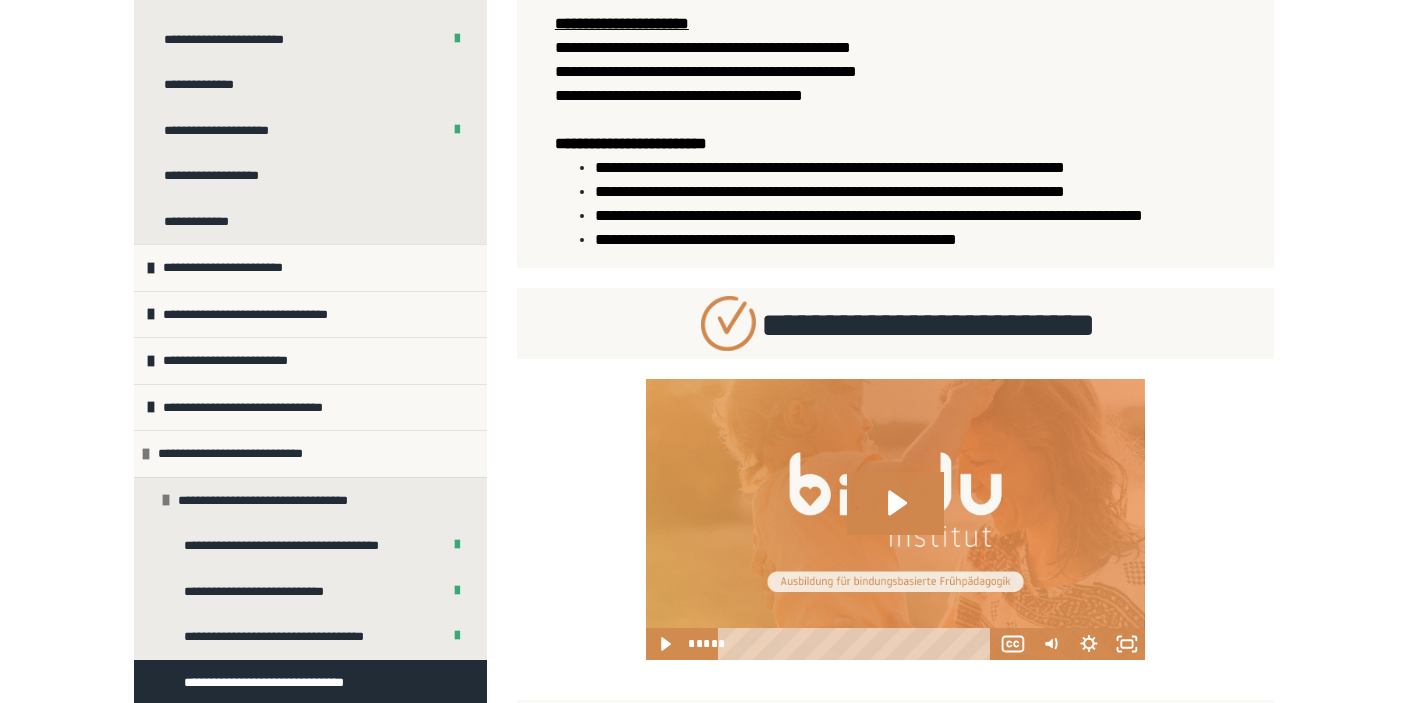 scroll, scrollTop: 950, scrollLeft: 0, axis: vertical 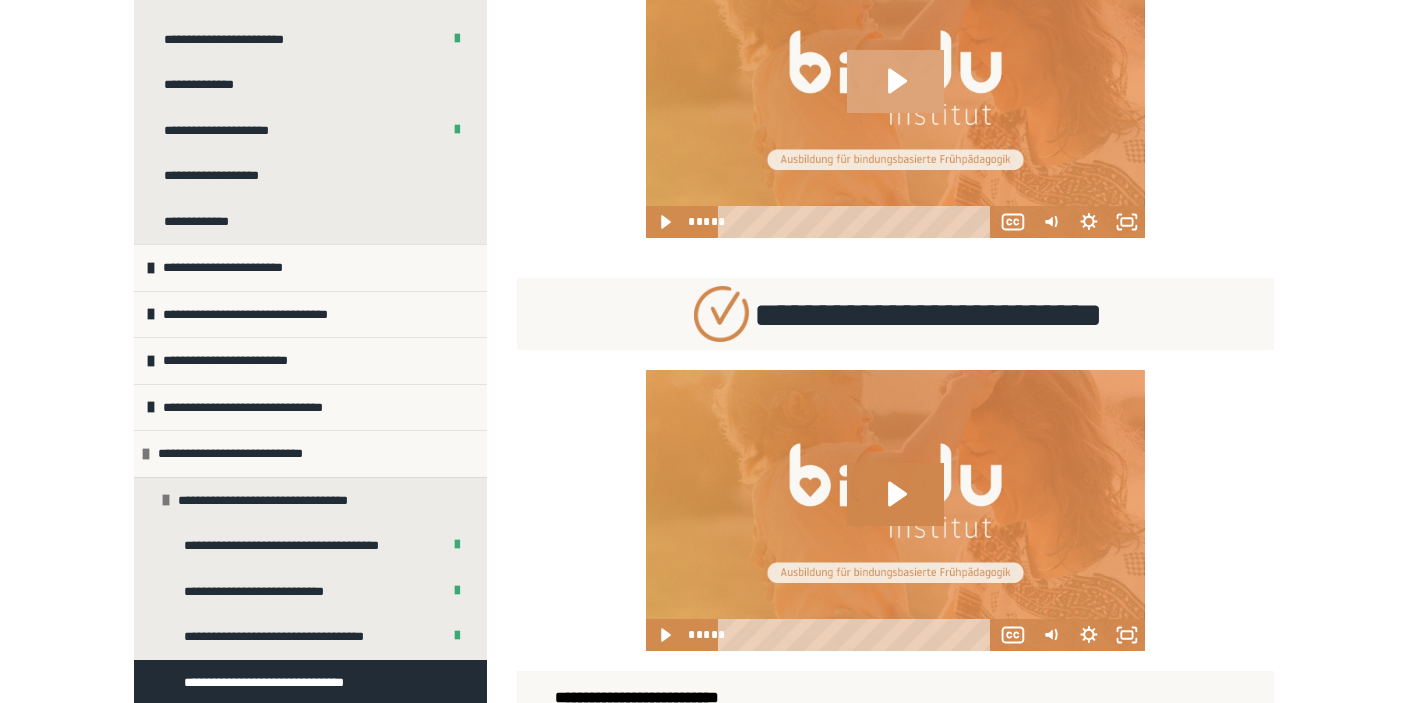 click 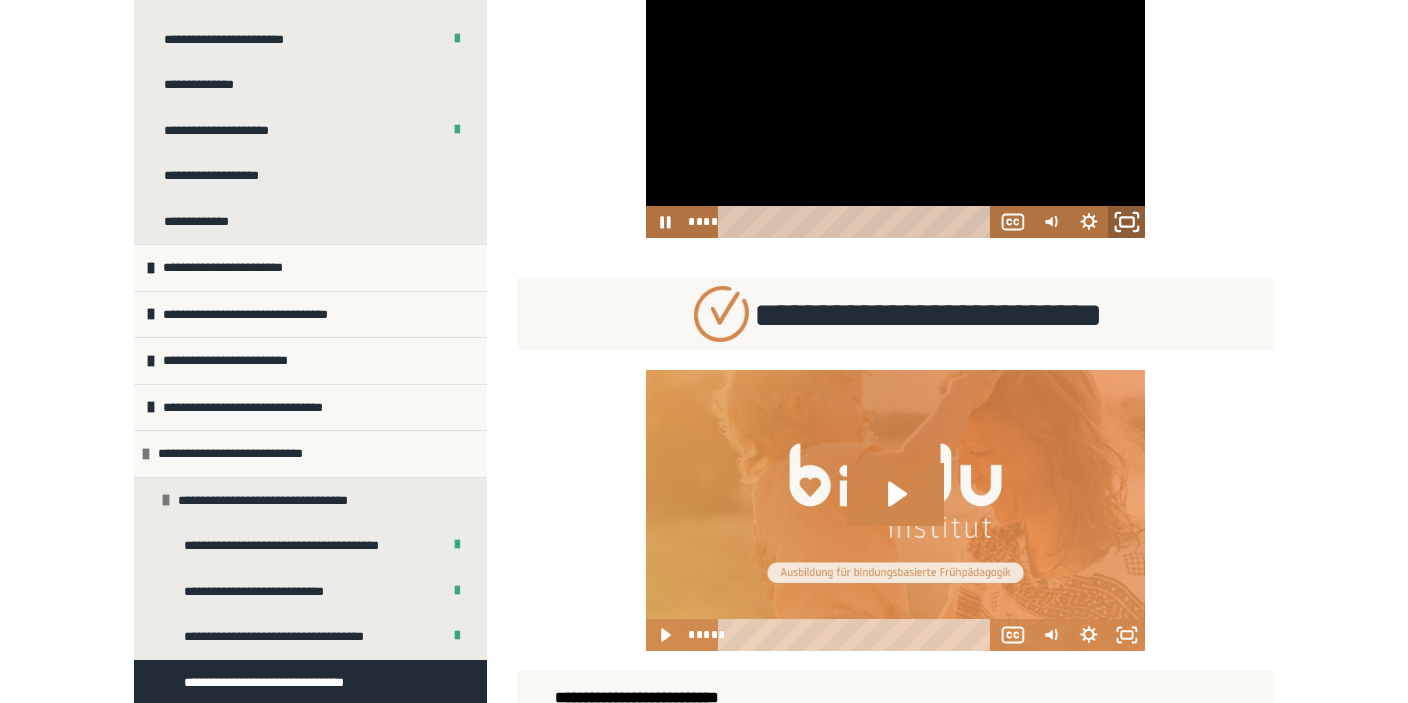 click 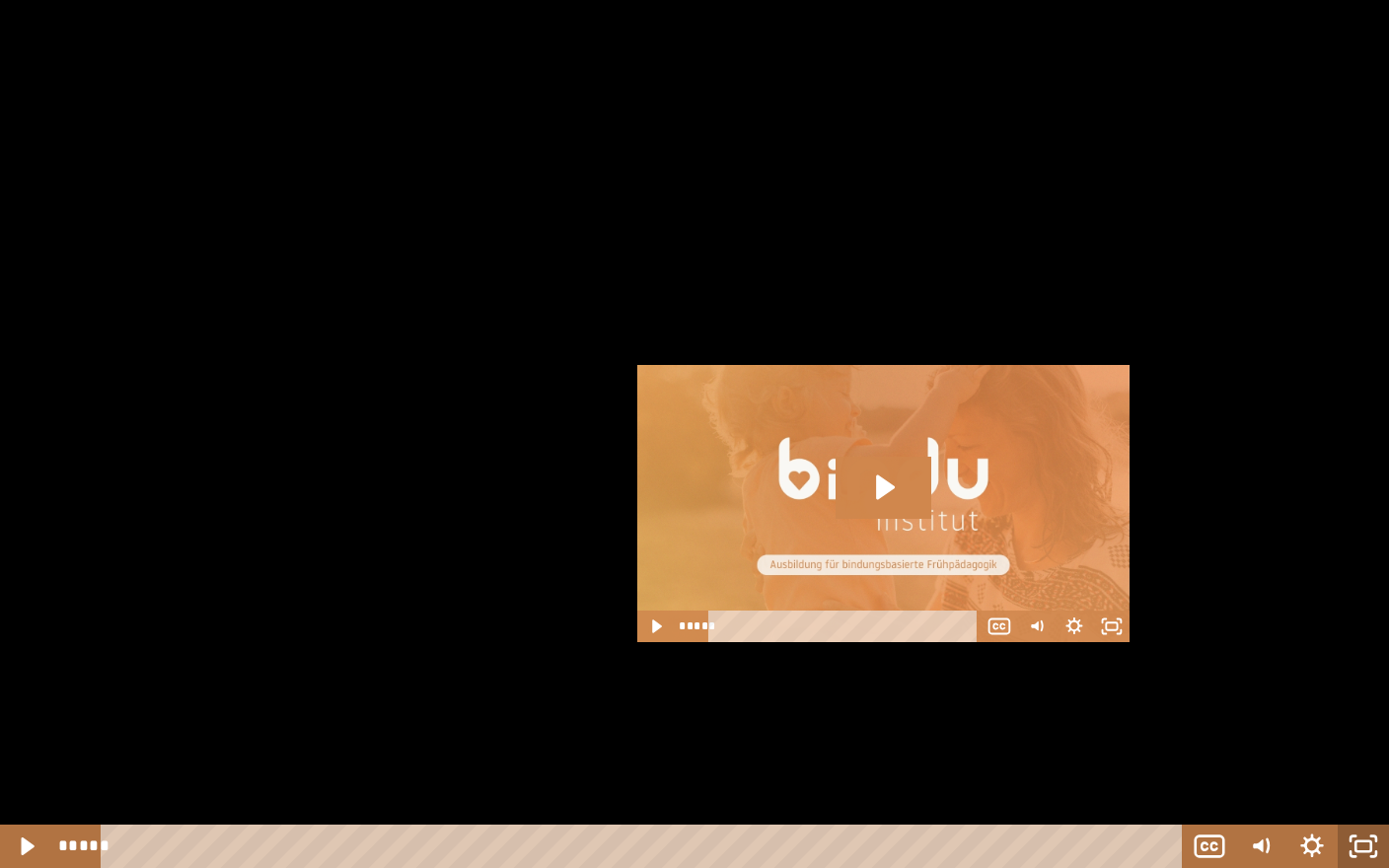 click 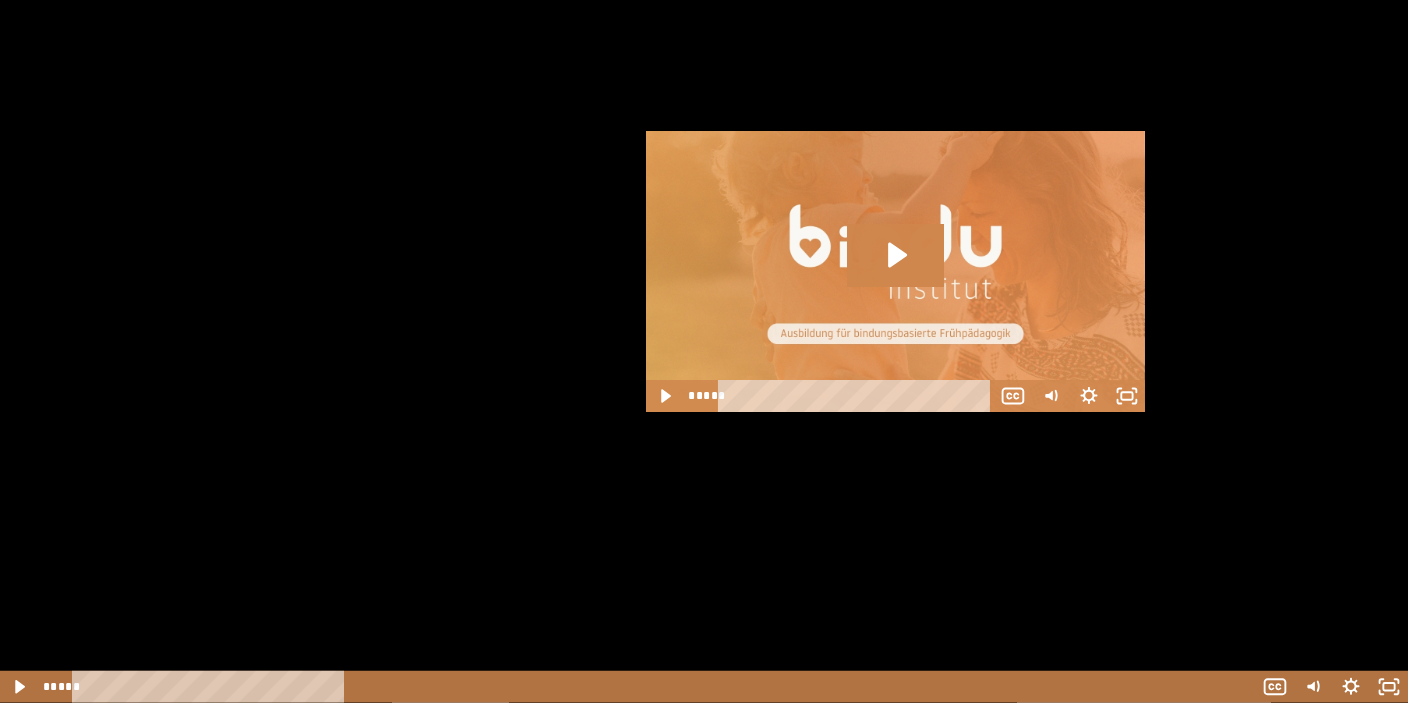 scroll, scrollTop: 1267, scrollLeft: 0, axis: vertical 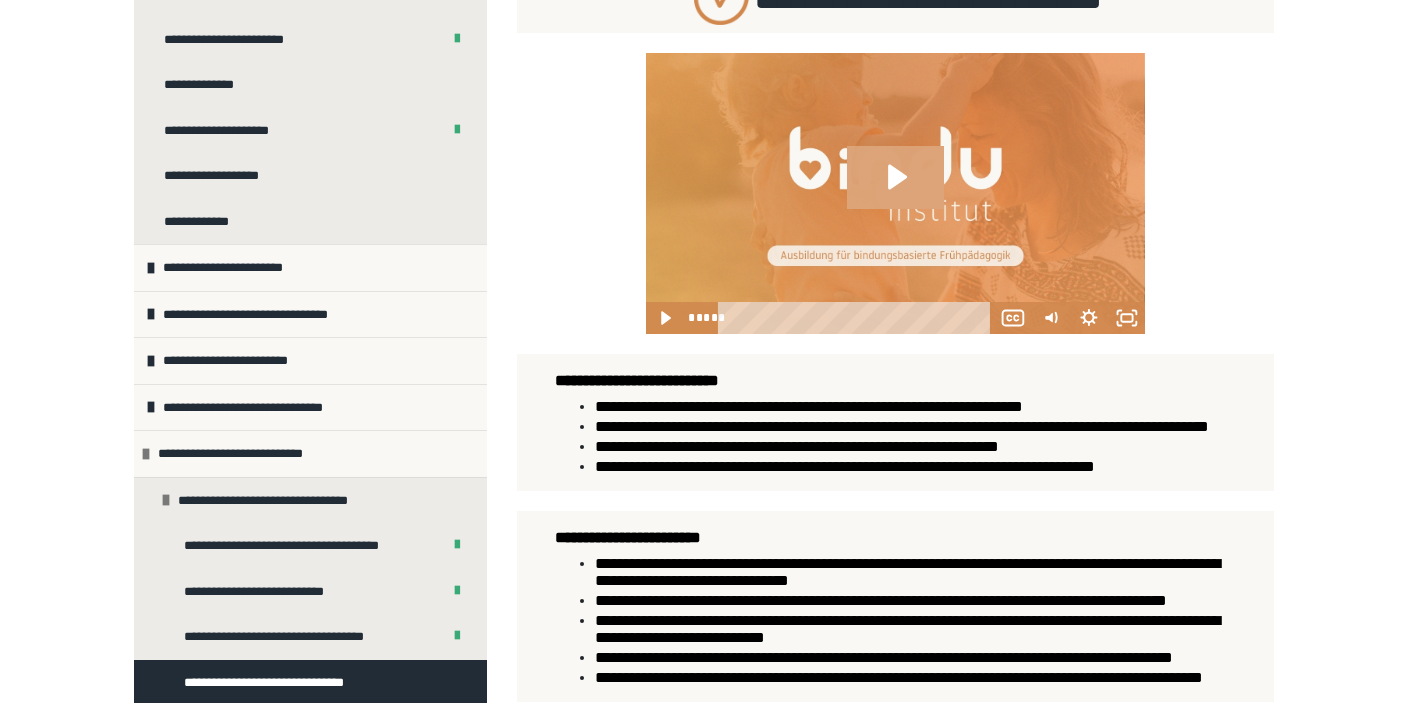 click 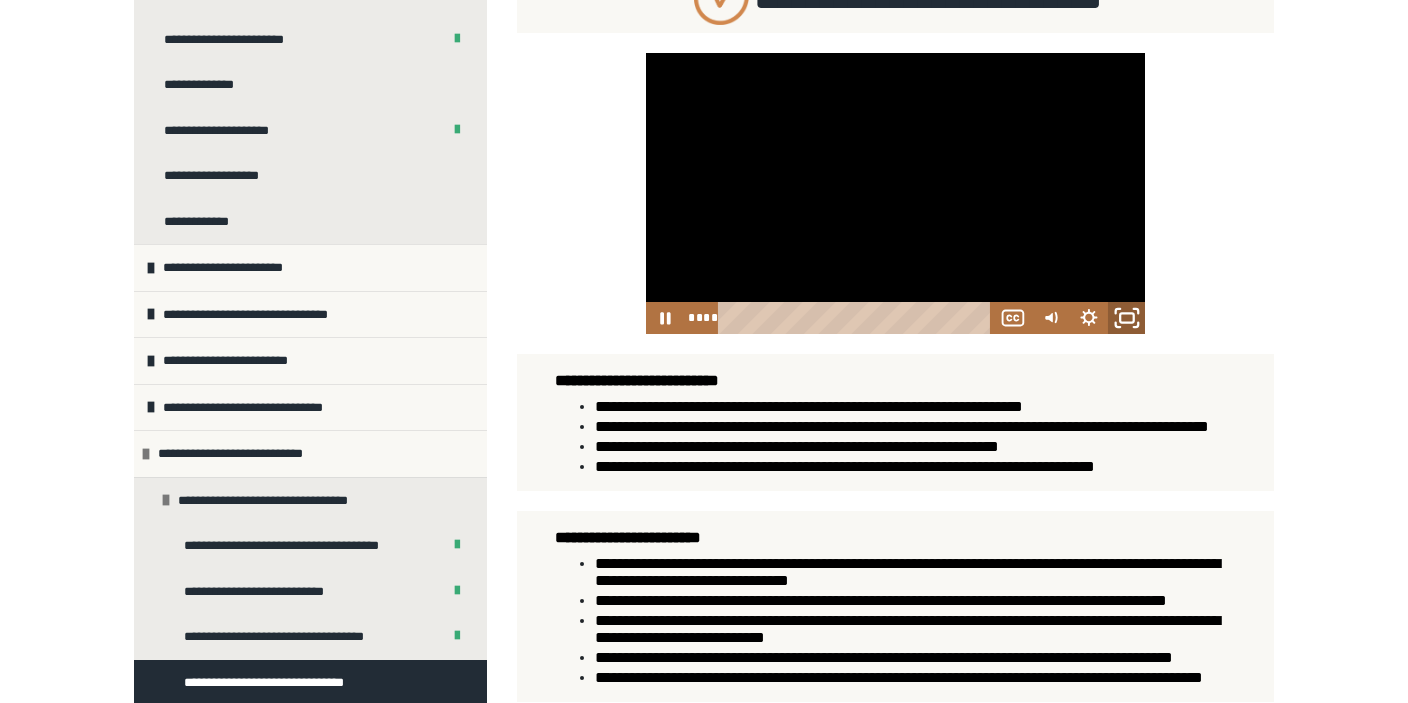 click 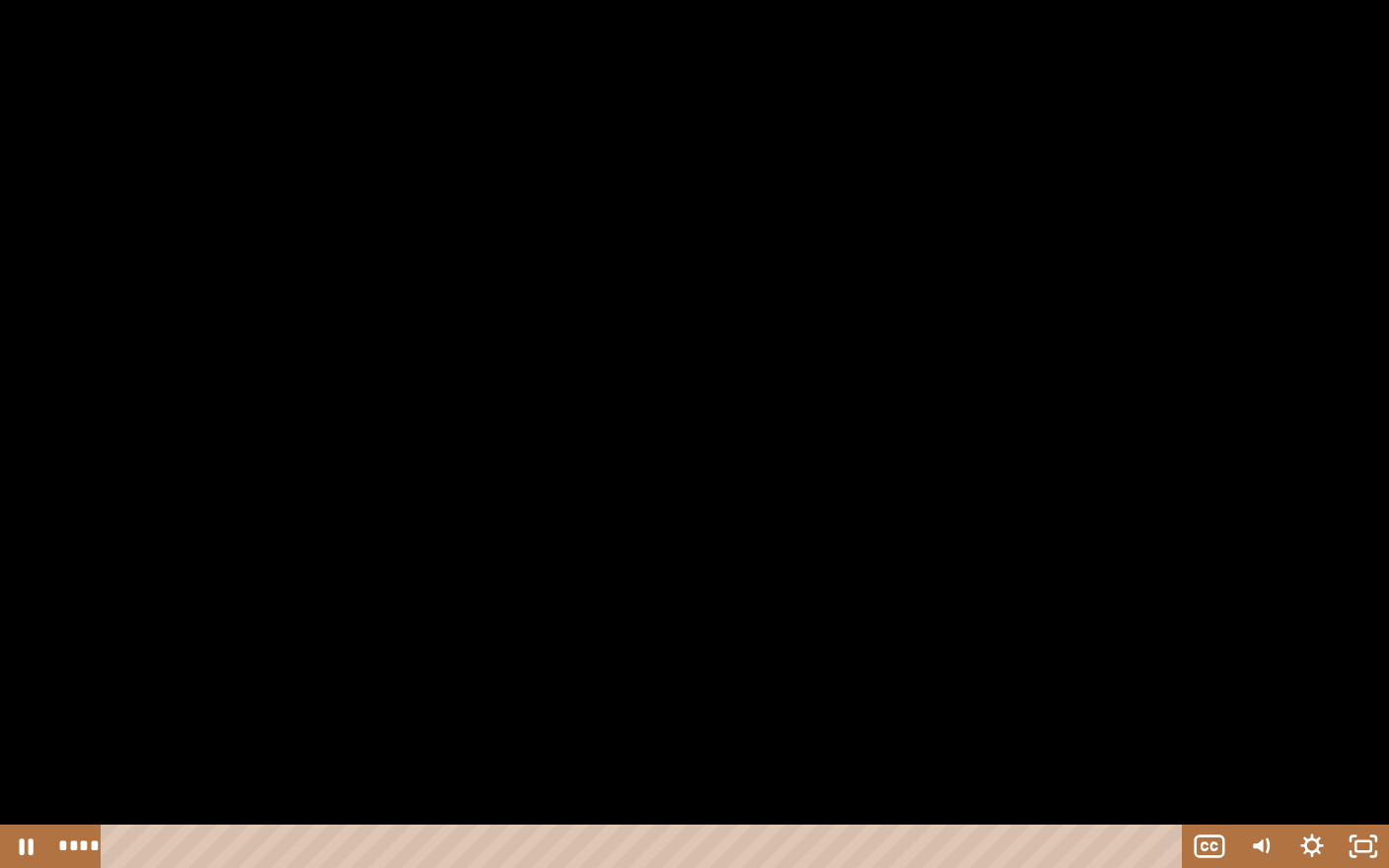 click at bounding box center [694, 434] 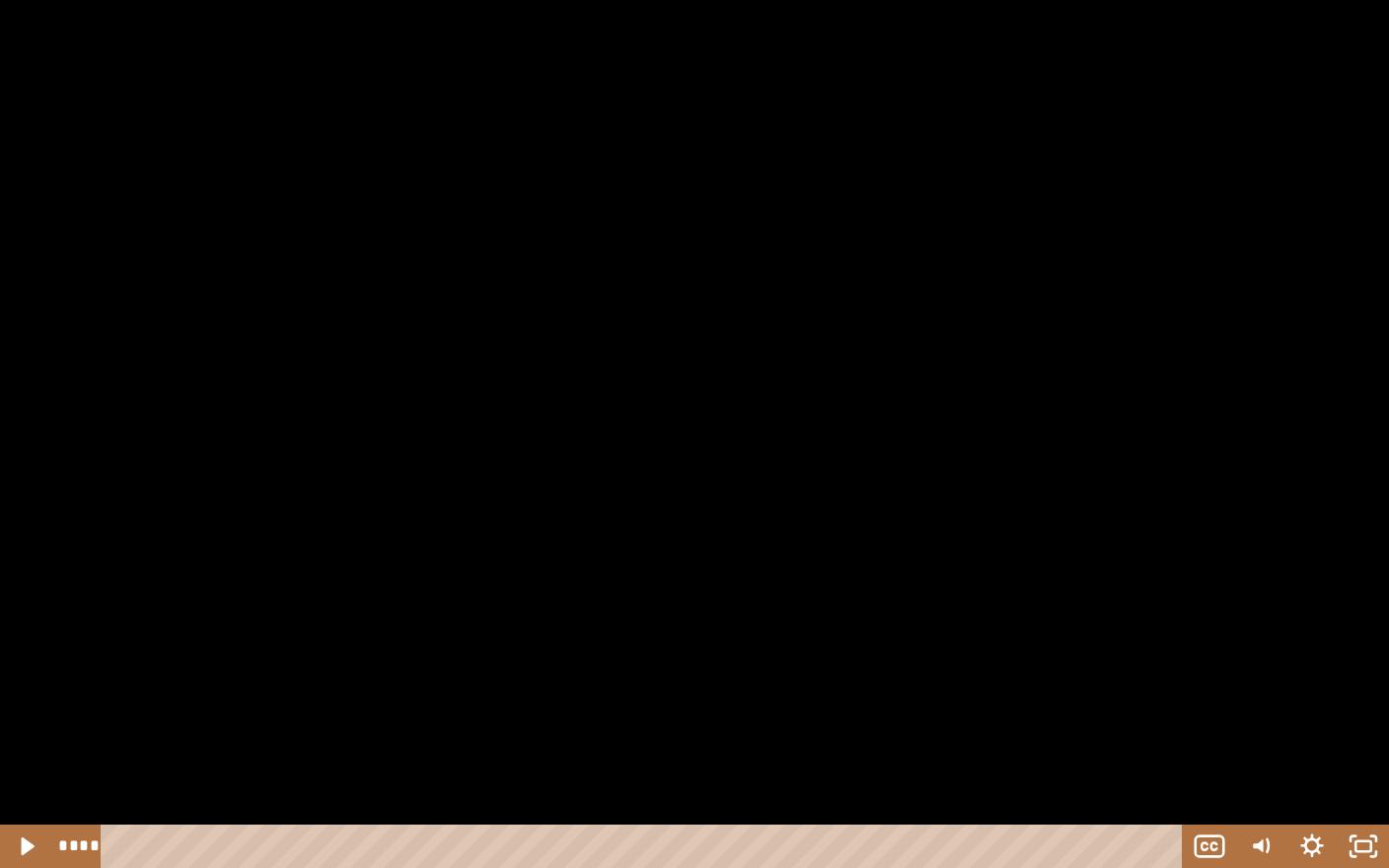 click at bounding box center (694, 434) 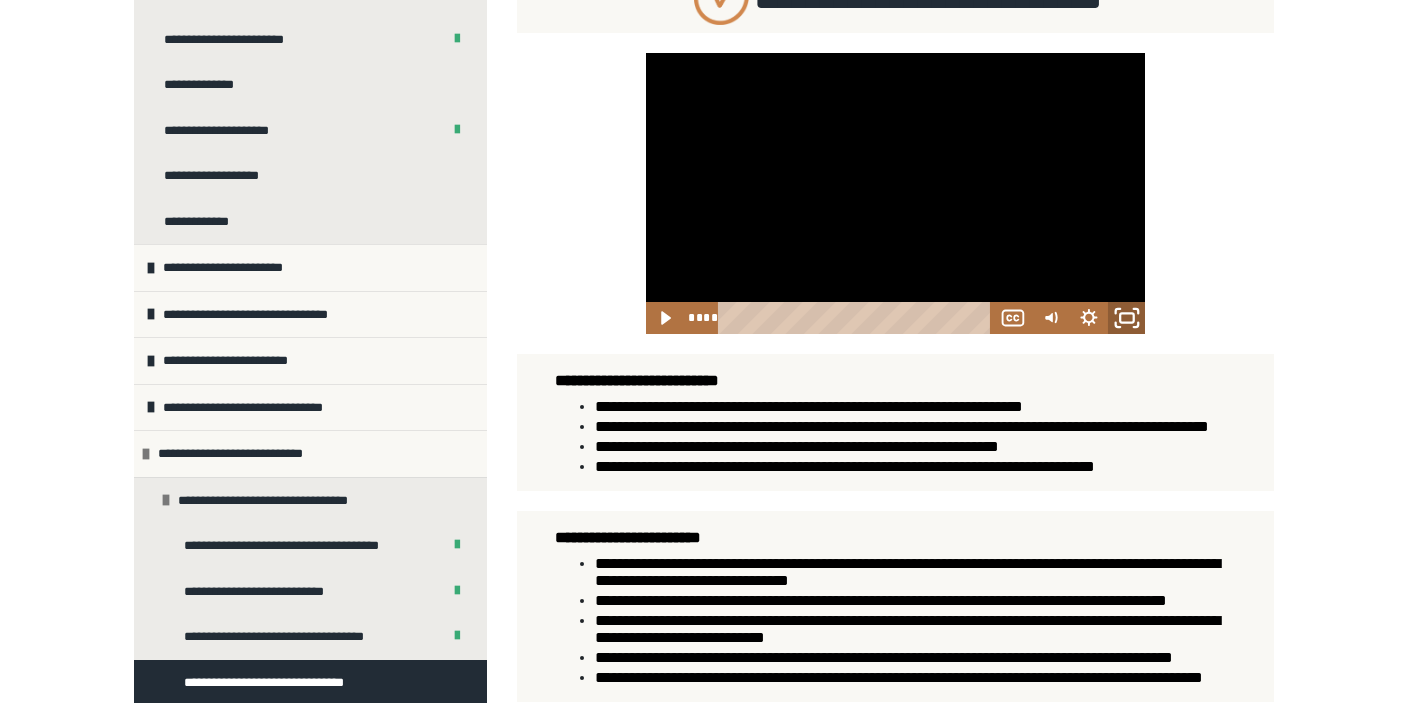 click 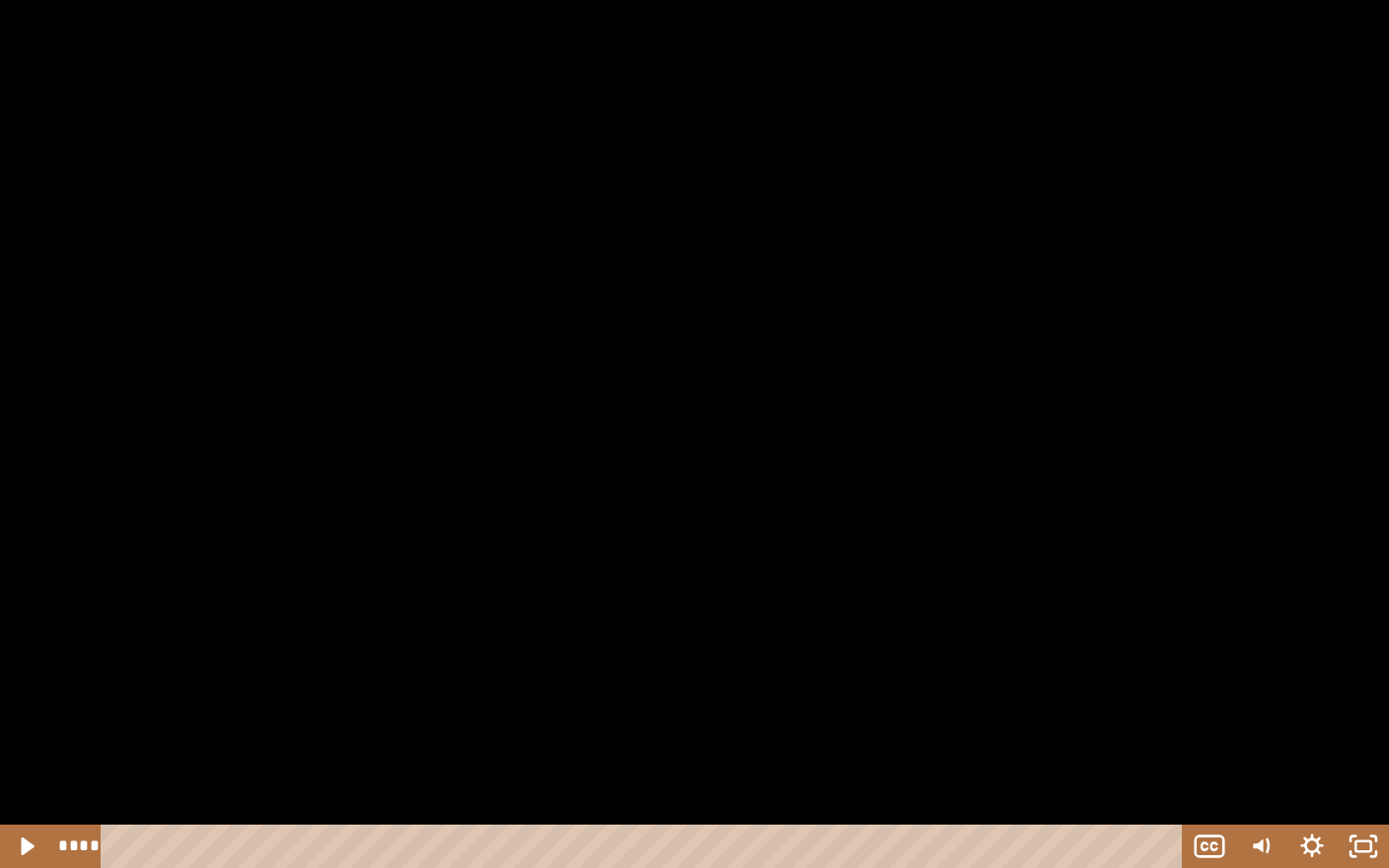 click at bounding box center (694, 434) 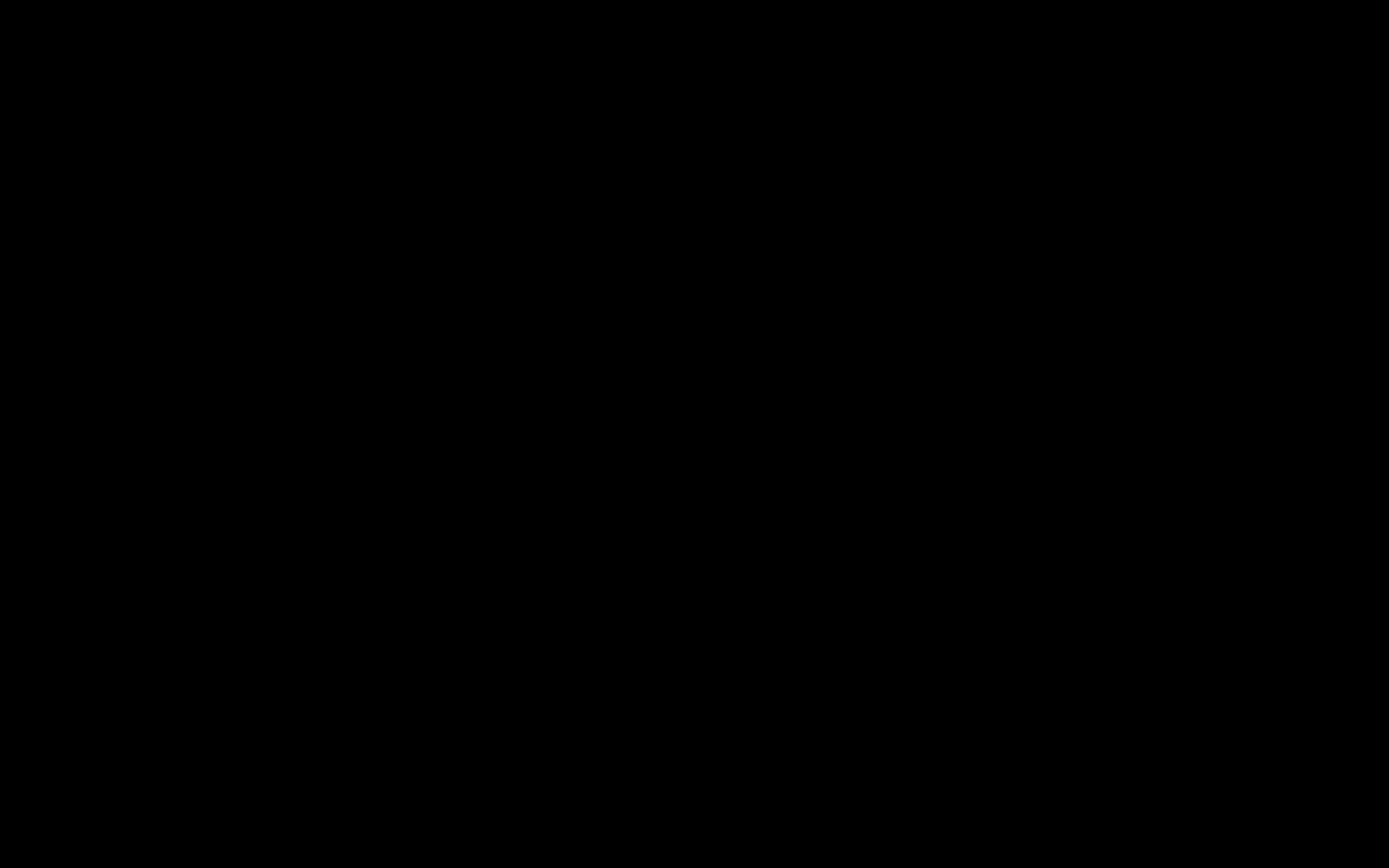 type 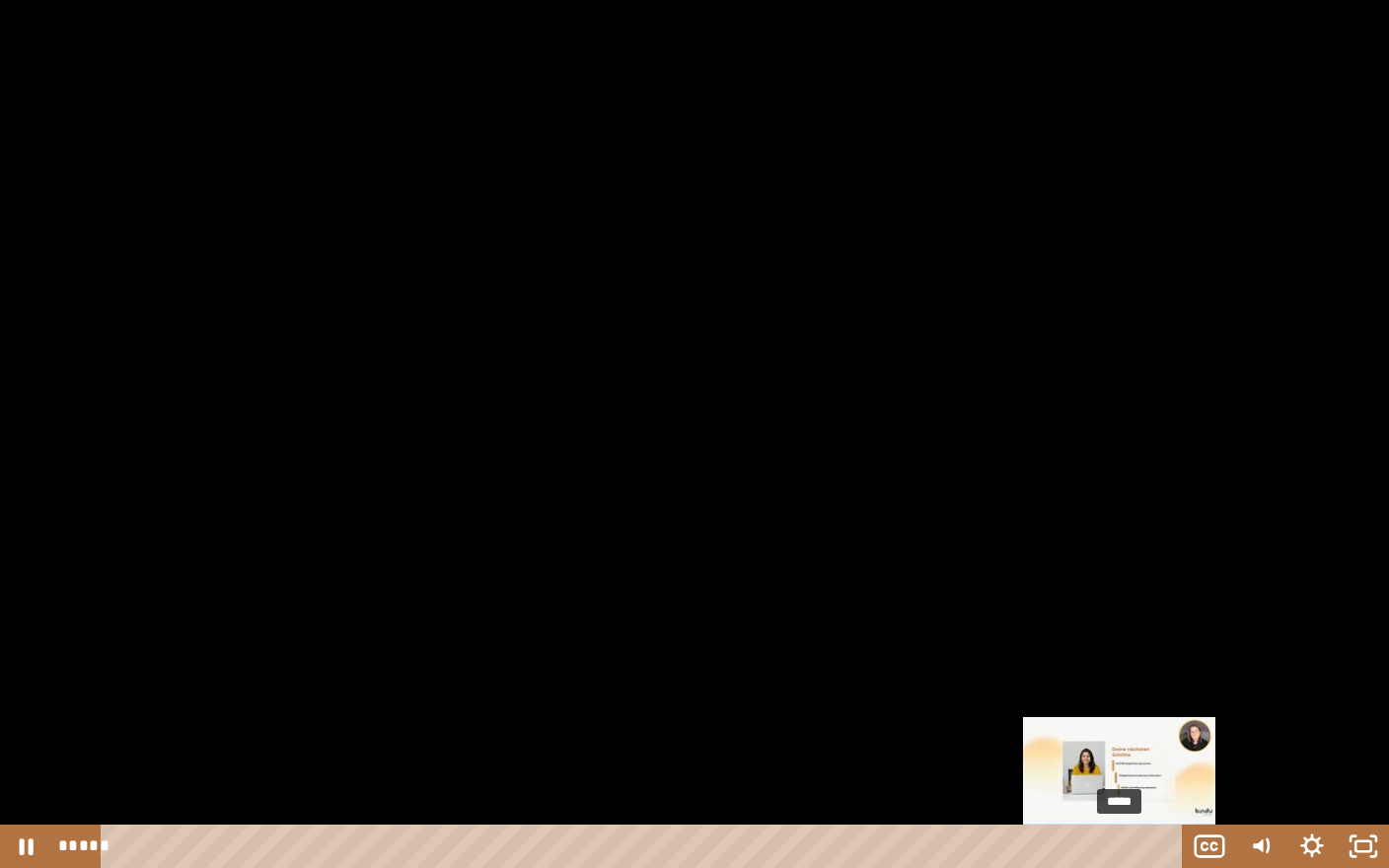 click on "*****" at bounding box center [645, 846] 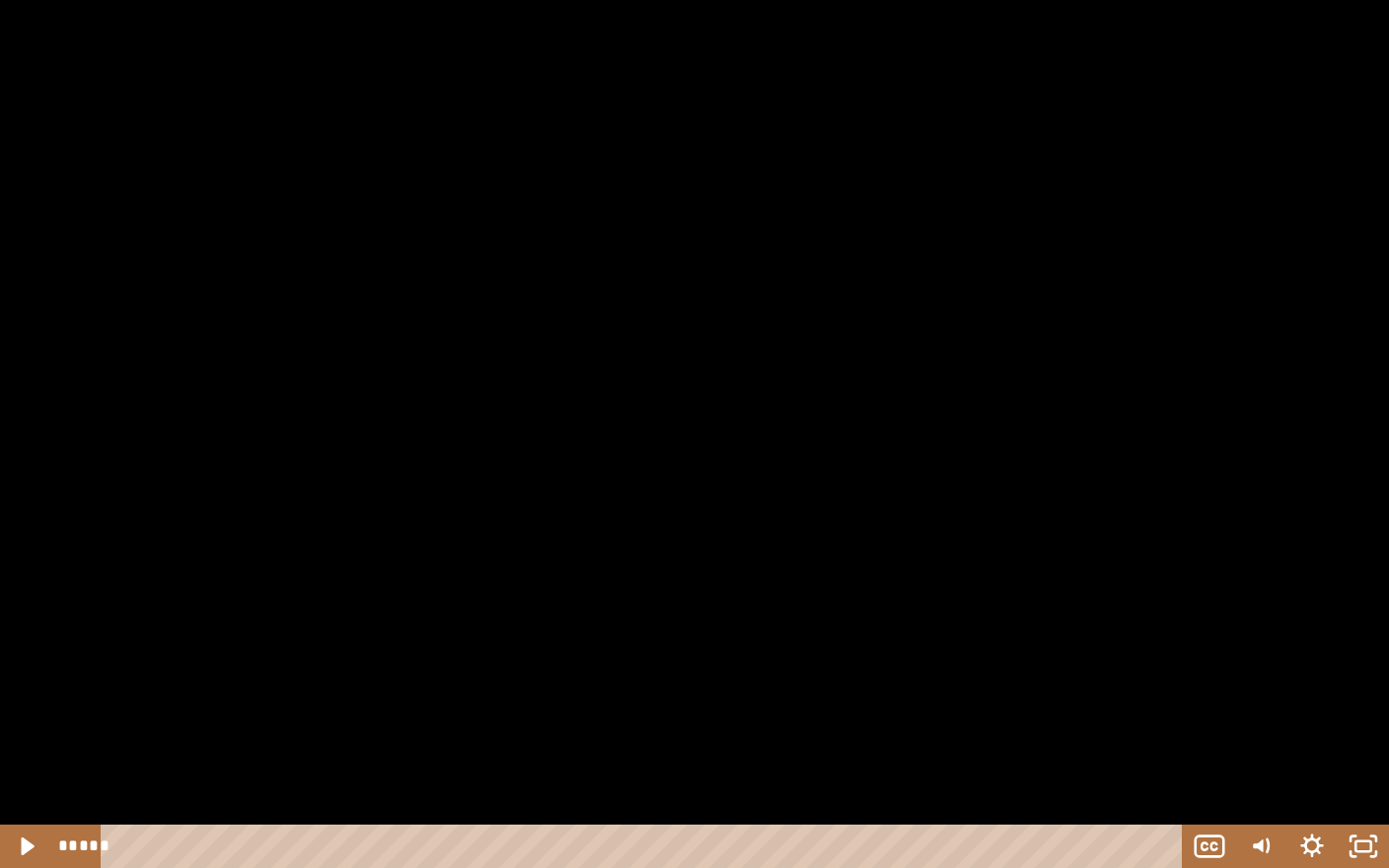 click at bounding box center (694, 434) 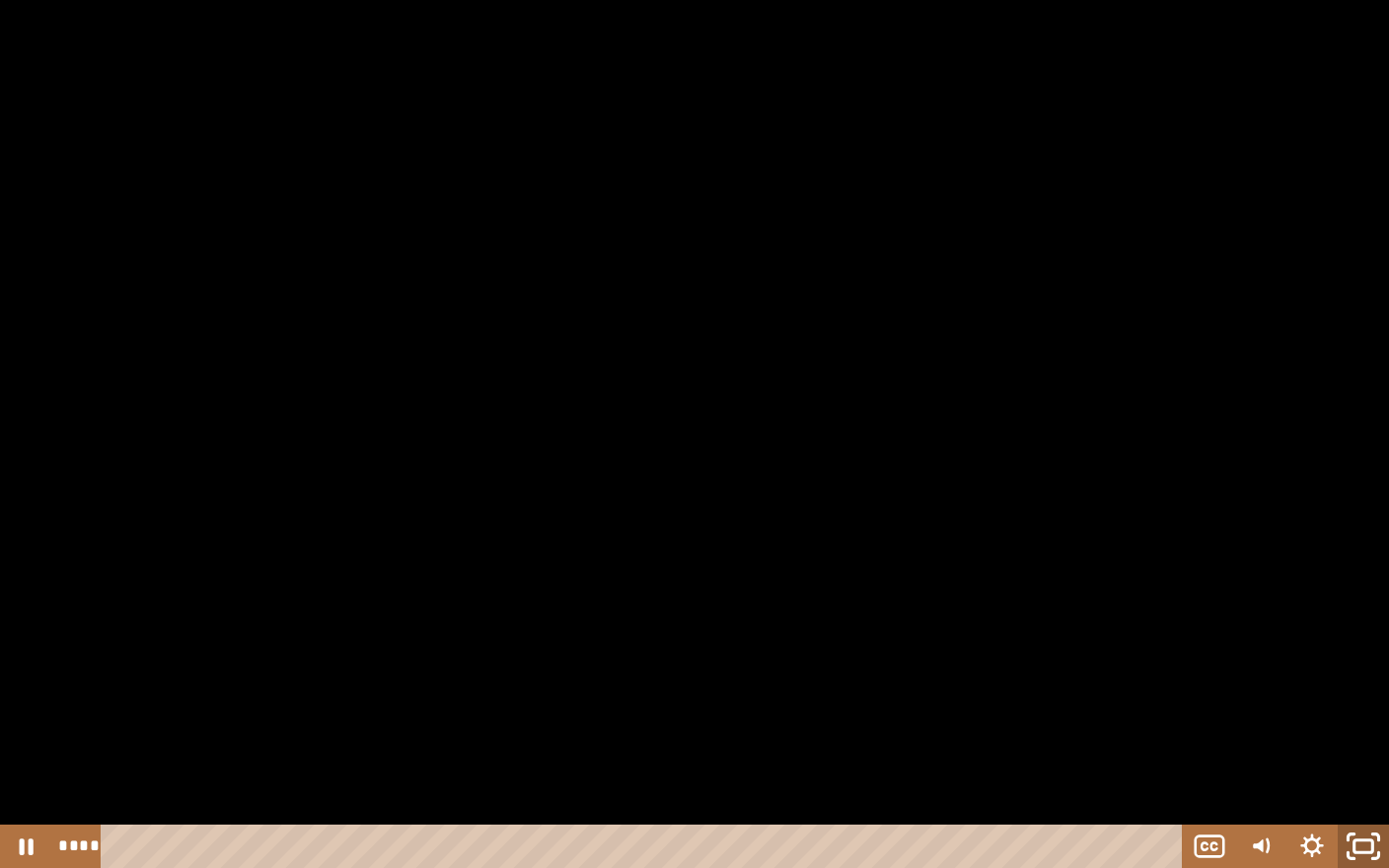 click 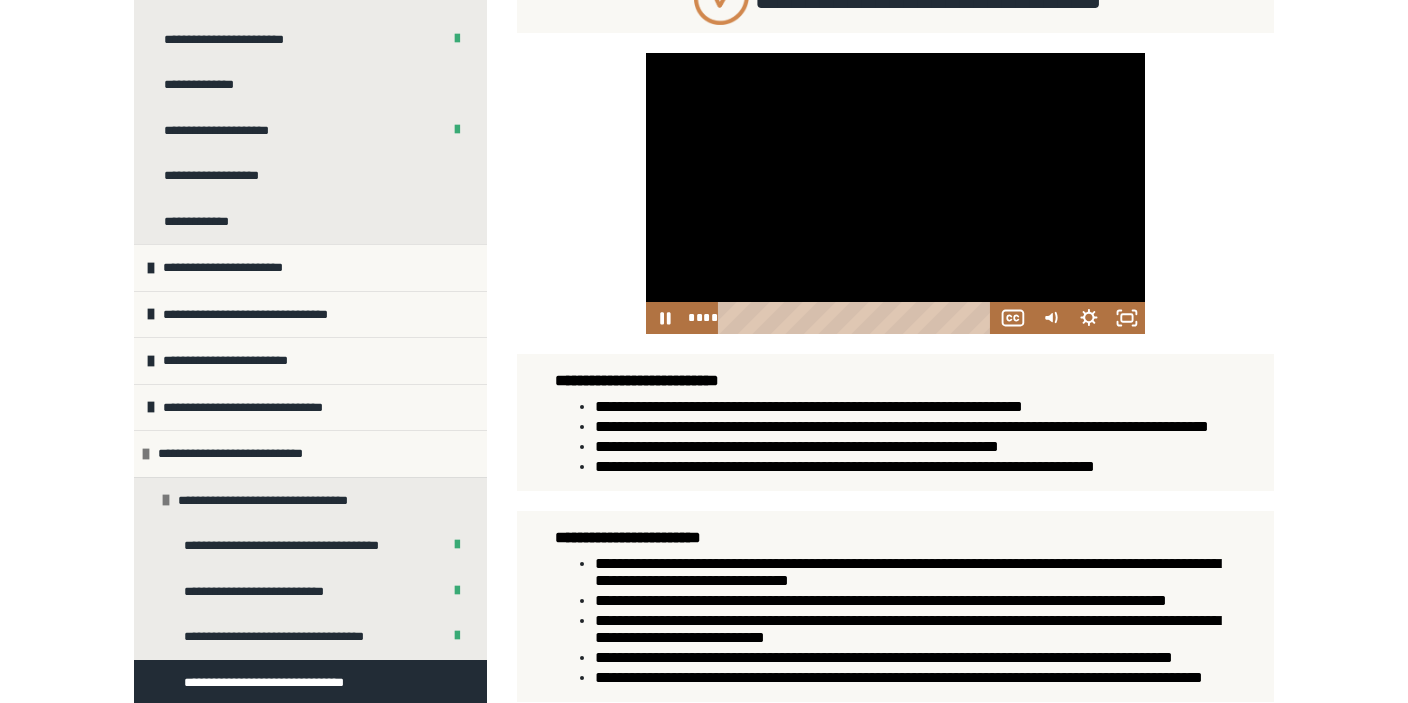 click at bounding box center [896, 193] 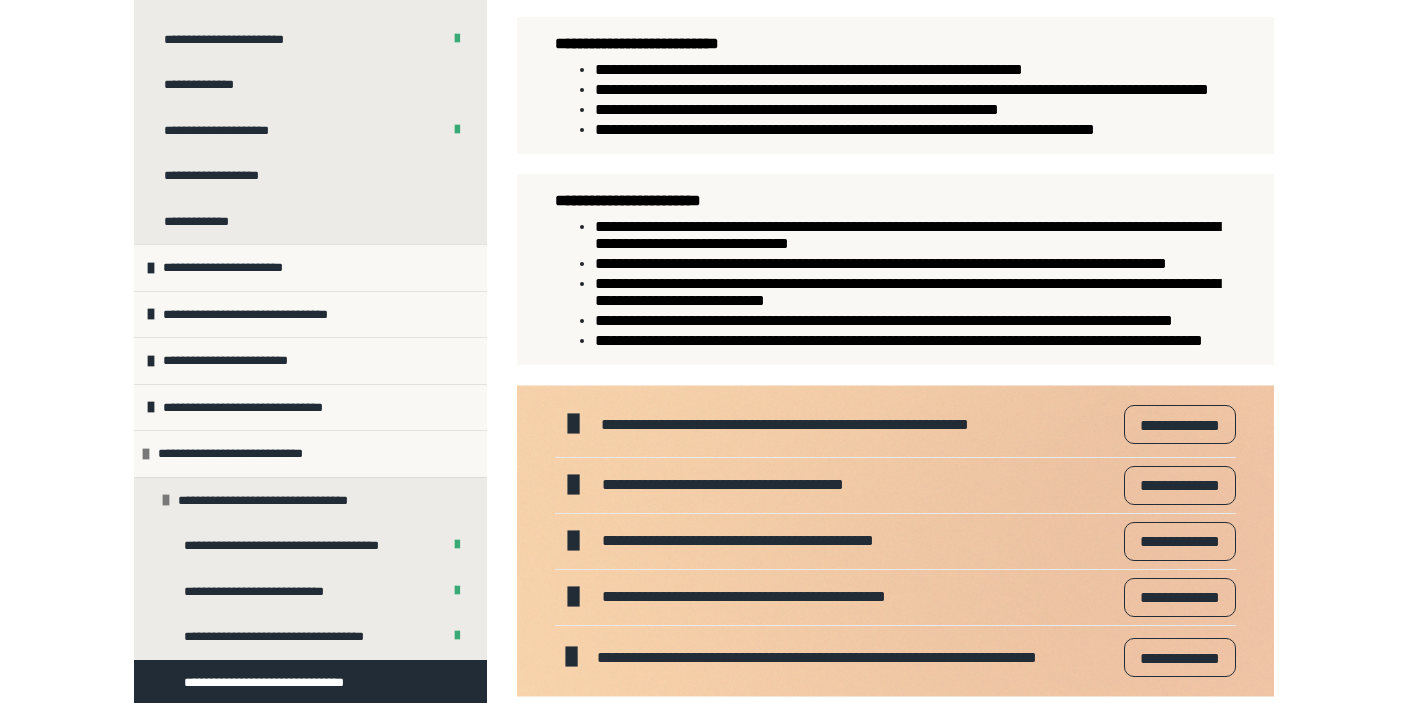 scroll, scrollTop: 1689, scrollLeft: 0, axis: vertical 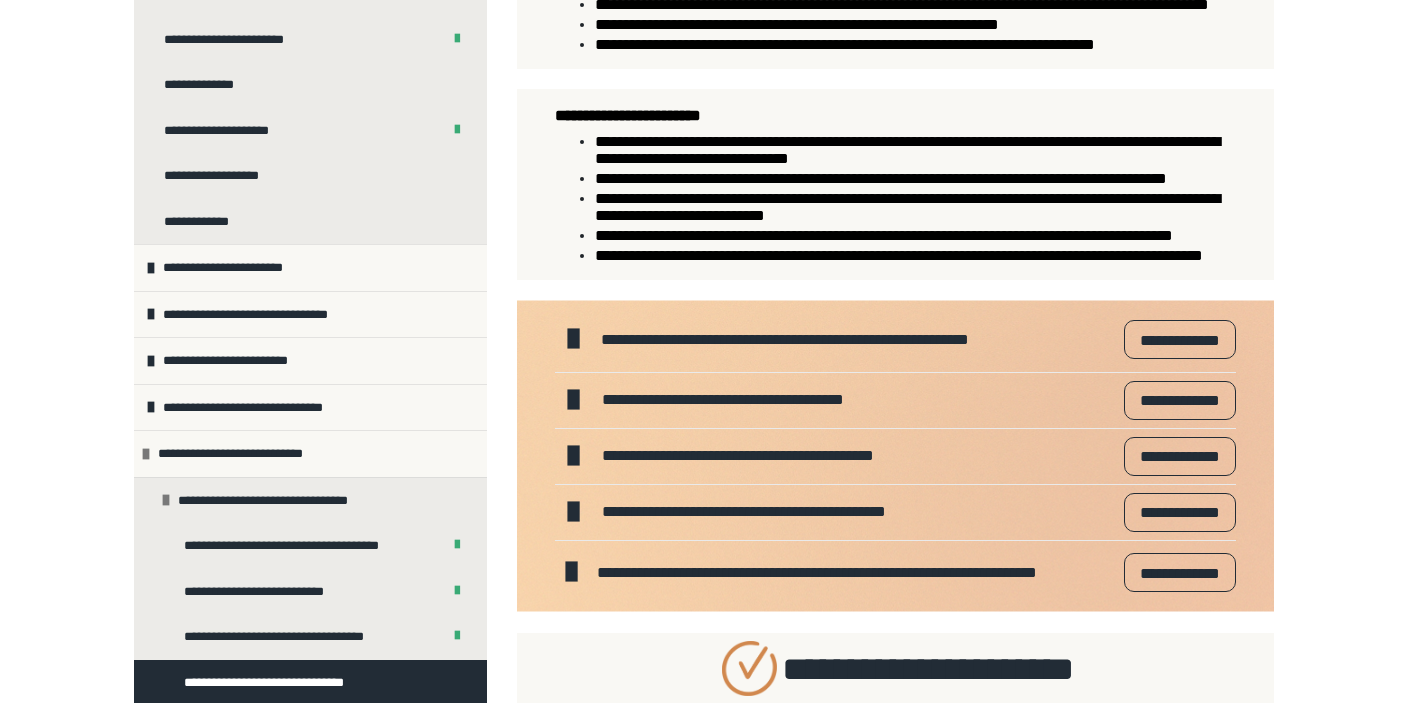 click on "**********" at bounding box center (1180, 339) 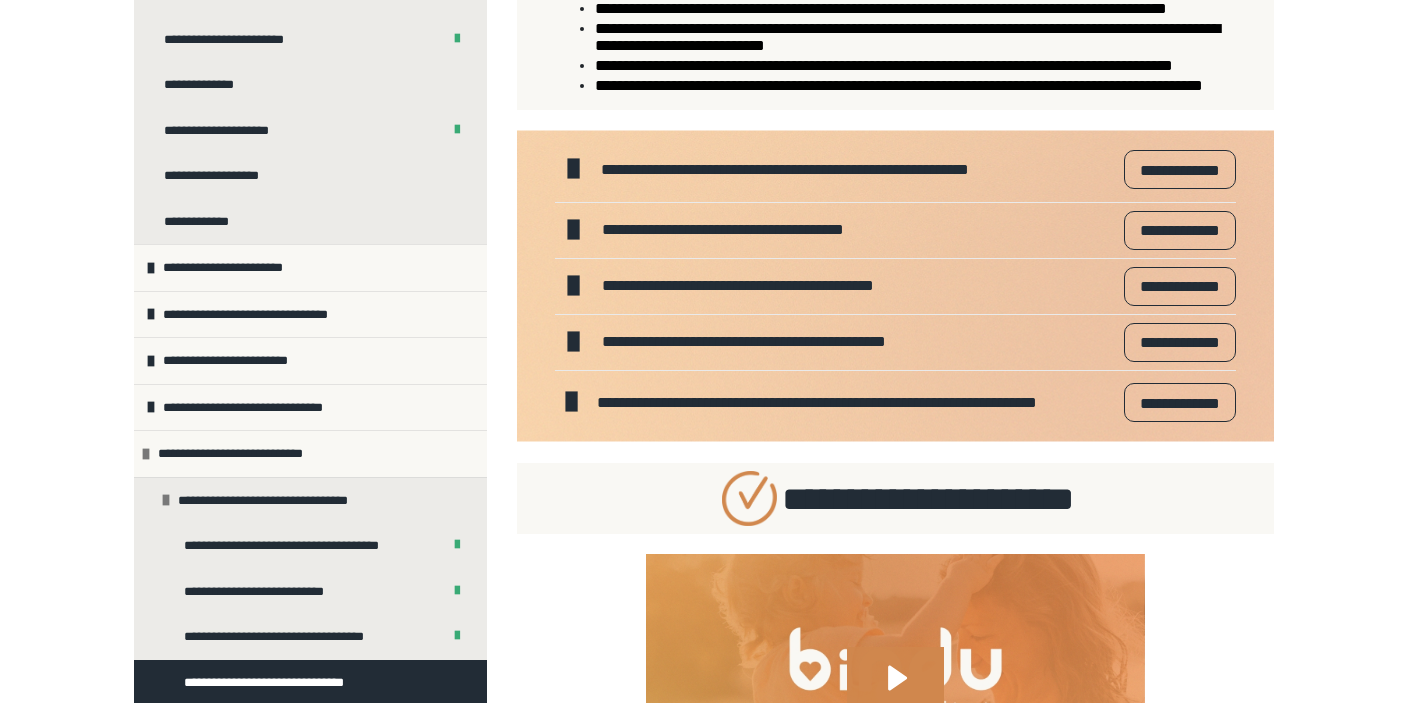 scroll, scrollTop: 2112, scrollLeft: 0, axis: vertical 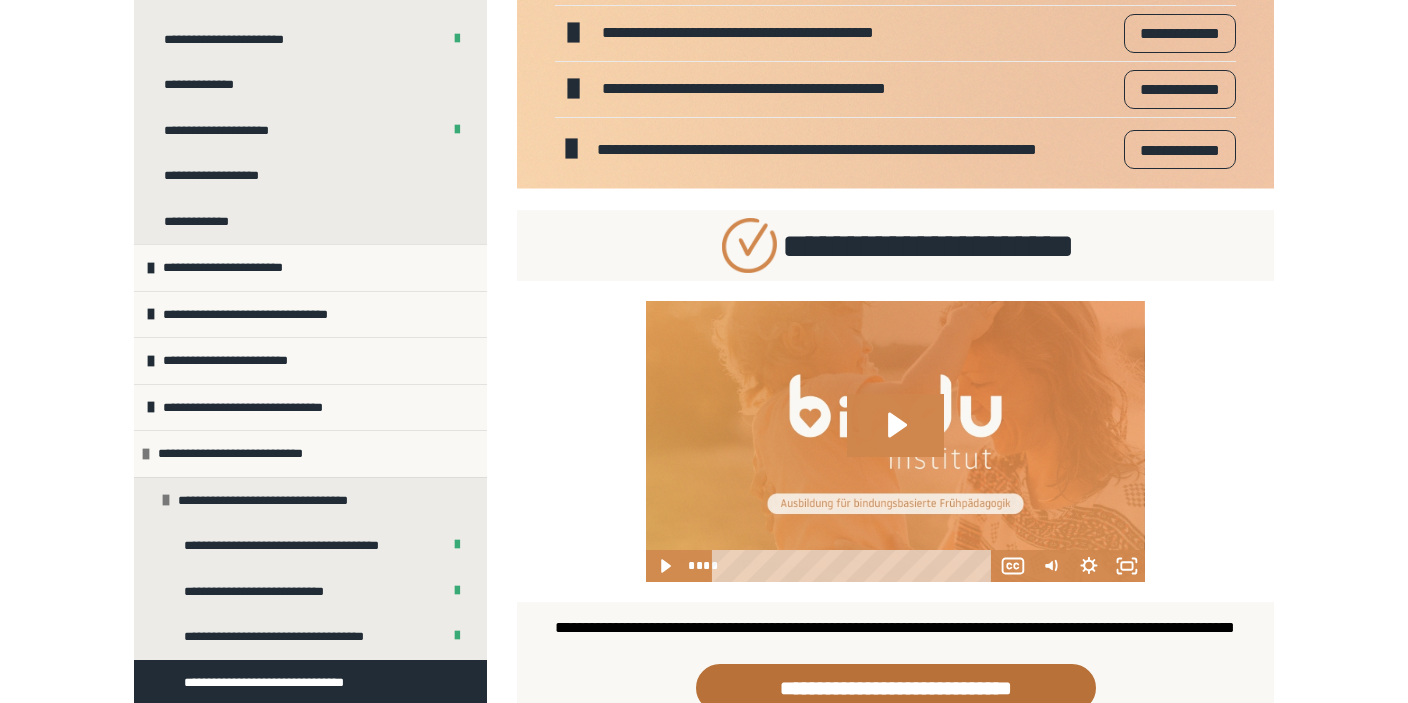 click on "**********" at bounding box center [1180, 33] 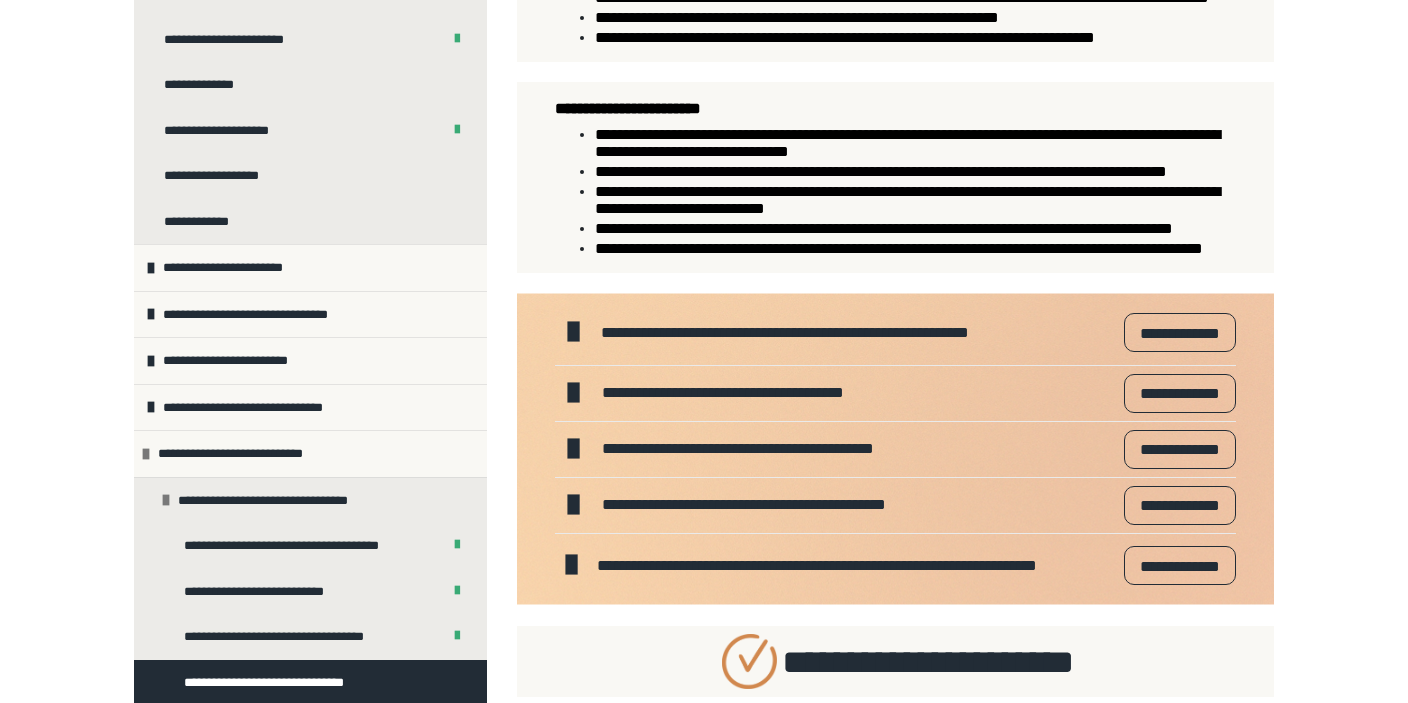 scroll, scrollTop: 2119, scrollLeft: 0, axis: vertical 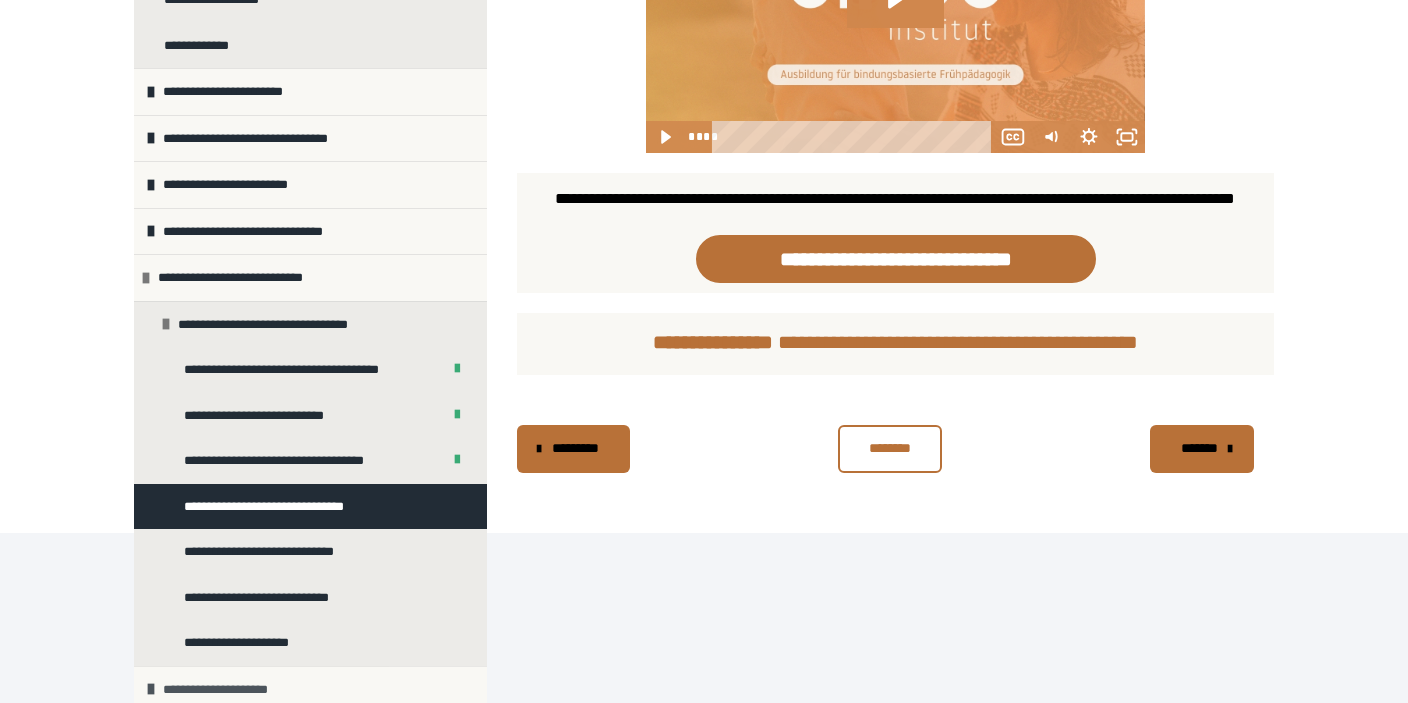 click on "**********" at bounding box center [310, 689] 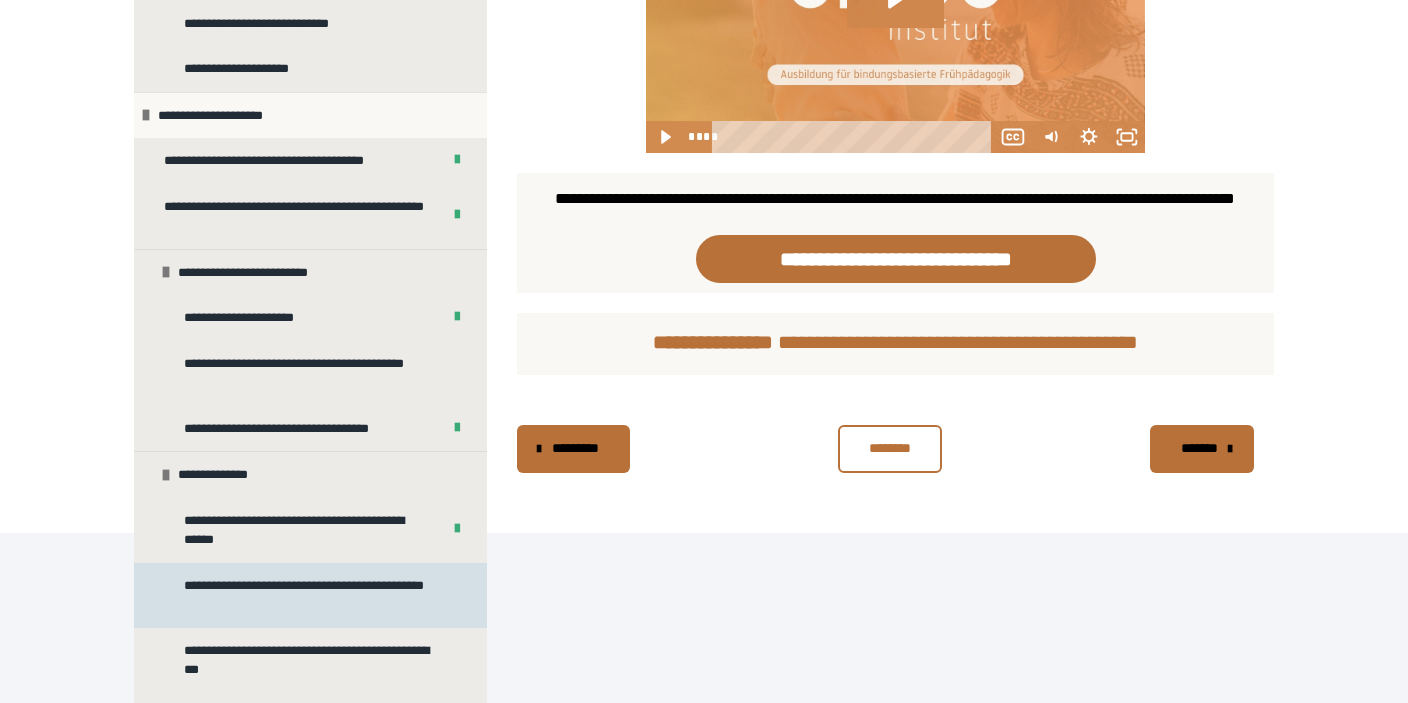 scroll, scrollTop: 1429, scrollLeft: 0, axis: vertical 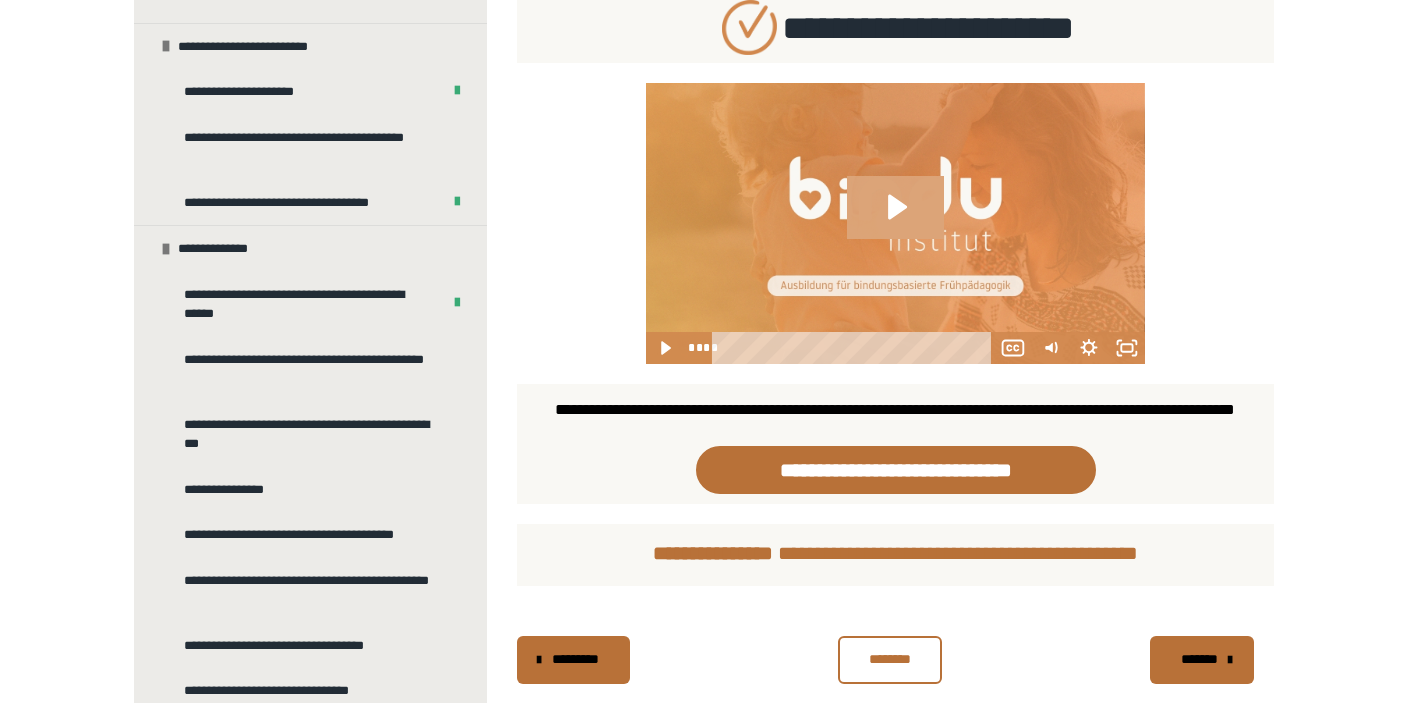click 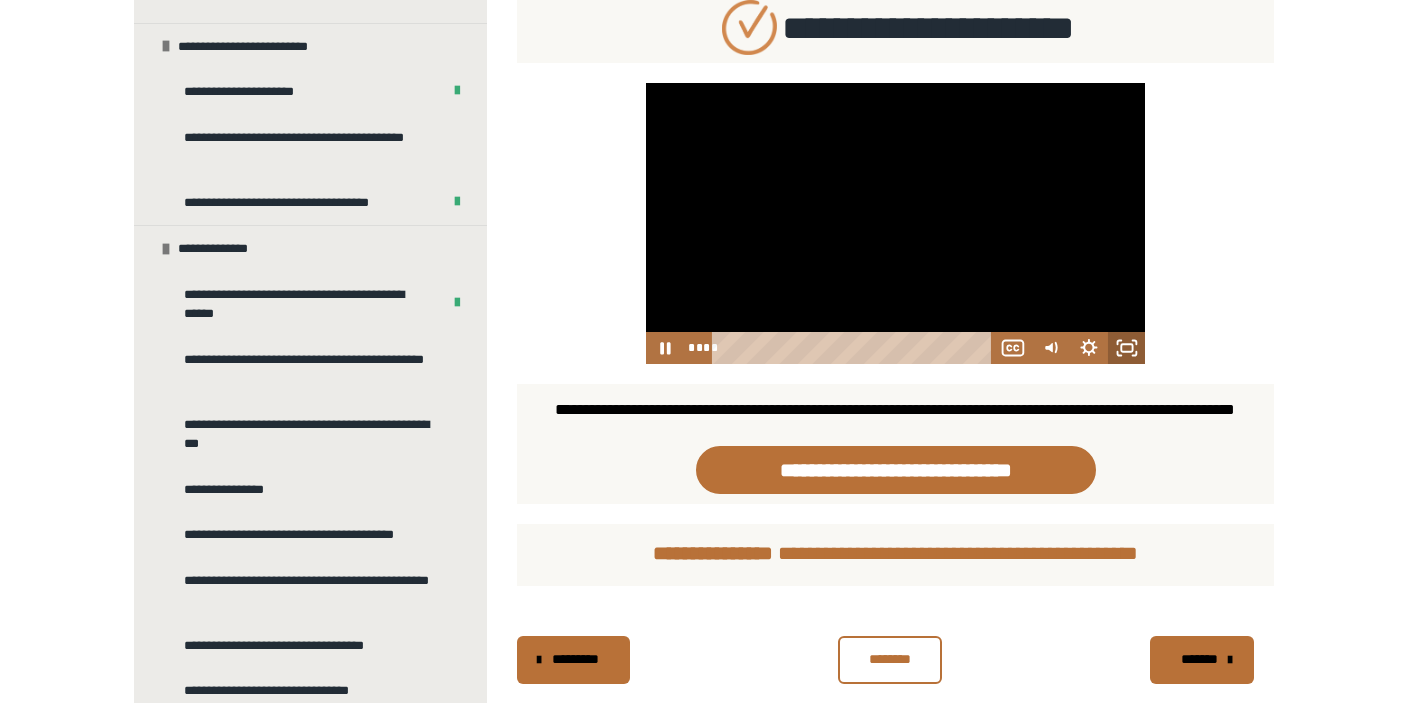 click 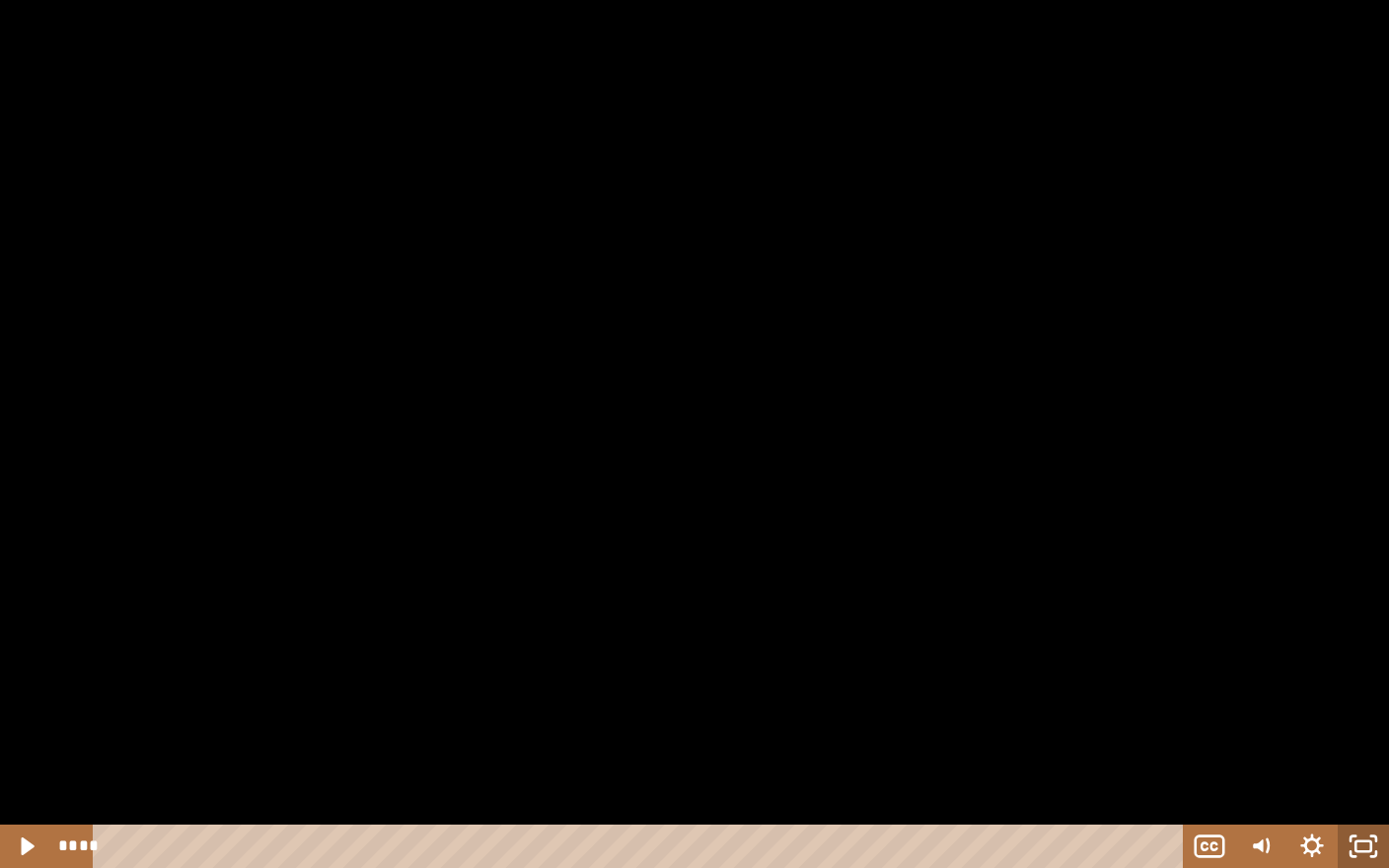 click 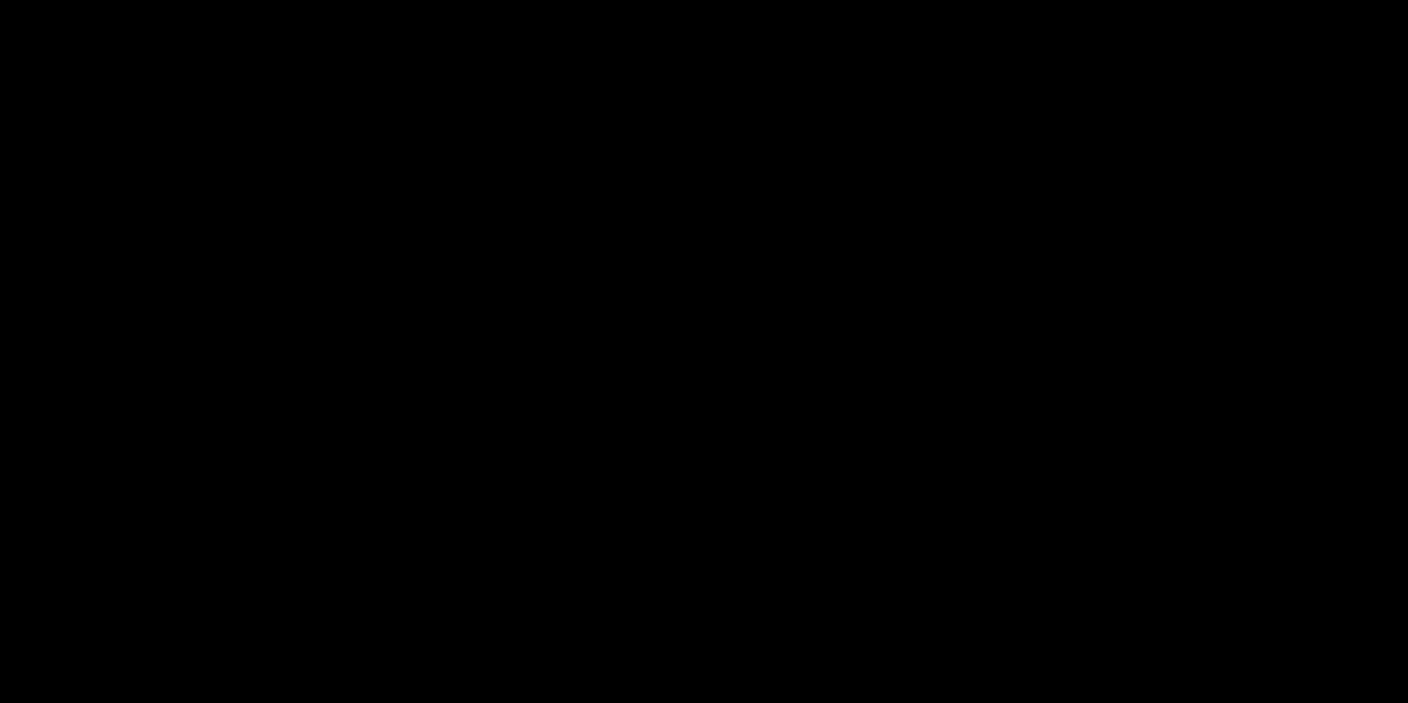 scroll, scrollTop: 2541, scrollLeft: 0, axis: vertical 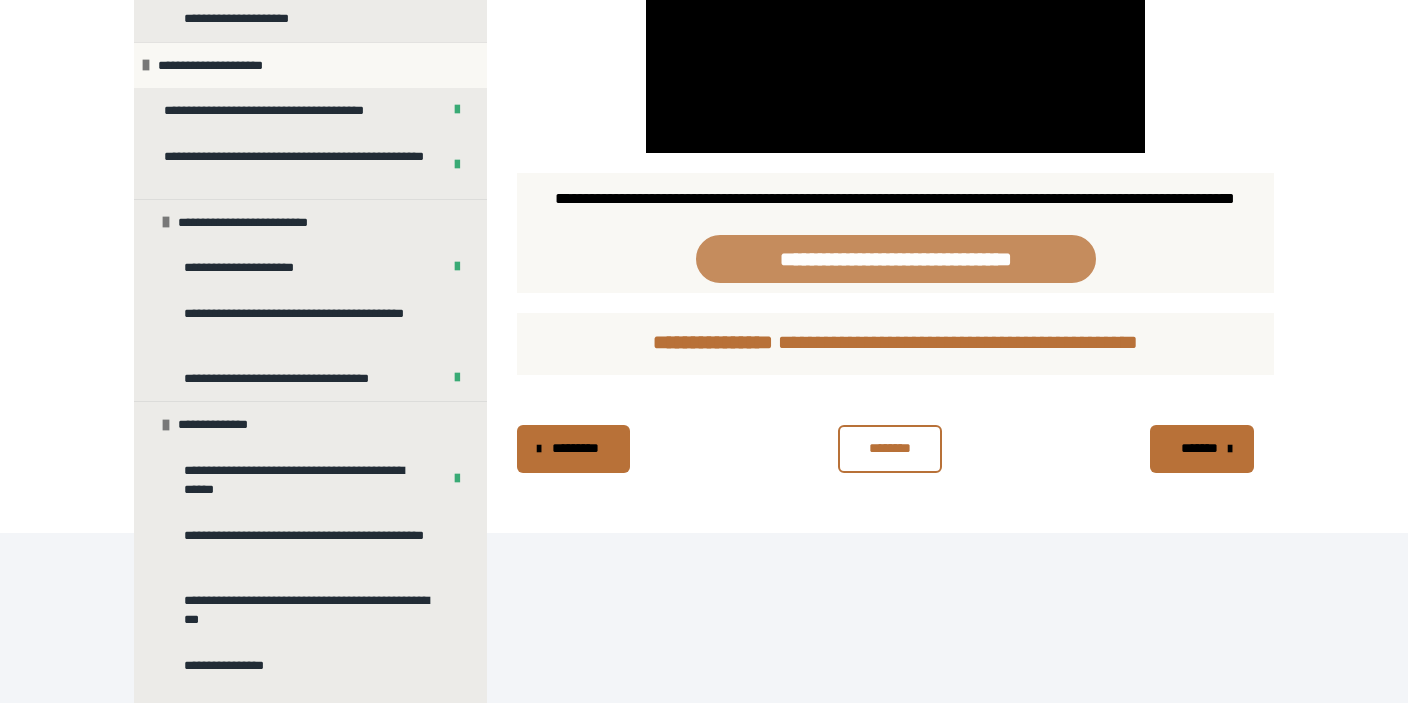 click on "**********" at bounding box center (896, 258) 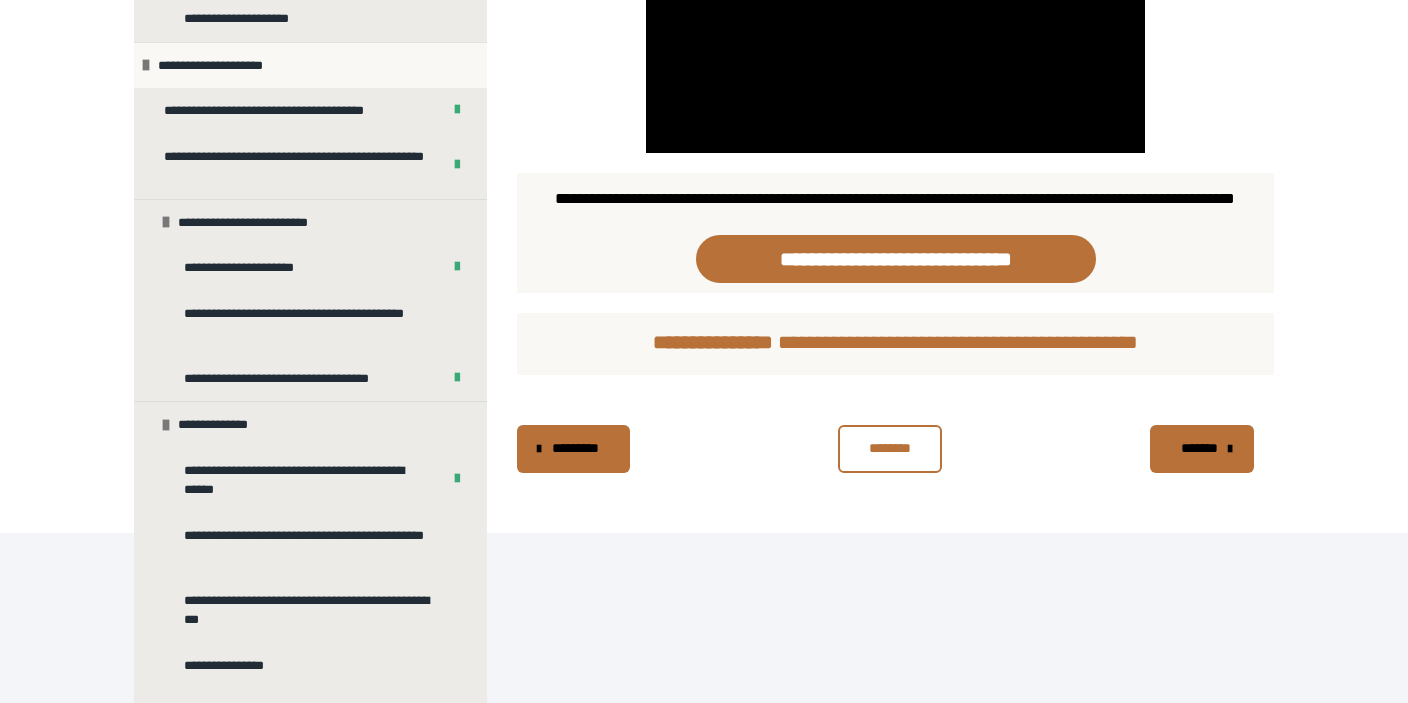 click on "*******" at bounding box center (1202, 449) 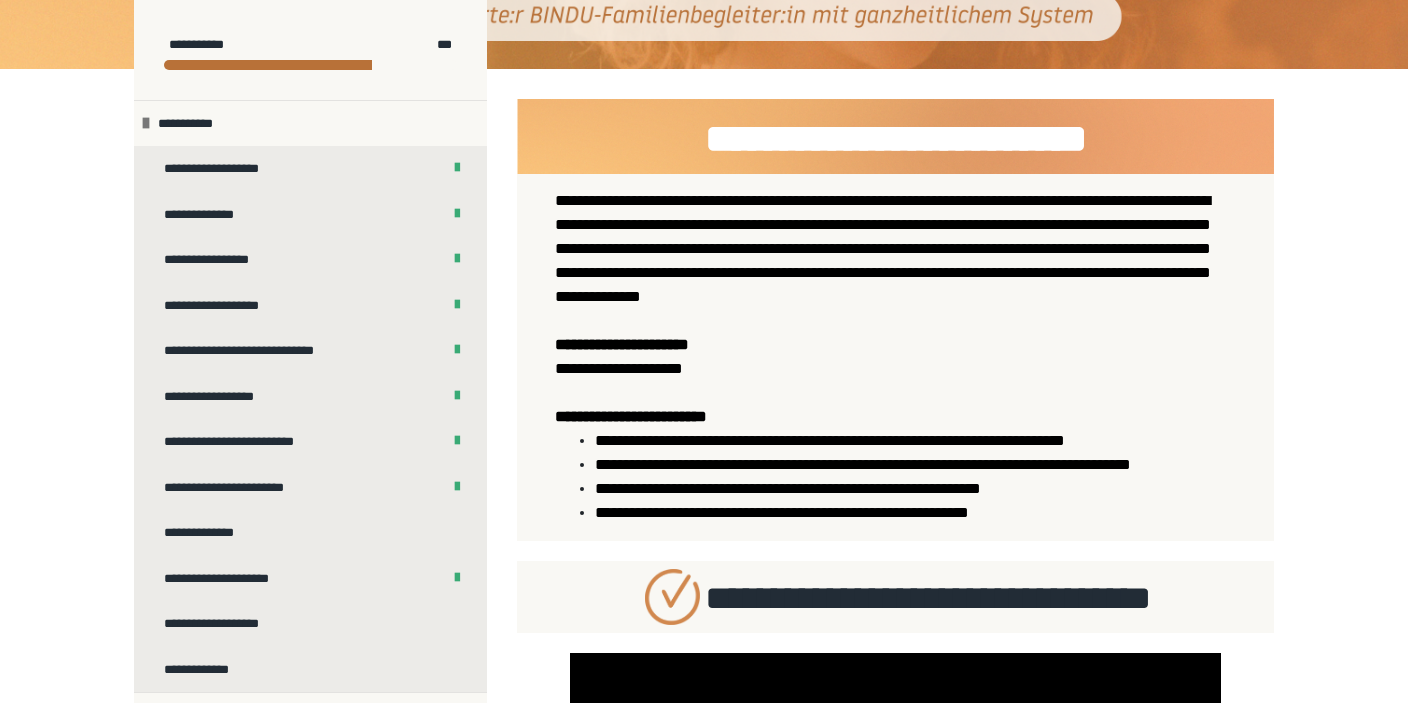 scroll, scrollTop: 528, scrollLeft: 0, axis: vertical 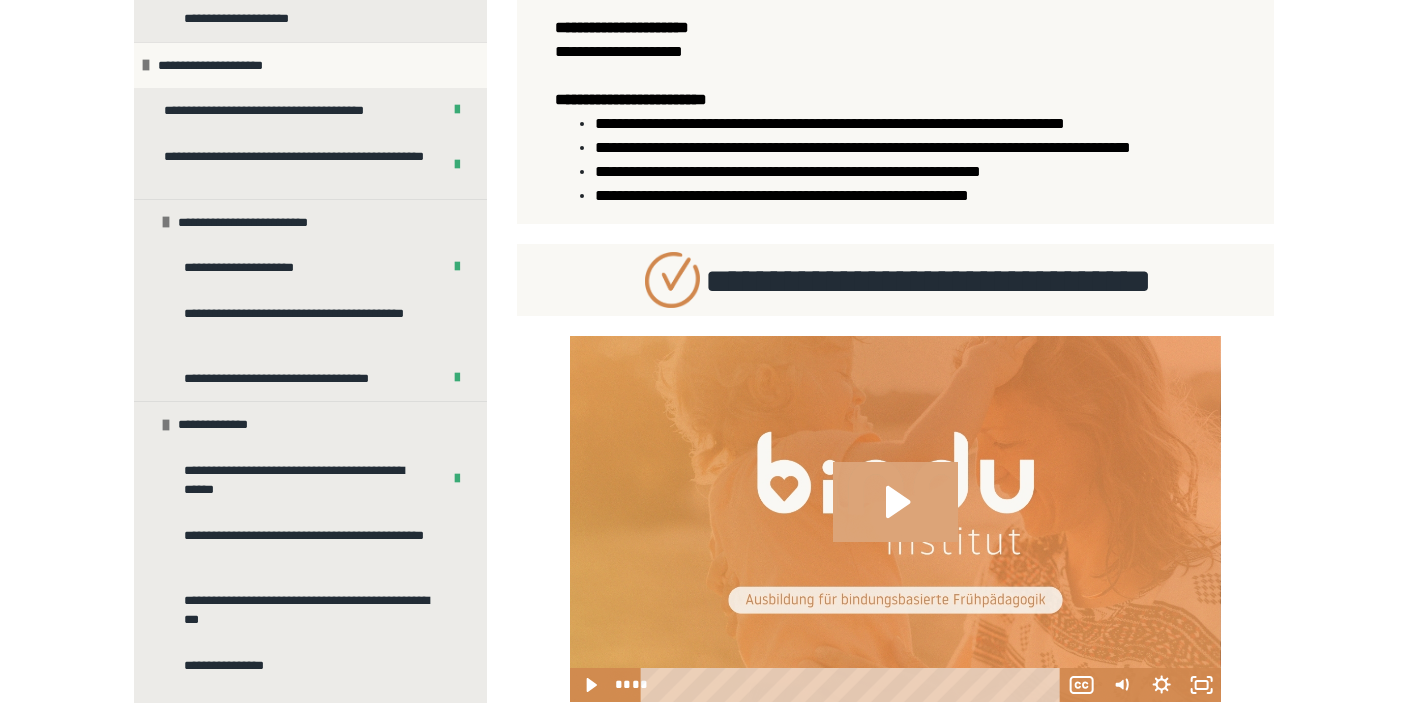 click 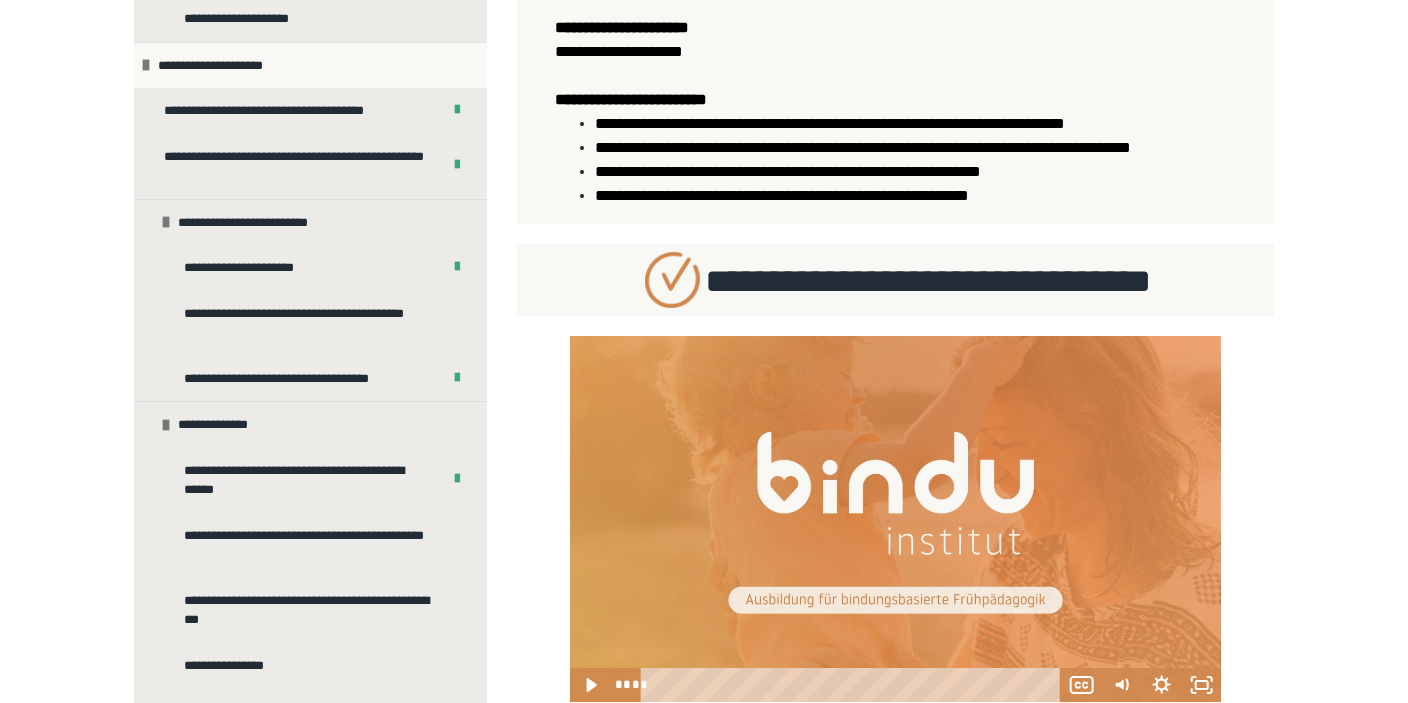 scroll, scrollTop: 950, scrollLeft: 0, axis: vertical 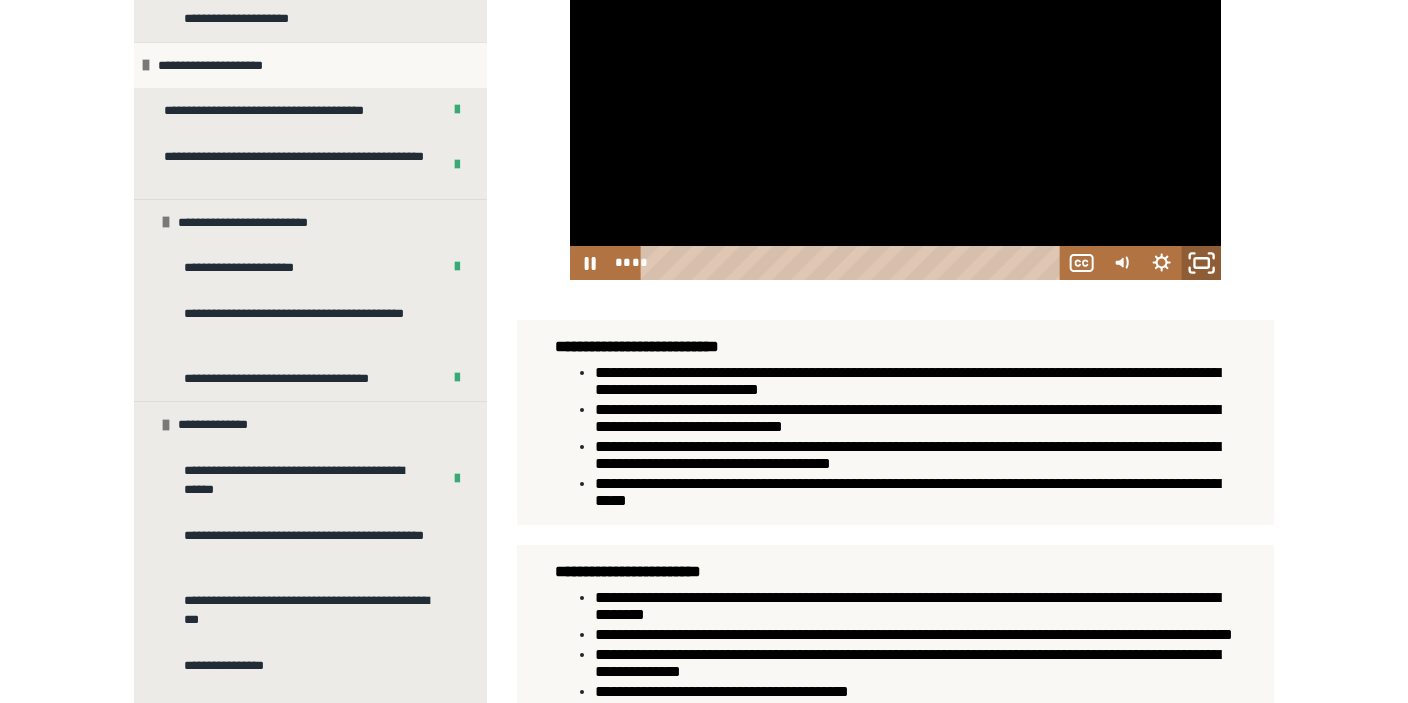 click 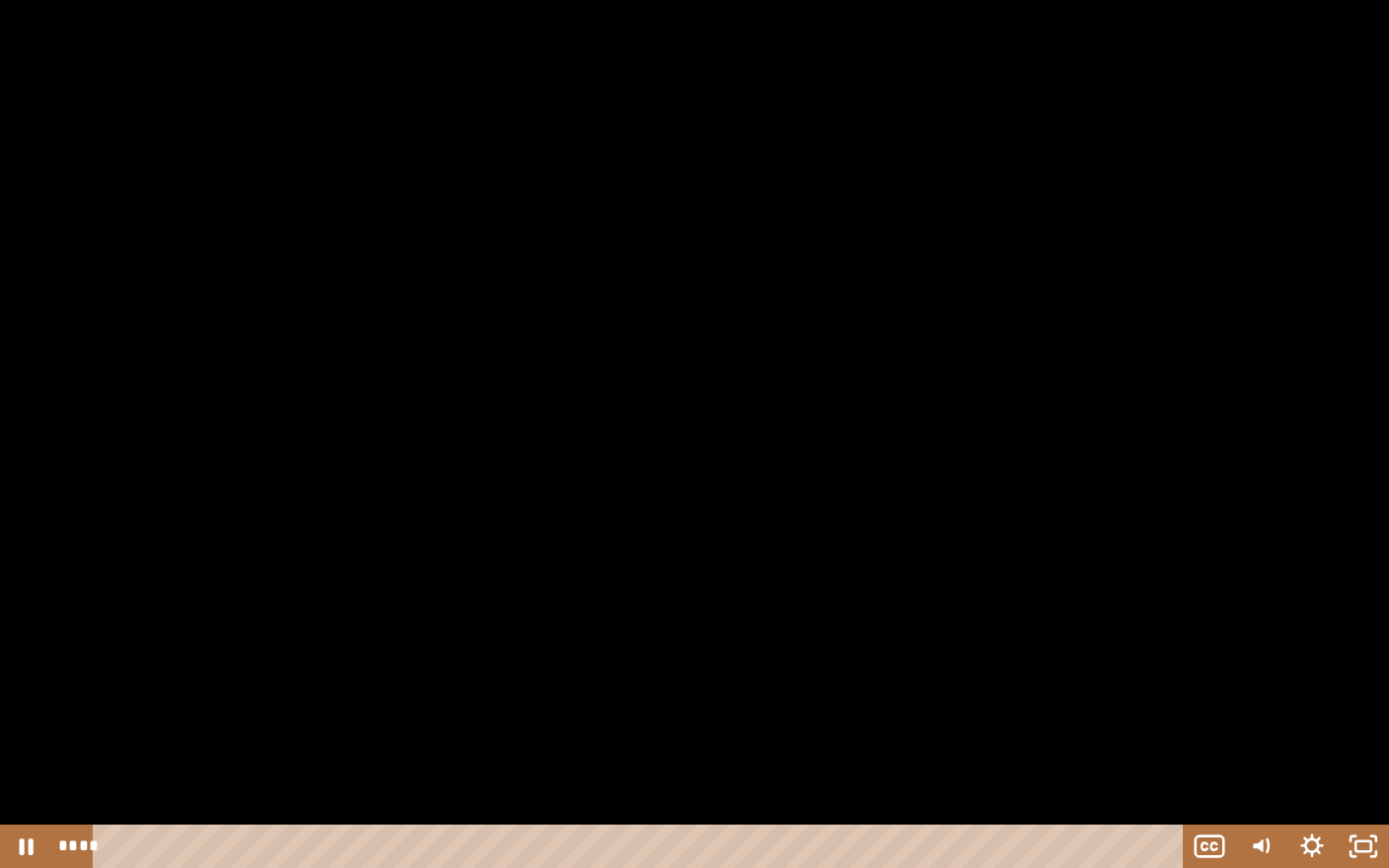 click at bounding box center (694, 434) 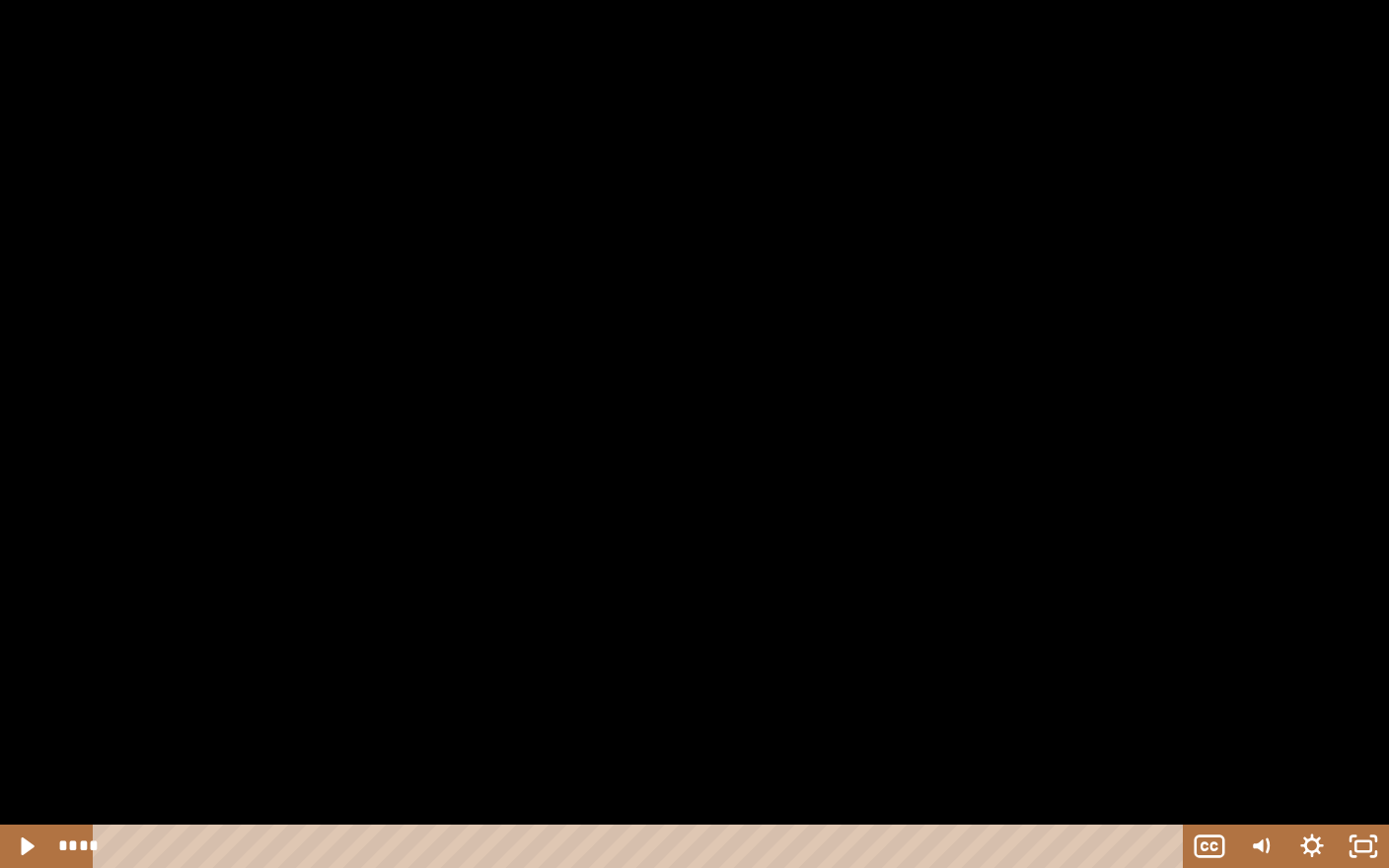 drag, startPoint x: 915, startPoint y: 263, endPoint x: 913, endPoint y: 278, distance: 15.132746 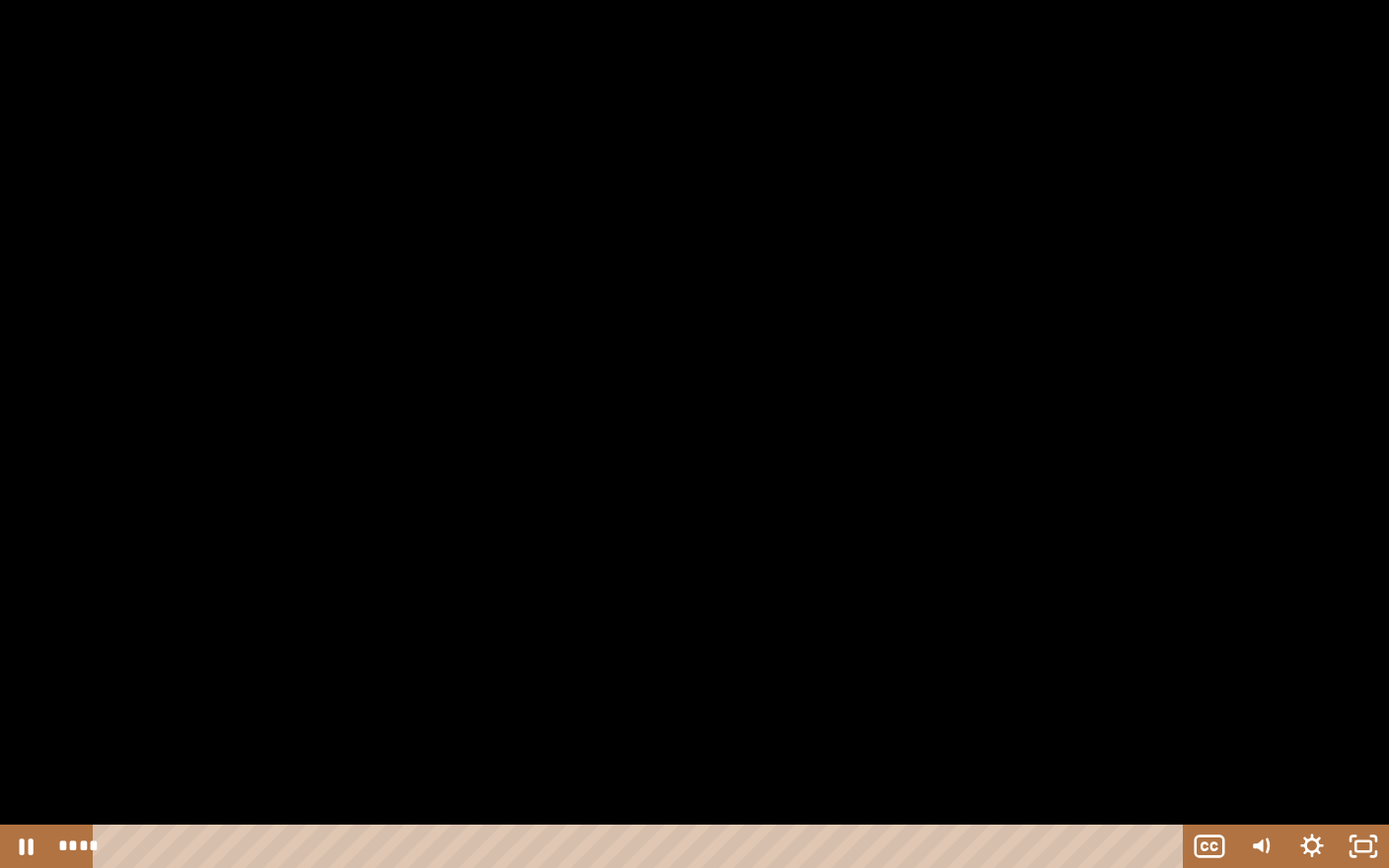 click at bounding box center [694, 434] 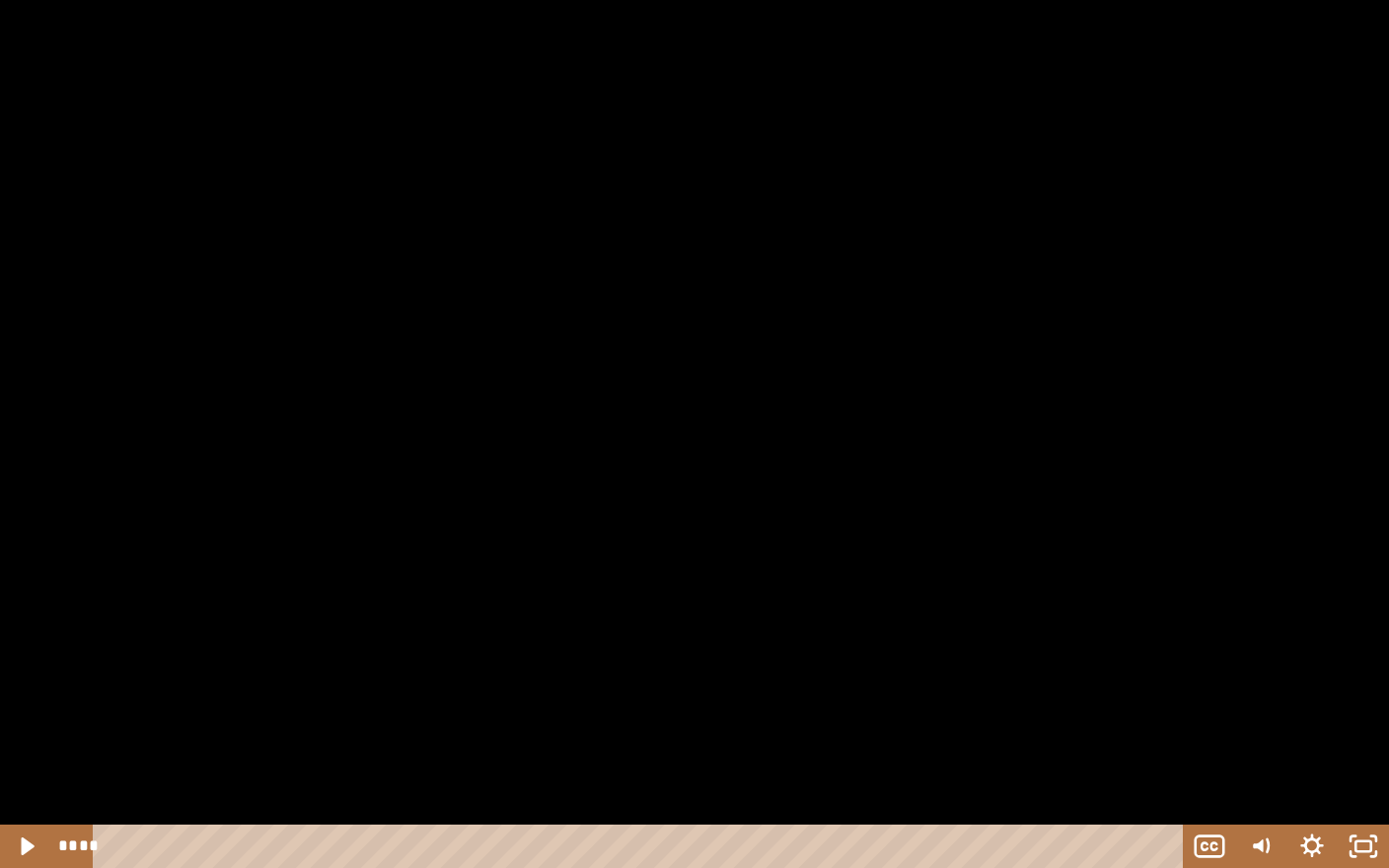 drag, startPoint x: 823, startPoint y: 347, endPoint x: 848, endPoint y: 381, distance: 42.2019 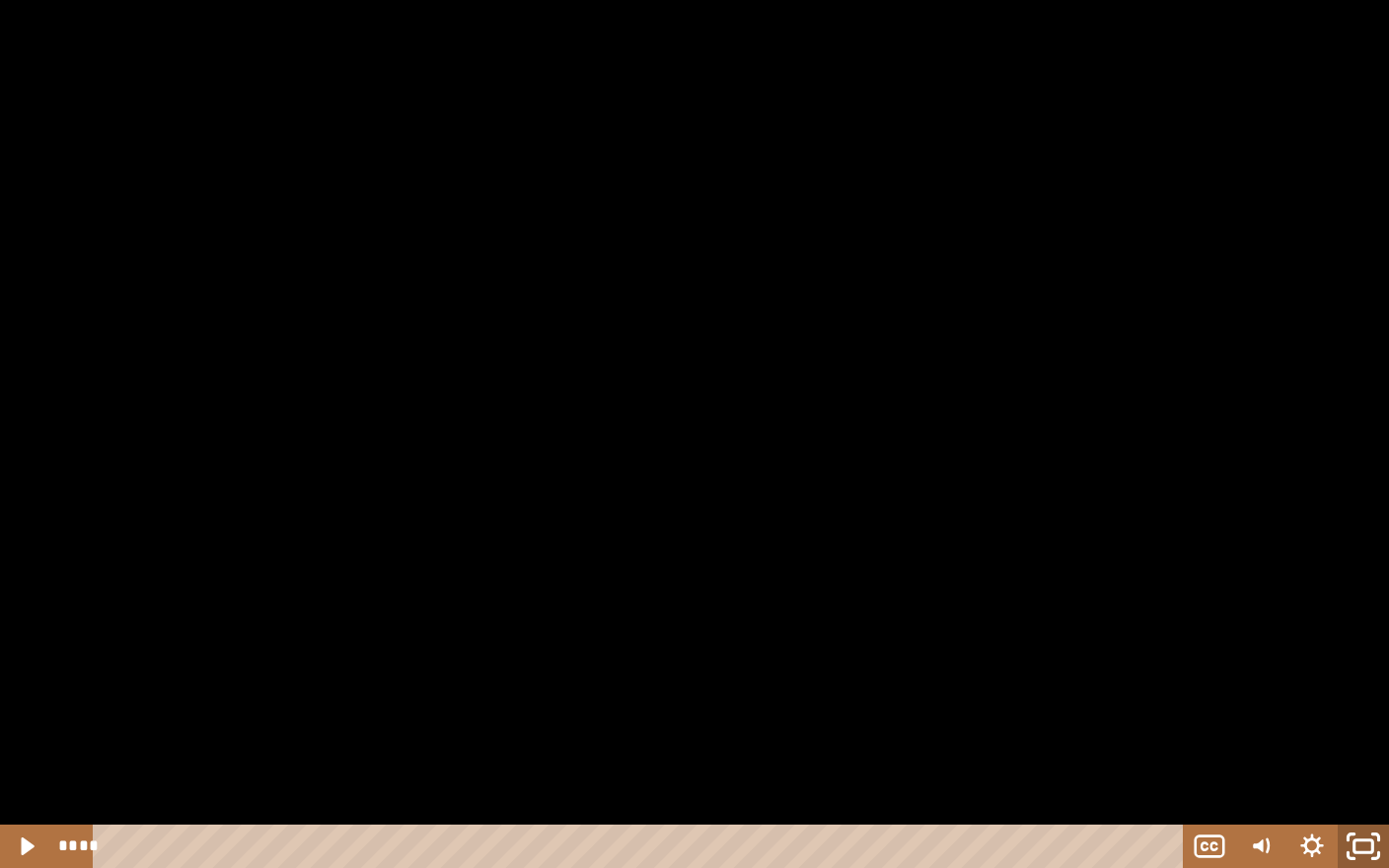 click 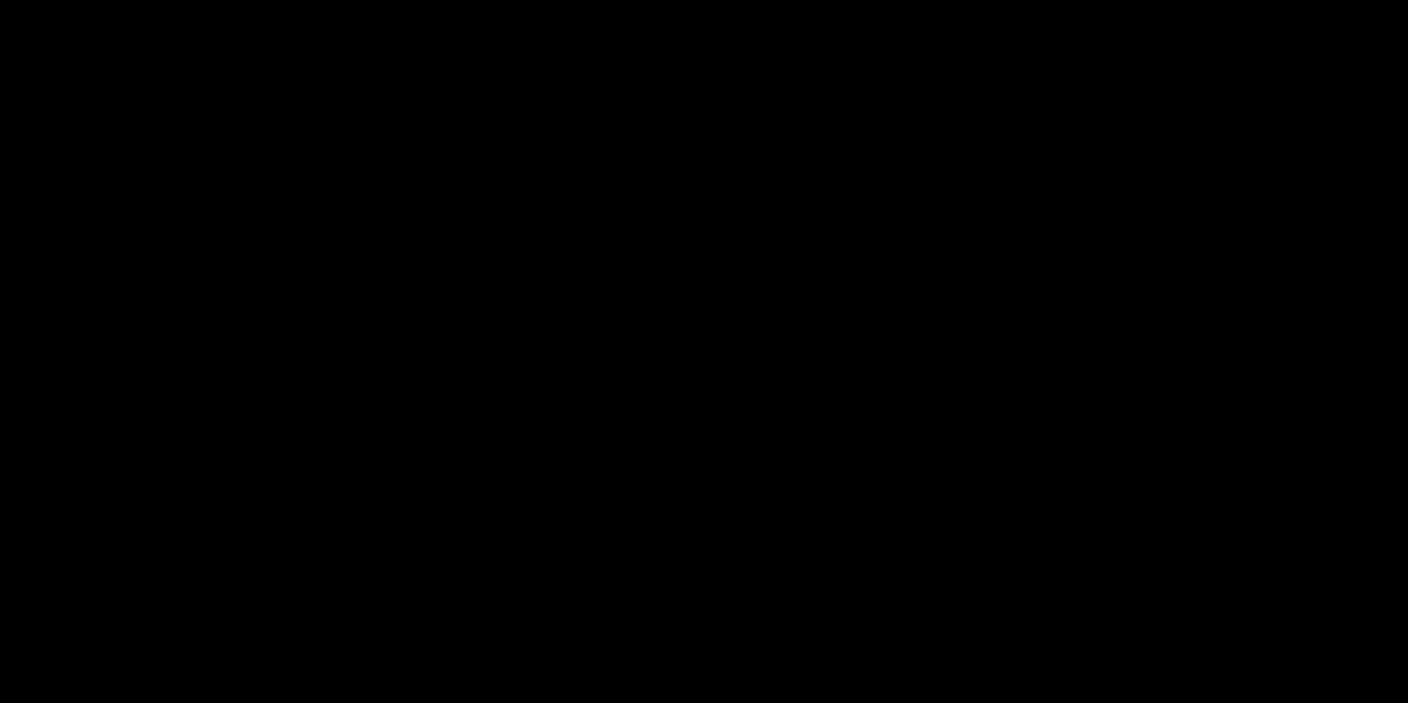 scroll, scrollTop: 1267, scrollLeft: 0, axis: vertical 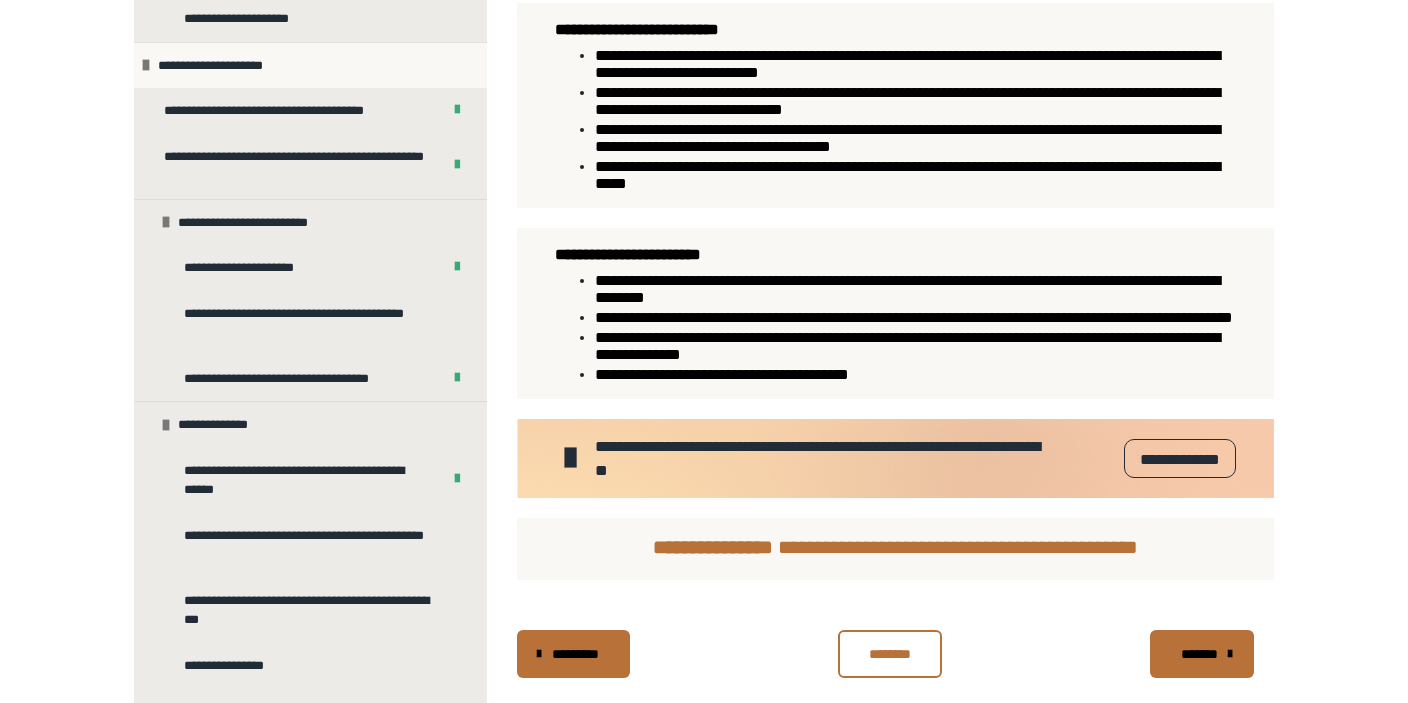 click on "**********" at bounding box center (1180, 458) 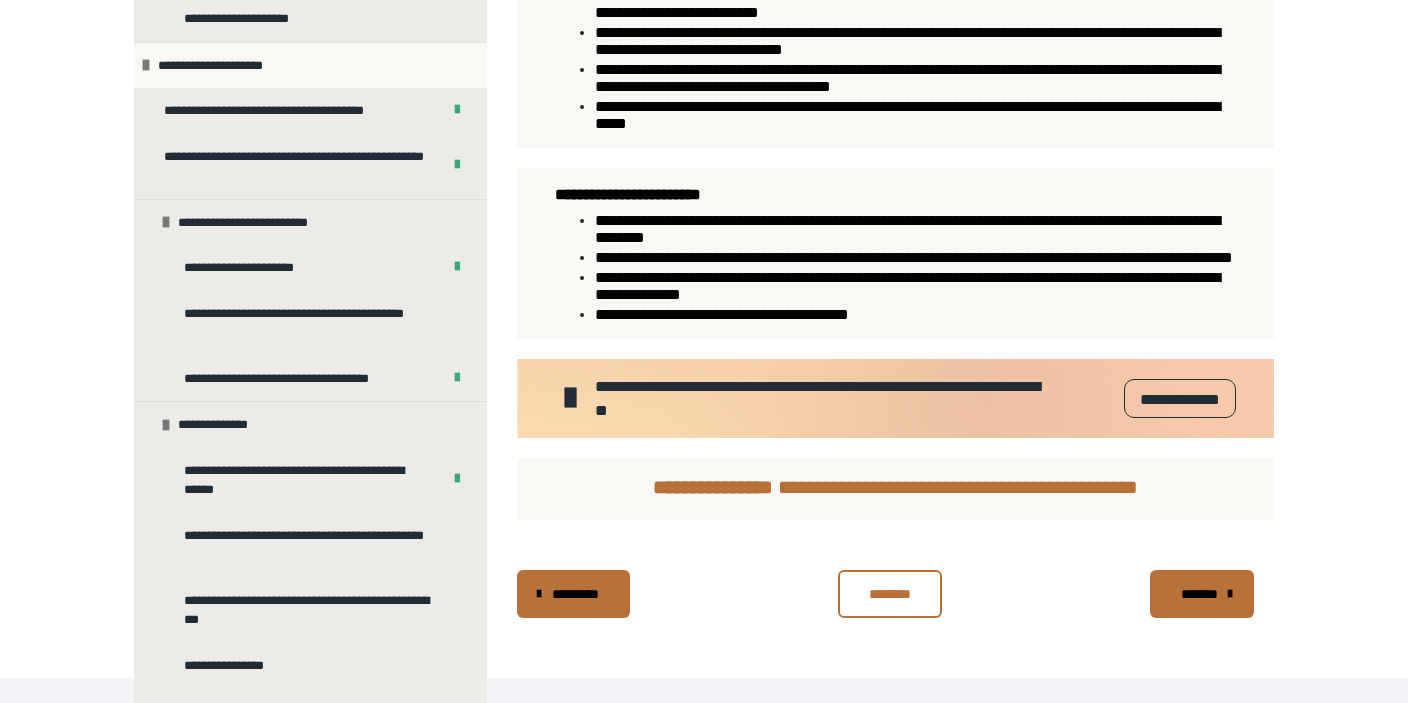 scroll, scrollTop: 1379, scrollLeft: 0, axis: vertical 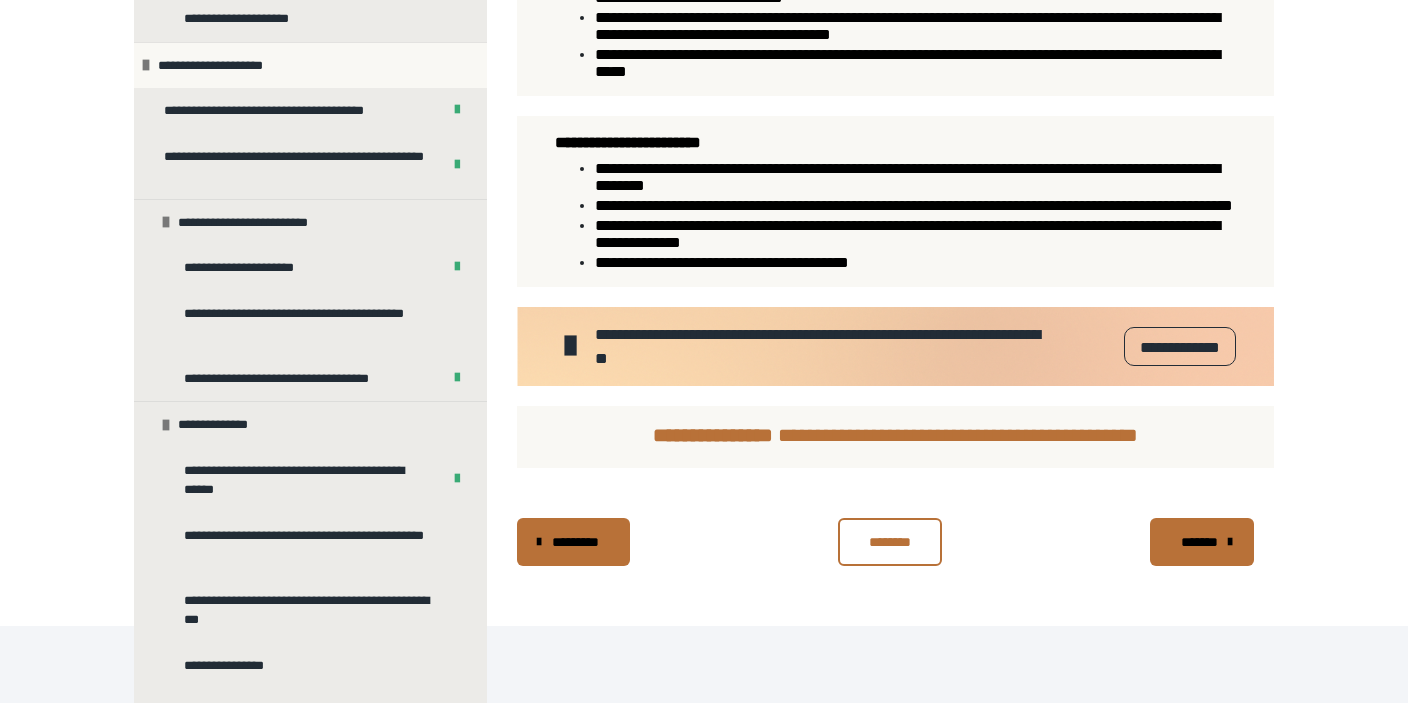 click on "*******" at bounding box center (1200, 542) 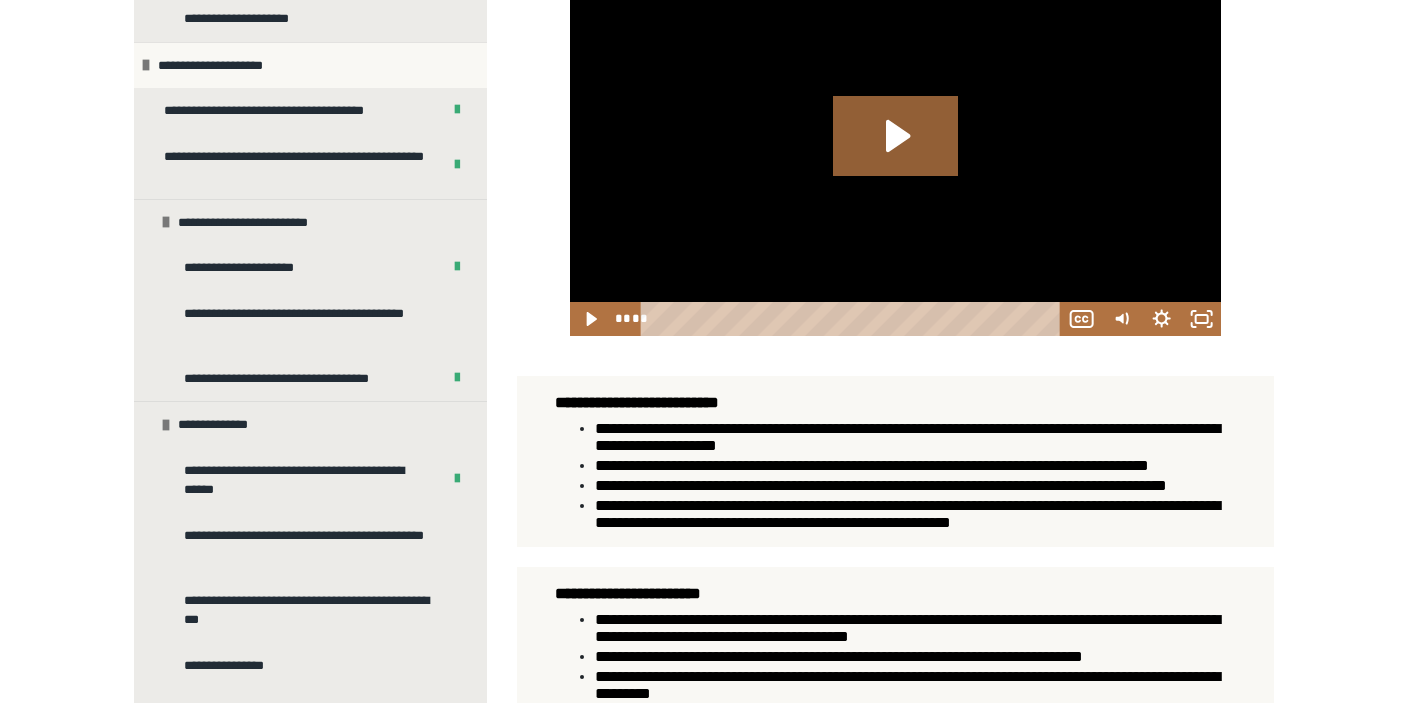 scroll, scrollTop: 722, scrollLeft: 0, axis: vertical 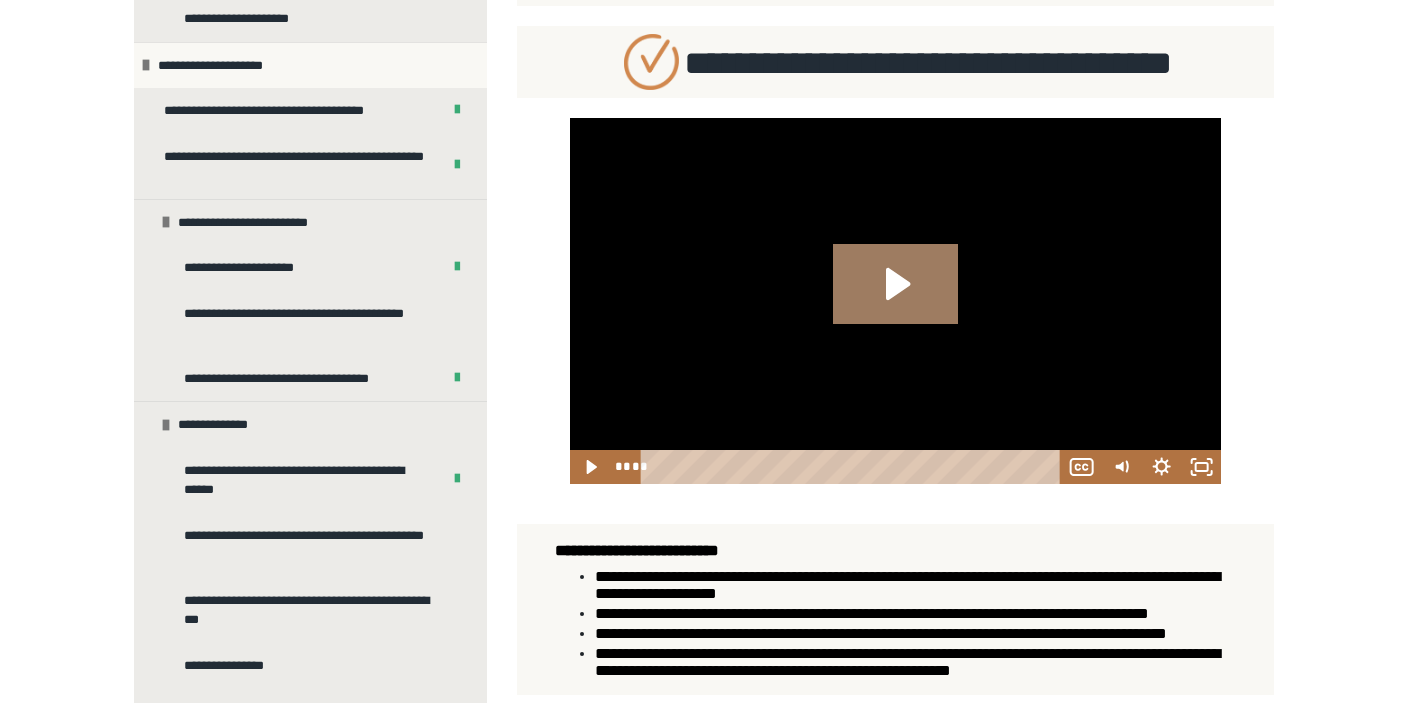 click 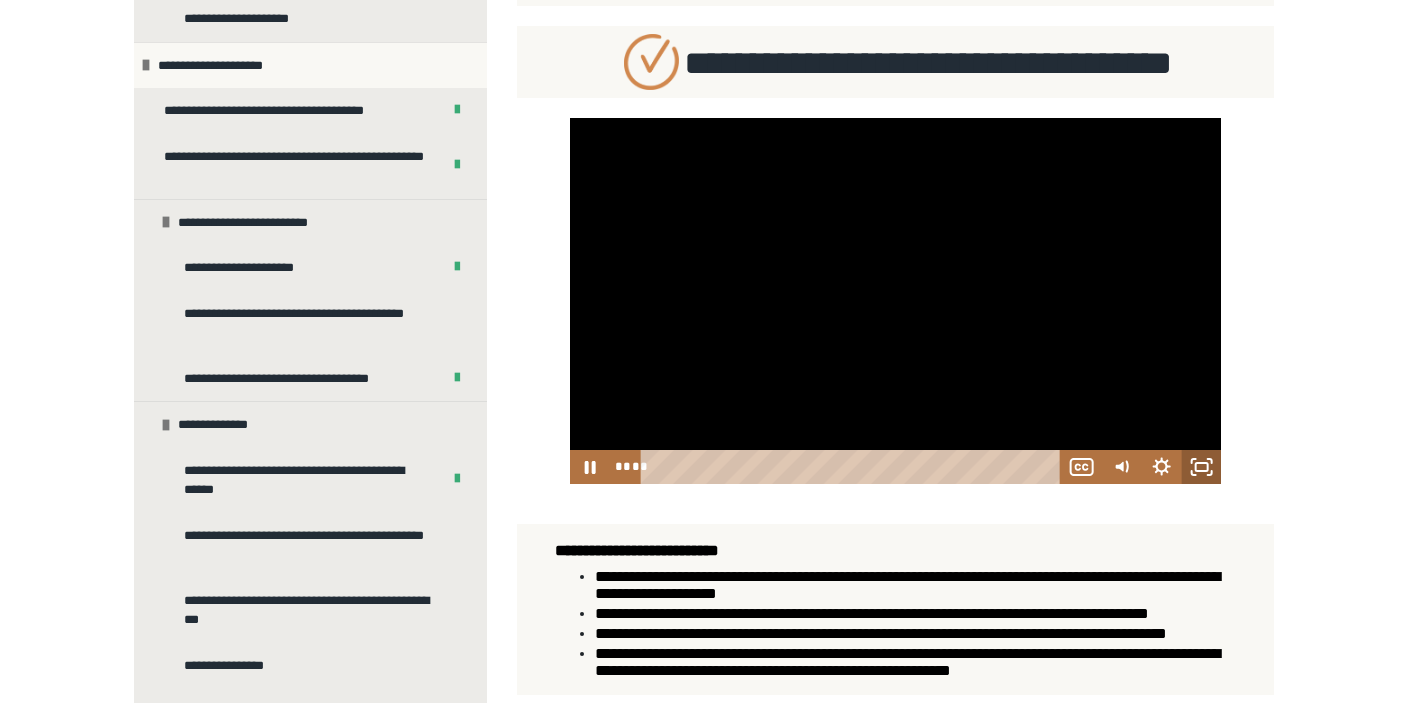 click 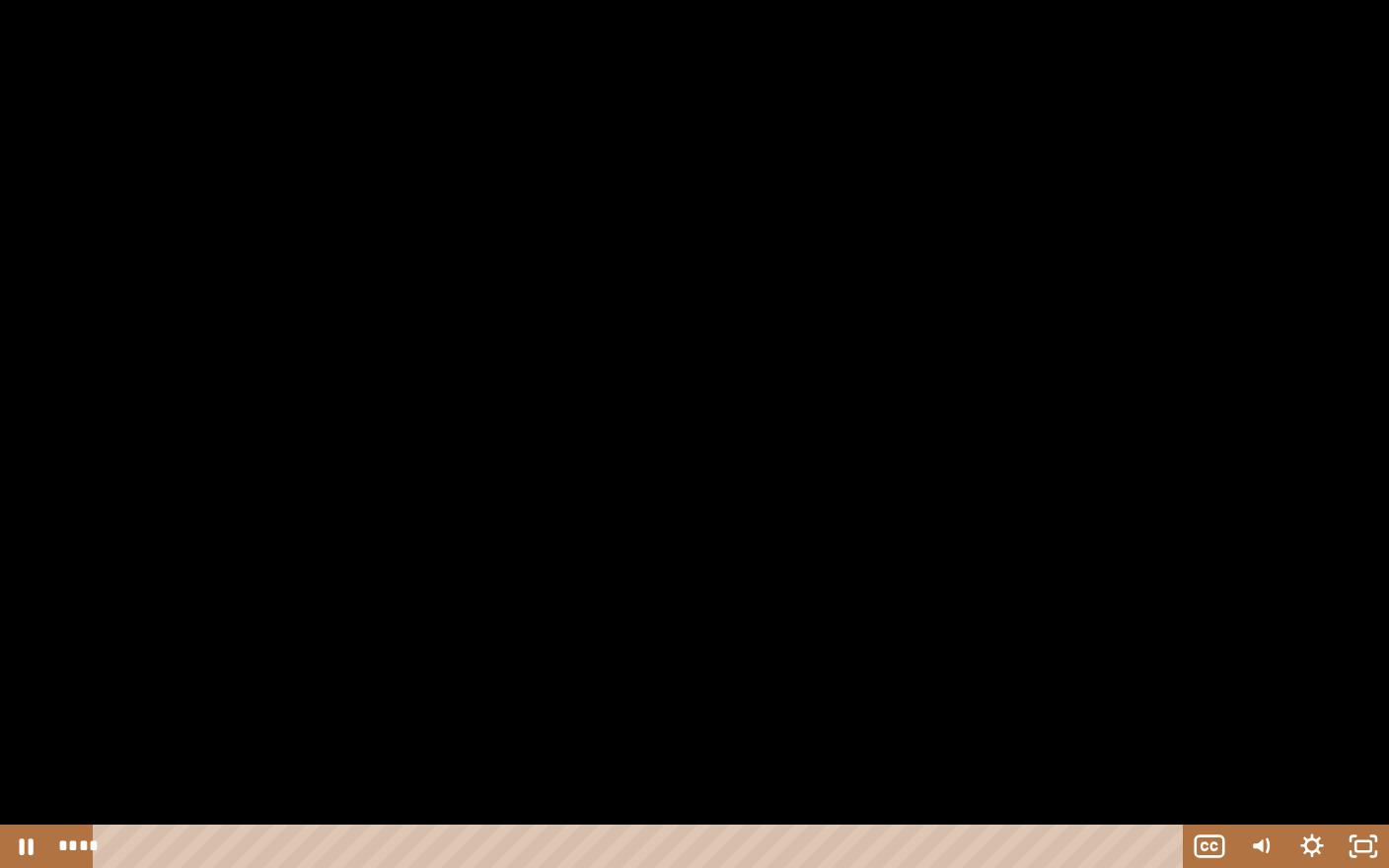 click at bounding box center [694, 434] 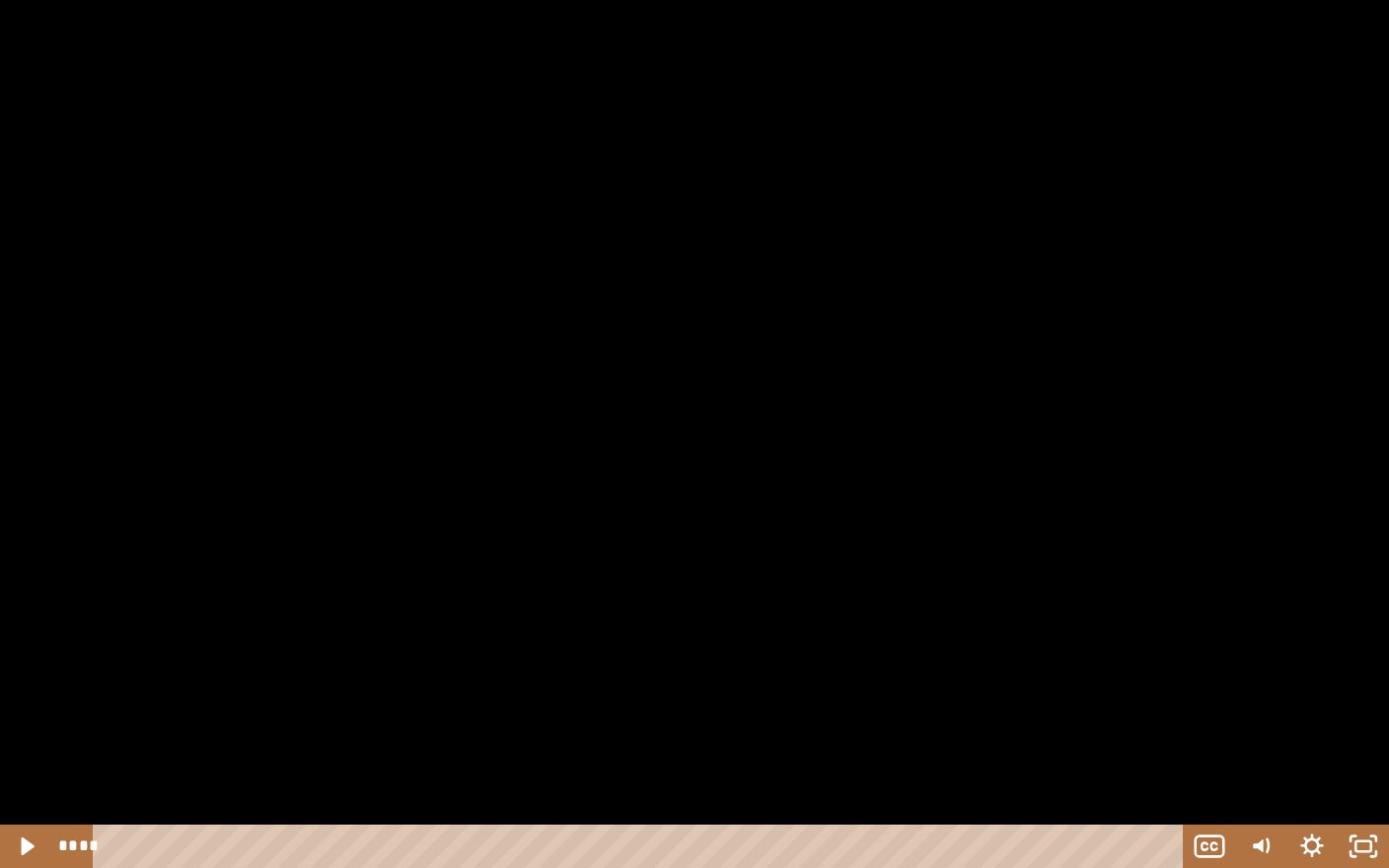 click at bounding box center [694, 434] 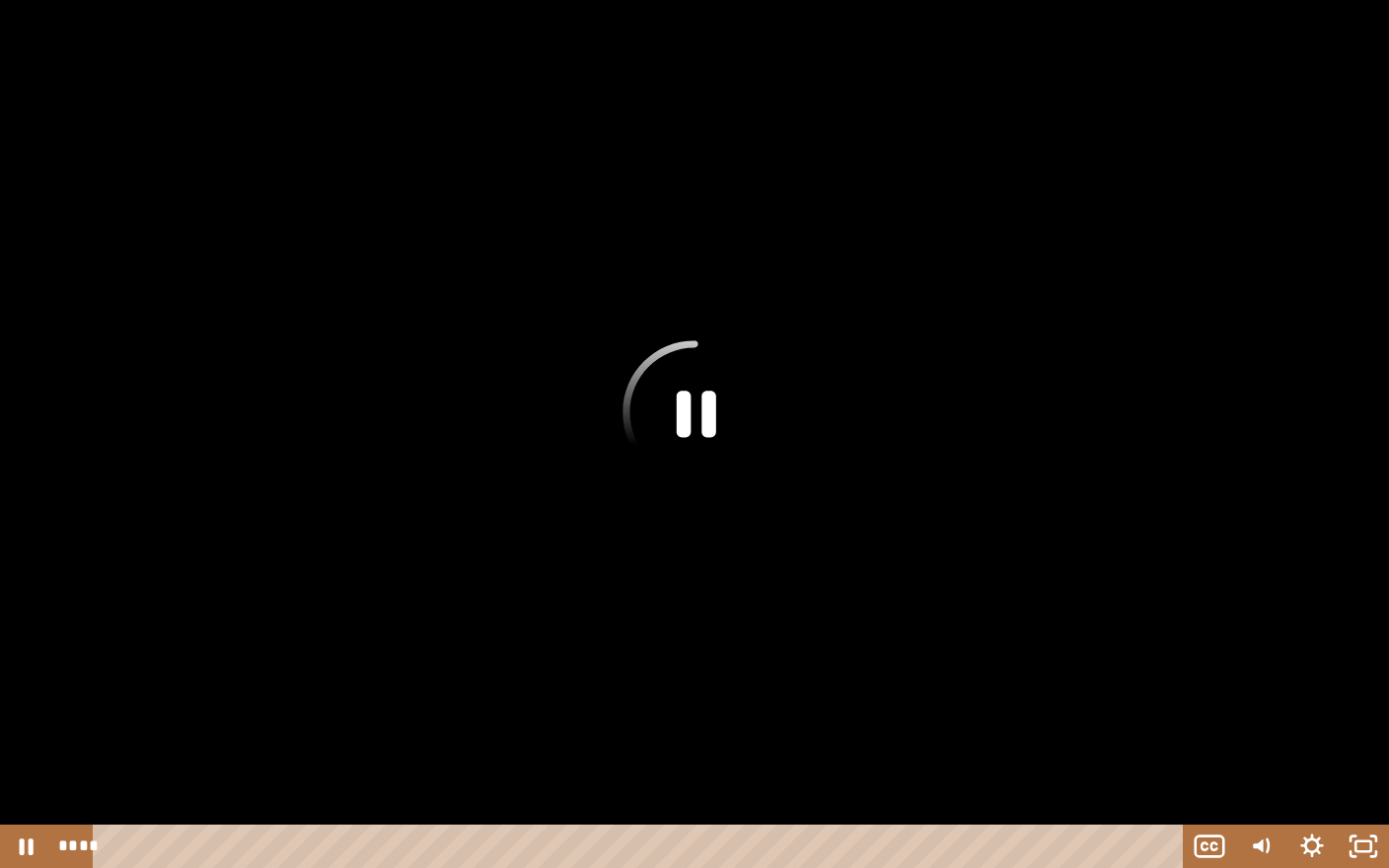 click 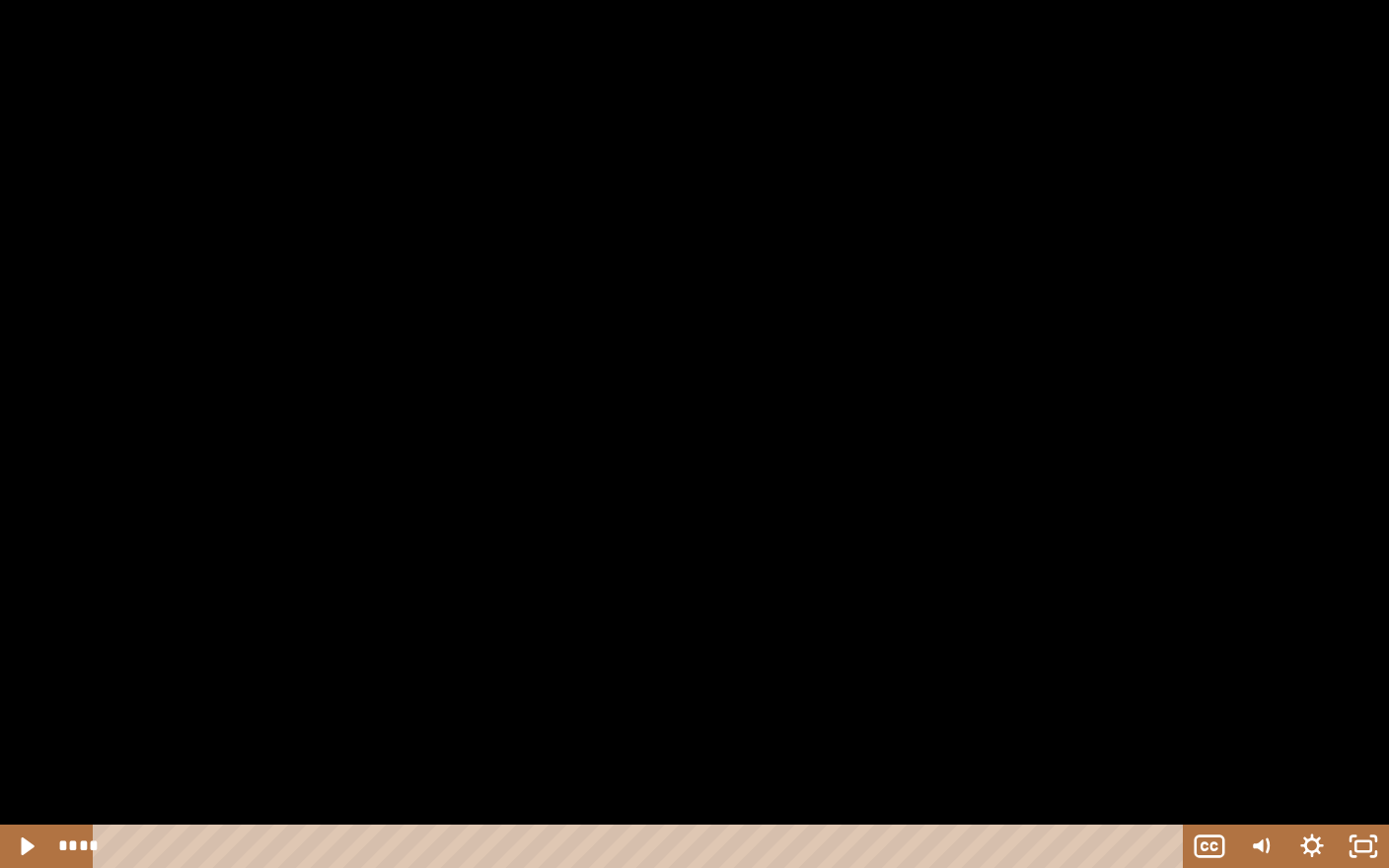 click at bounding box center (694, 434) 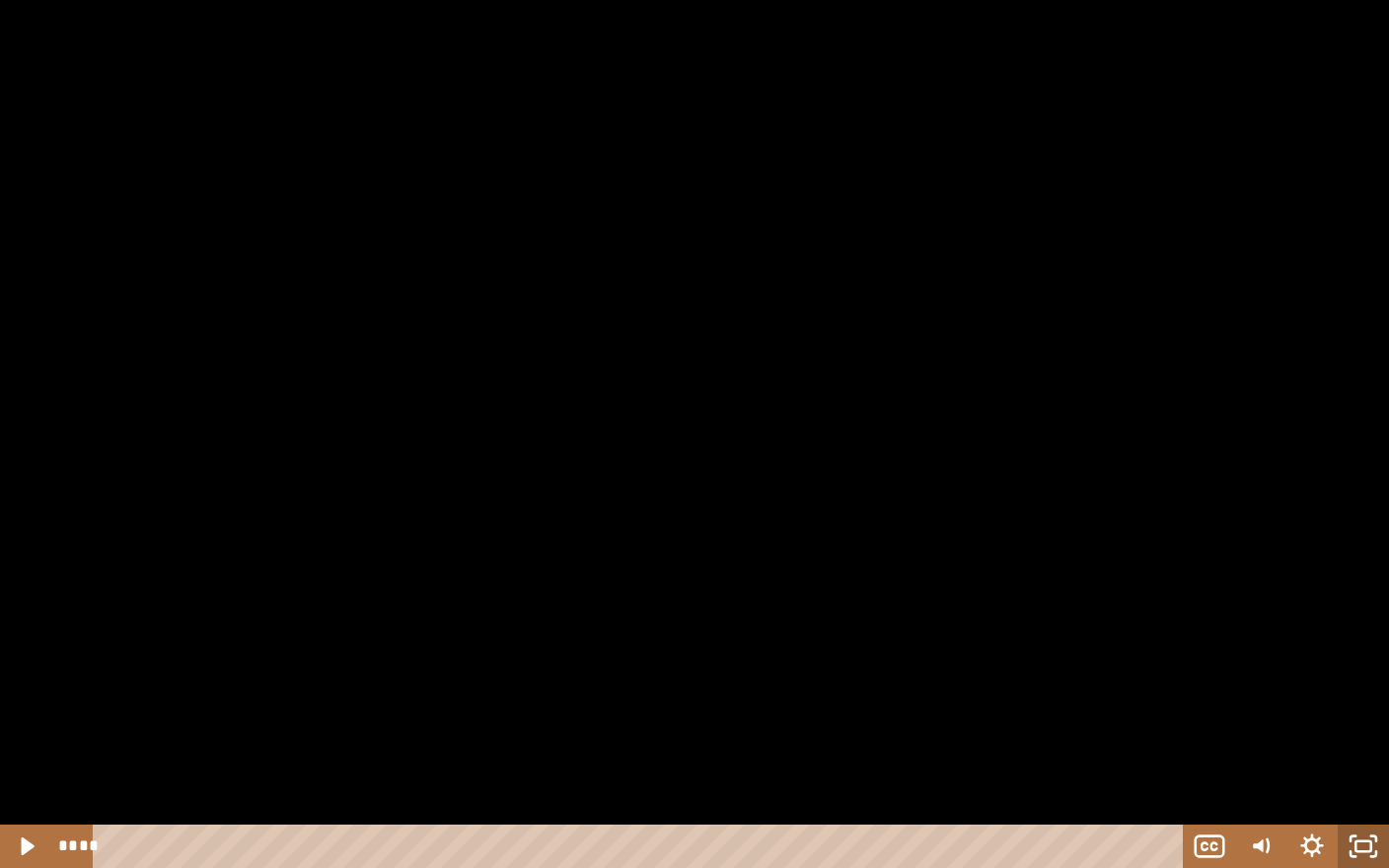 click 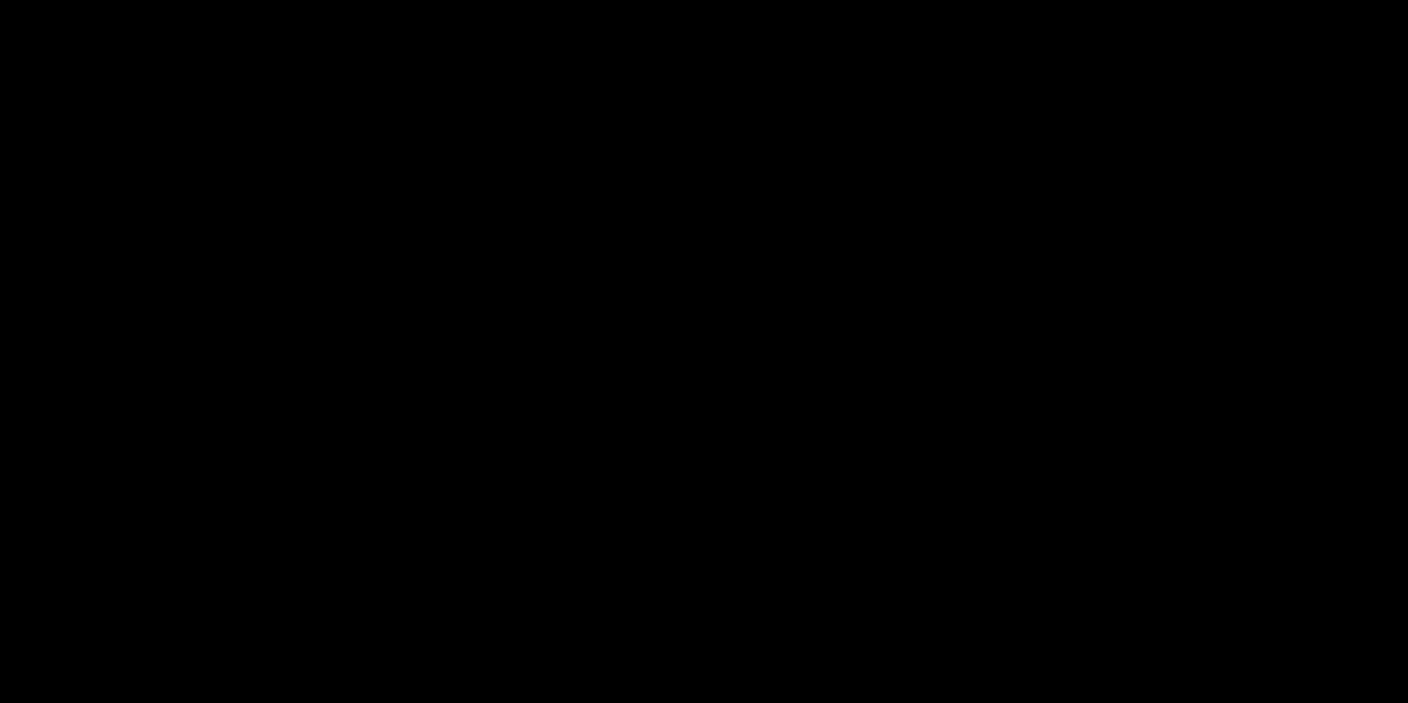 scroll, scrollTop: 1381, scrollLeft: 0, axis: vertical 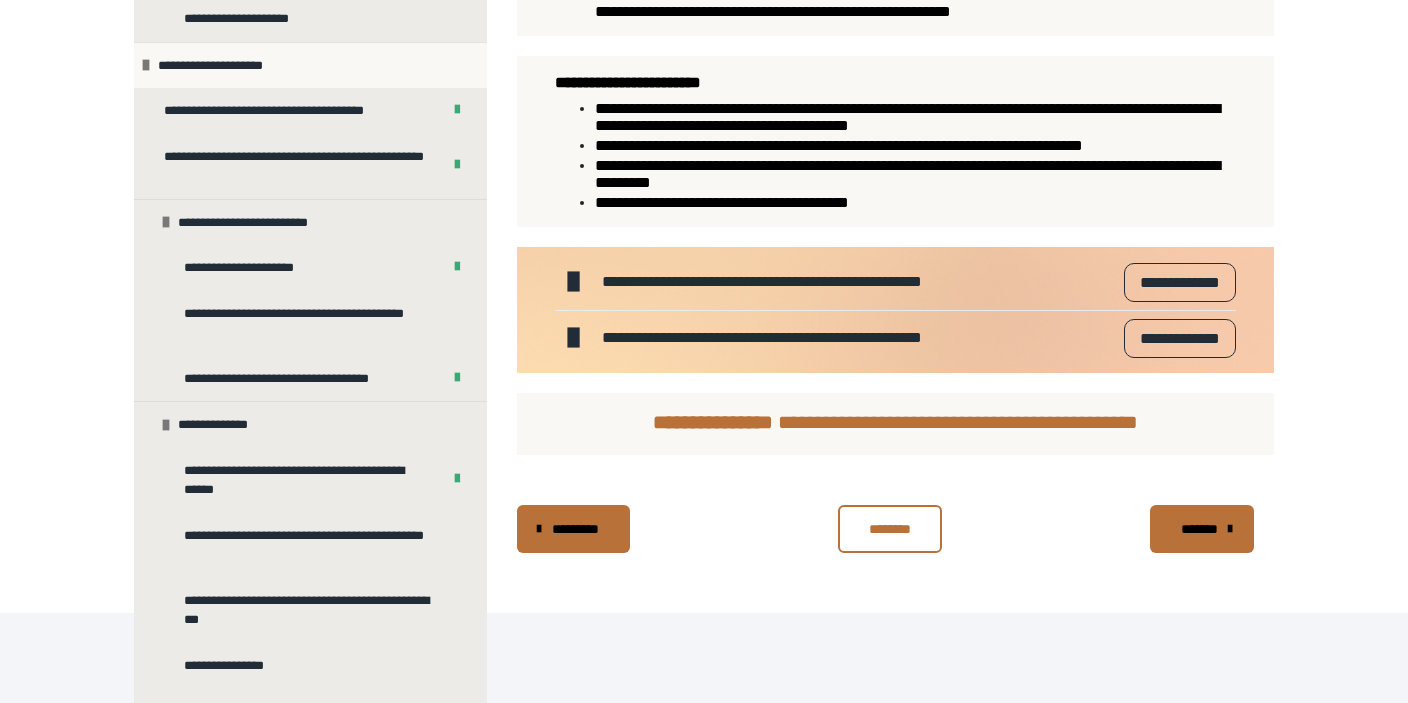 click on "**********" at bounding box center (1180, 282) 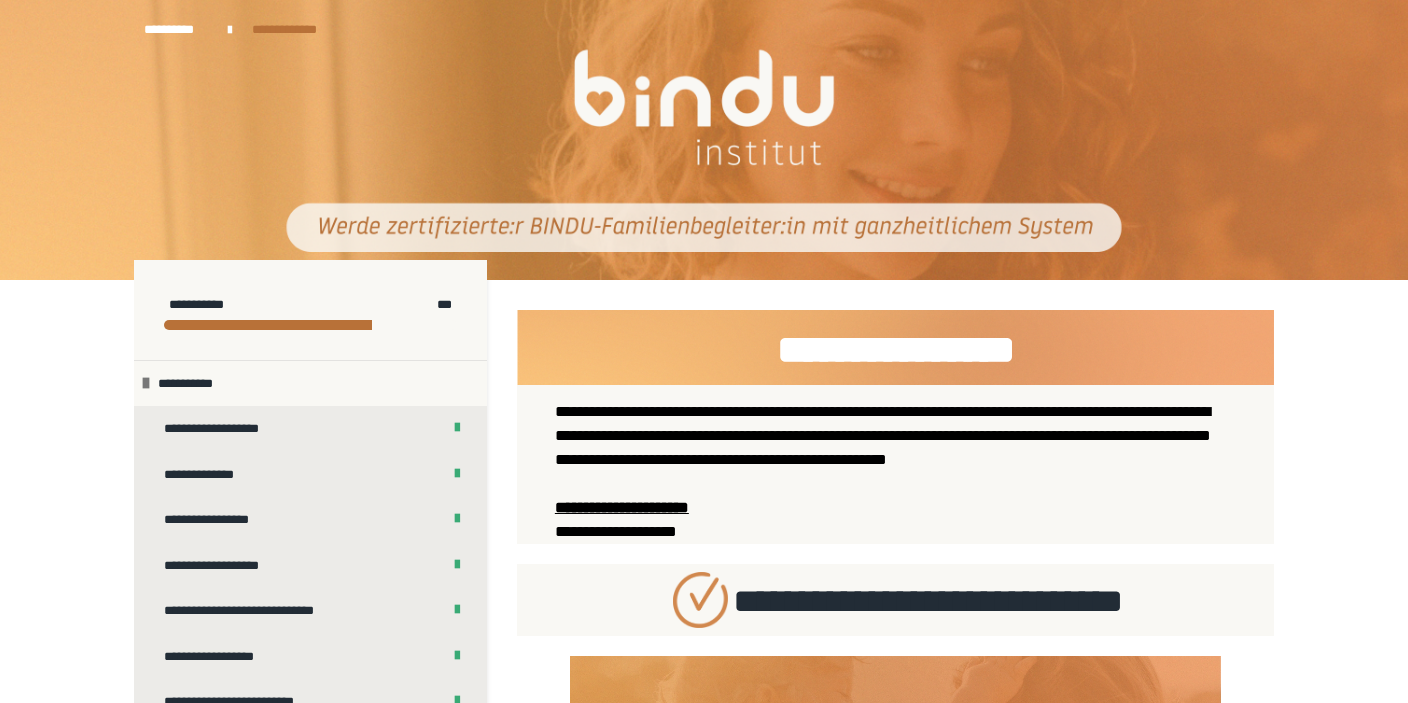 scroll, scrollTop: 422, scrollLeft: 0, axis: vertical 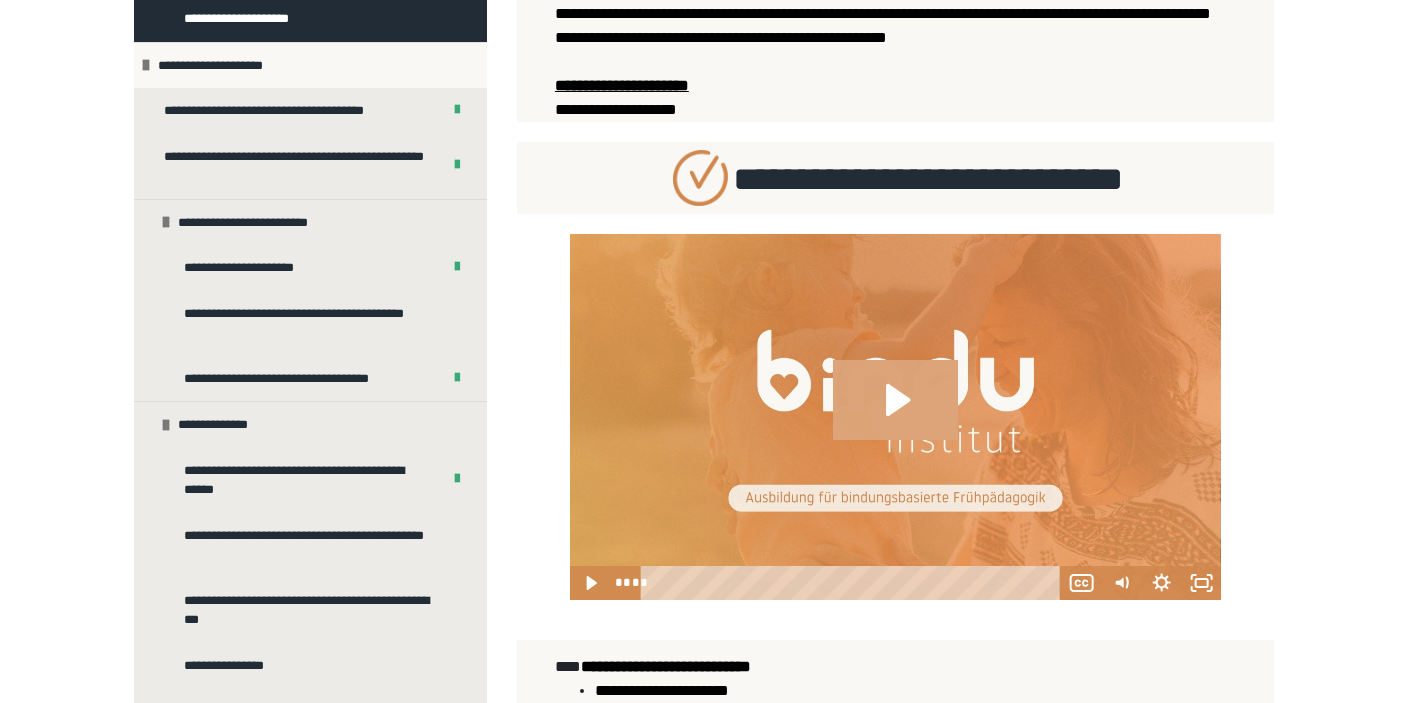 click 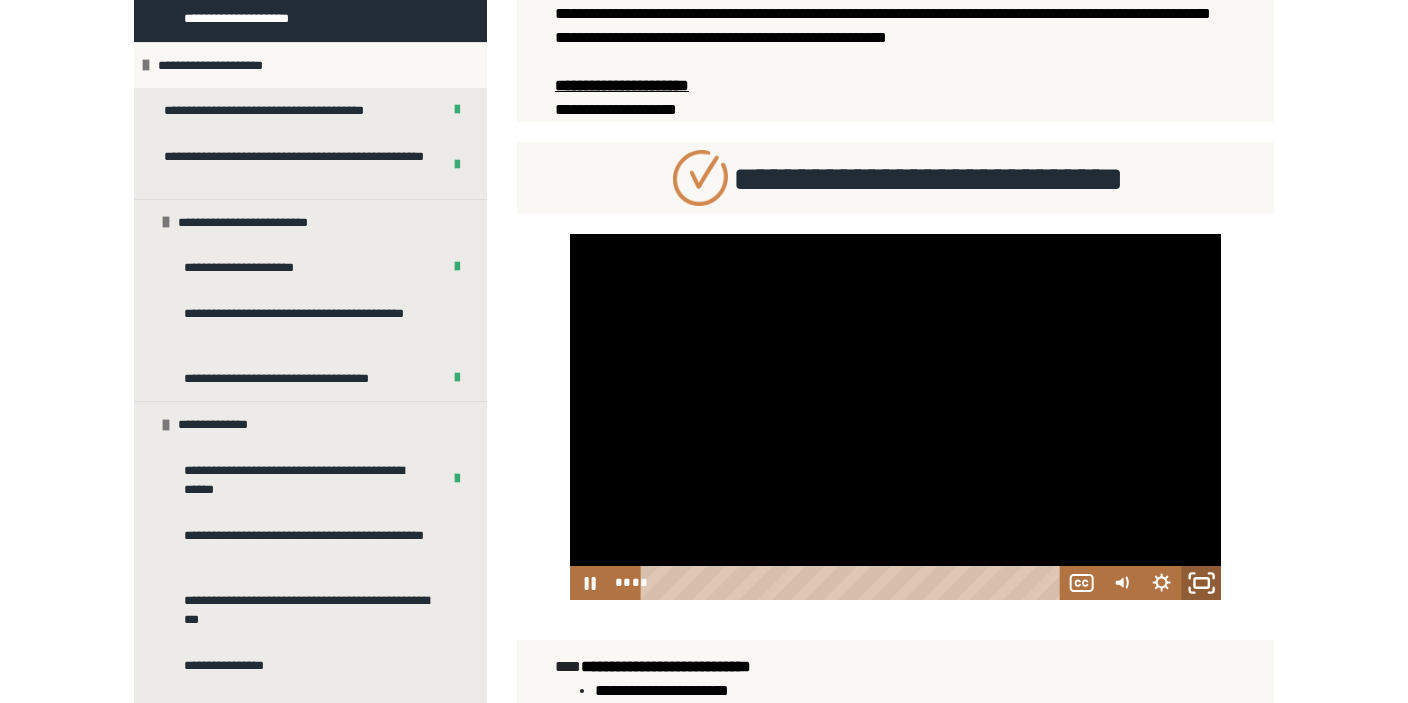 click 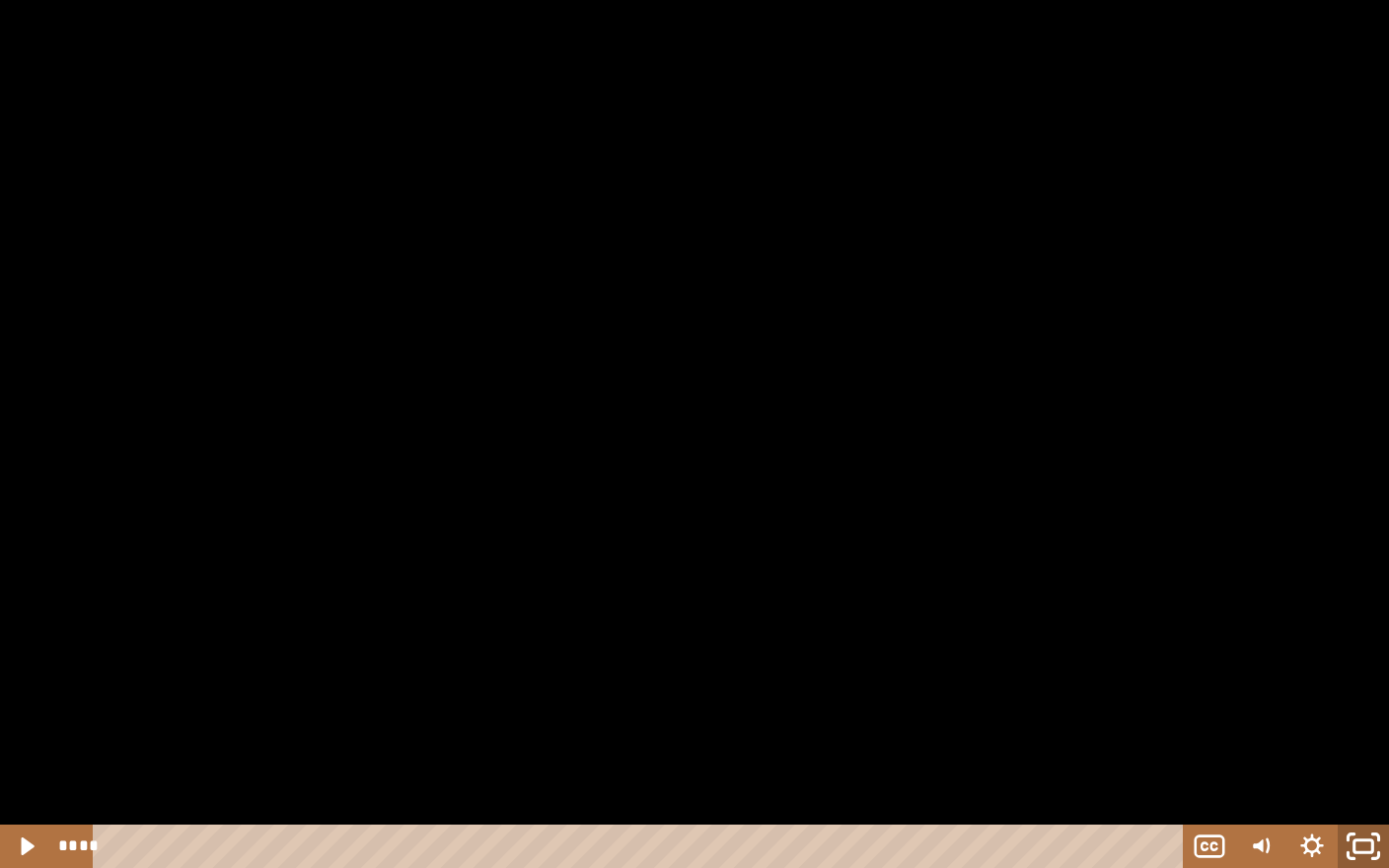 click 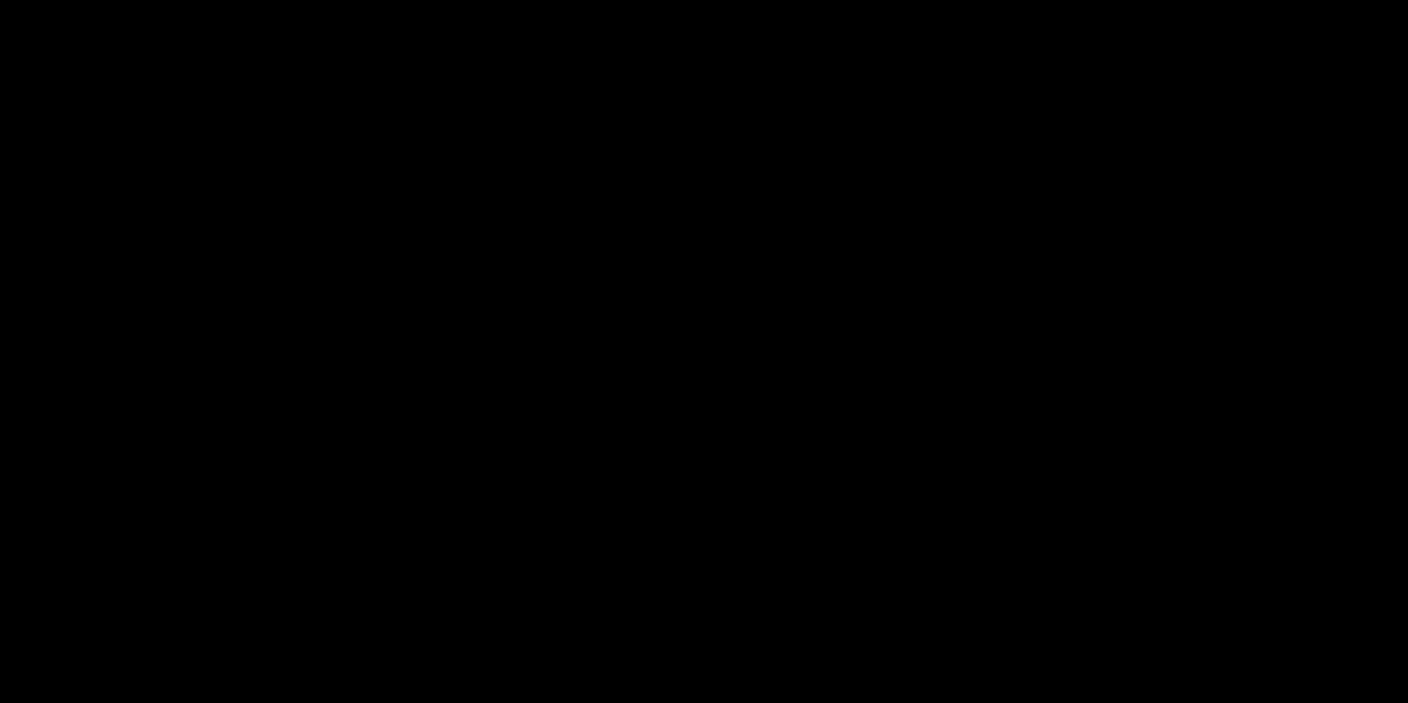 scroll, scrollTop: 950, scrollLeft: 0, axis: vertical 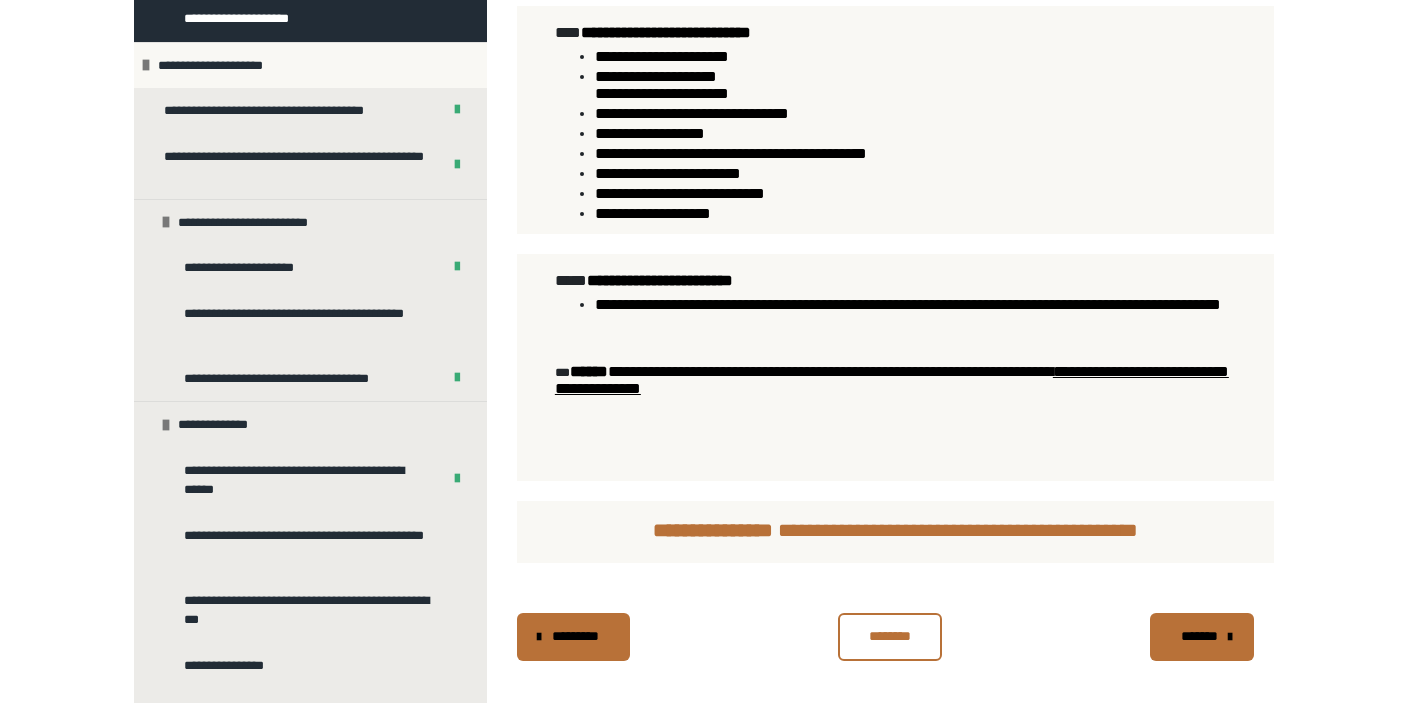 click on "**********" at bounding box center [892, 380] 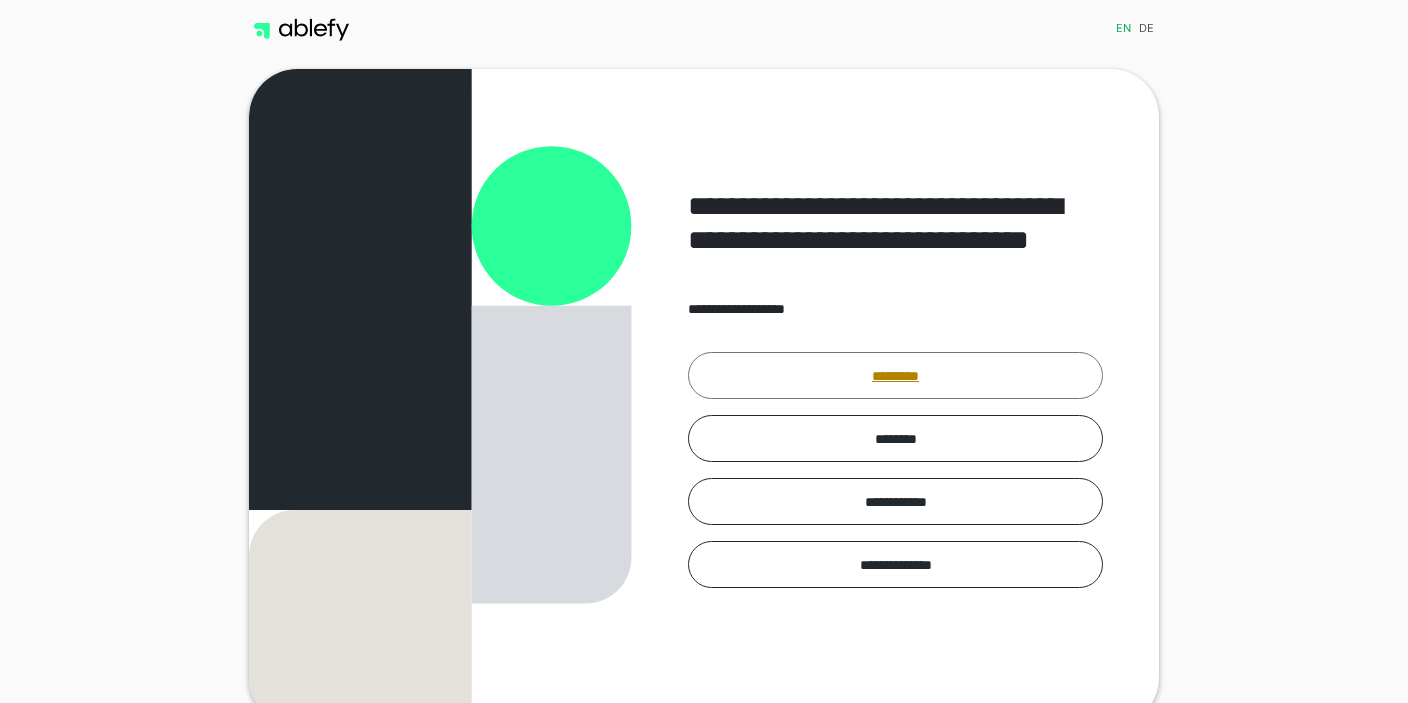 scroll, scrollTop: 0, scrollLeft: 0, axis: both 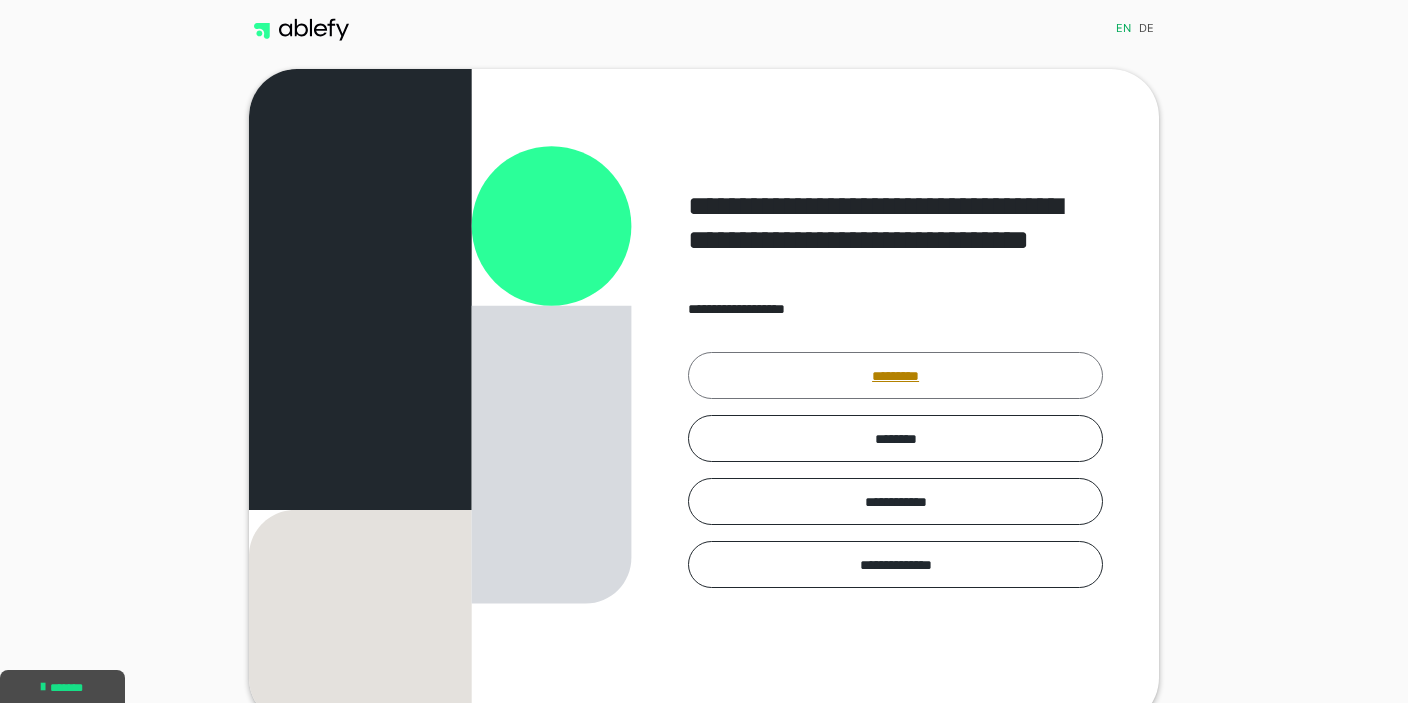 click on "*********" at bounding box center [895, 375] 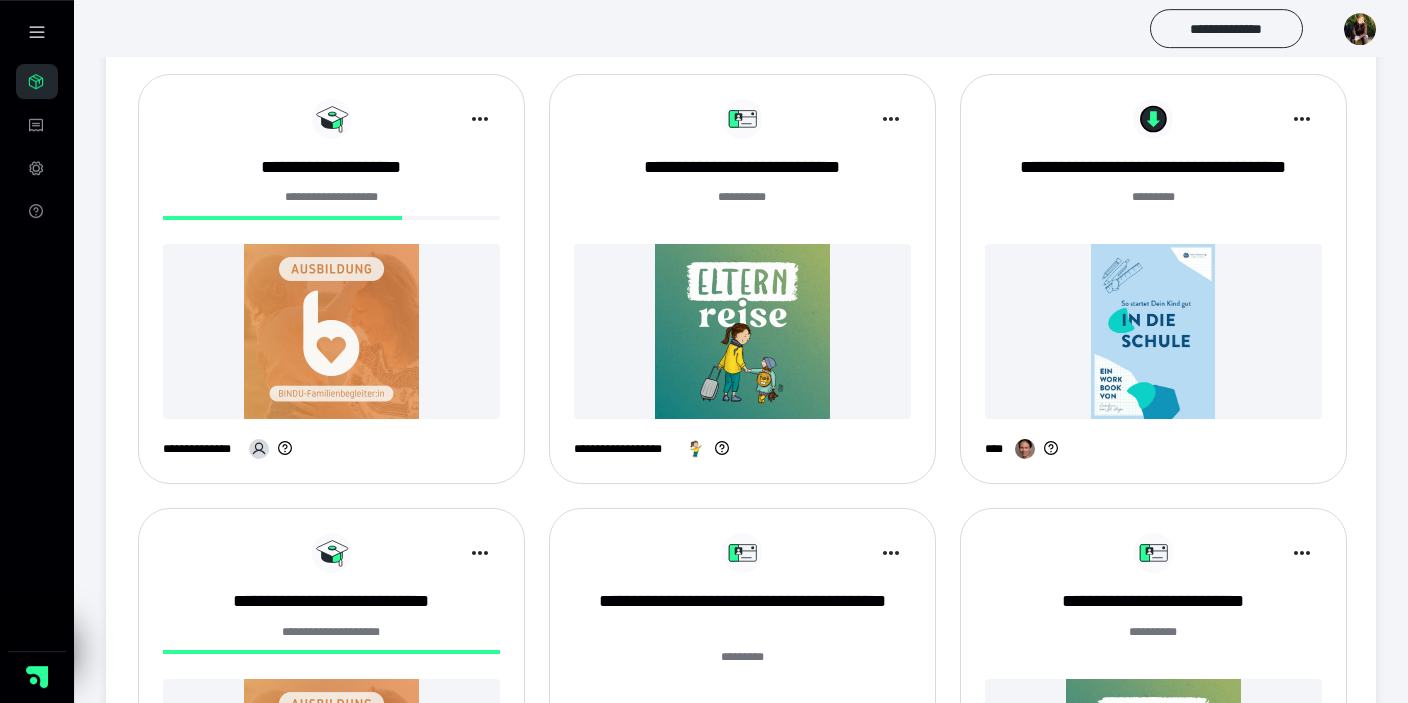 scroll, scrollTop: 844, scrollLeft: 0, axis: vertical 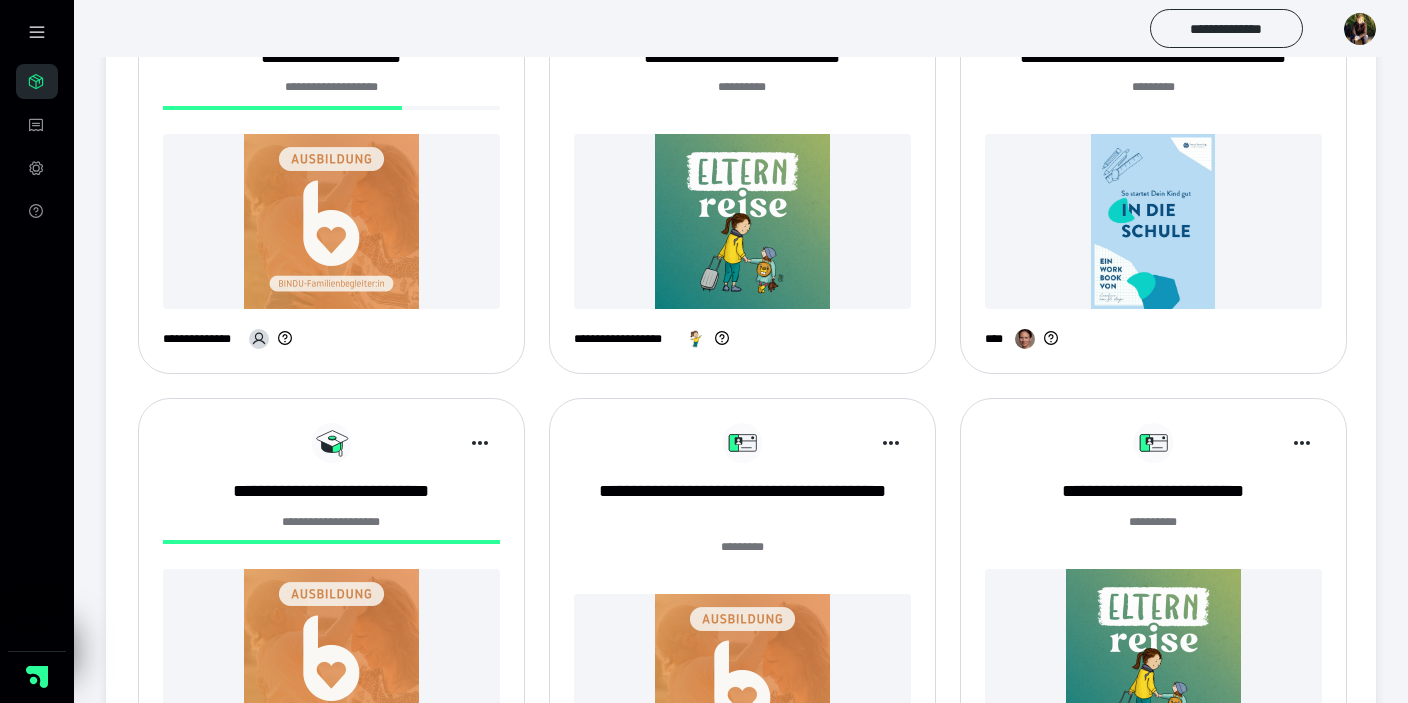 click at bounding box center (331, 221) 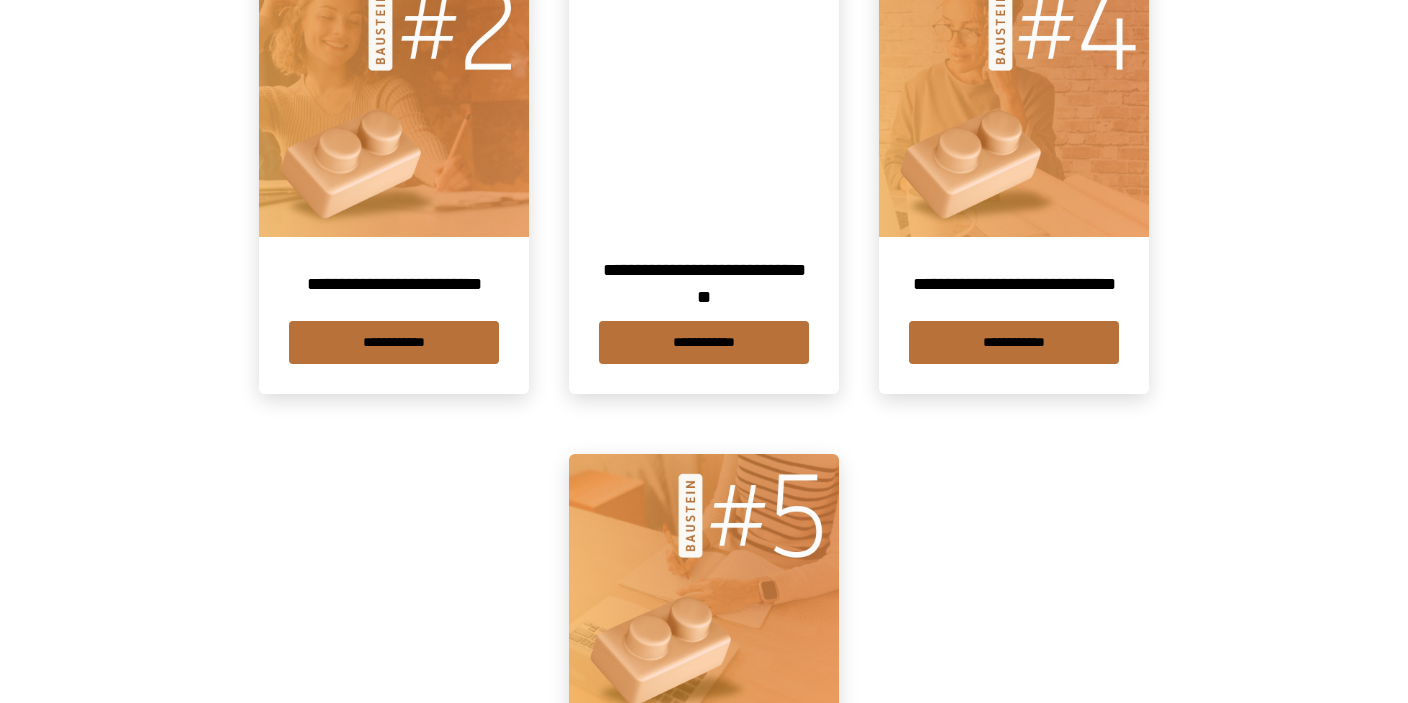 scroll, scrollTop: 1183, scrollLeft: 0, axis: vertical 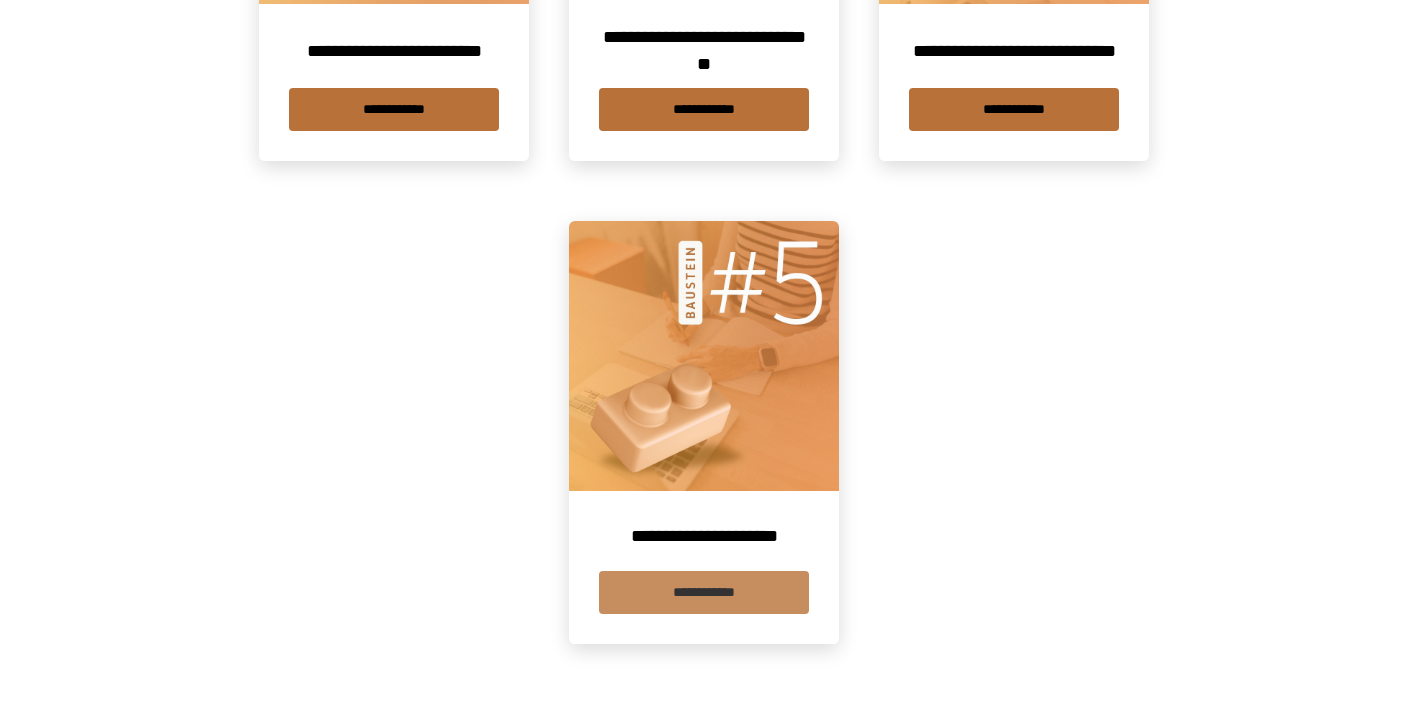 click on "**********" at bounding box center (704, 592) 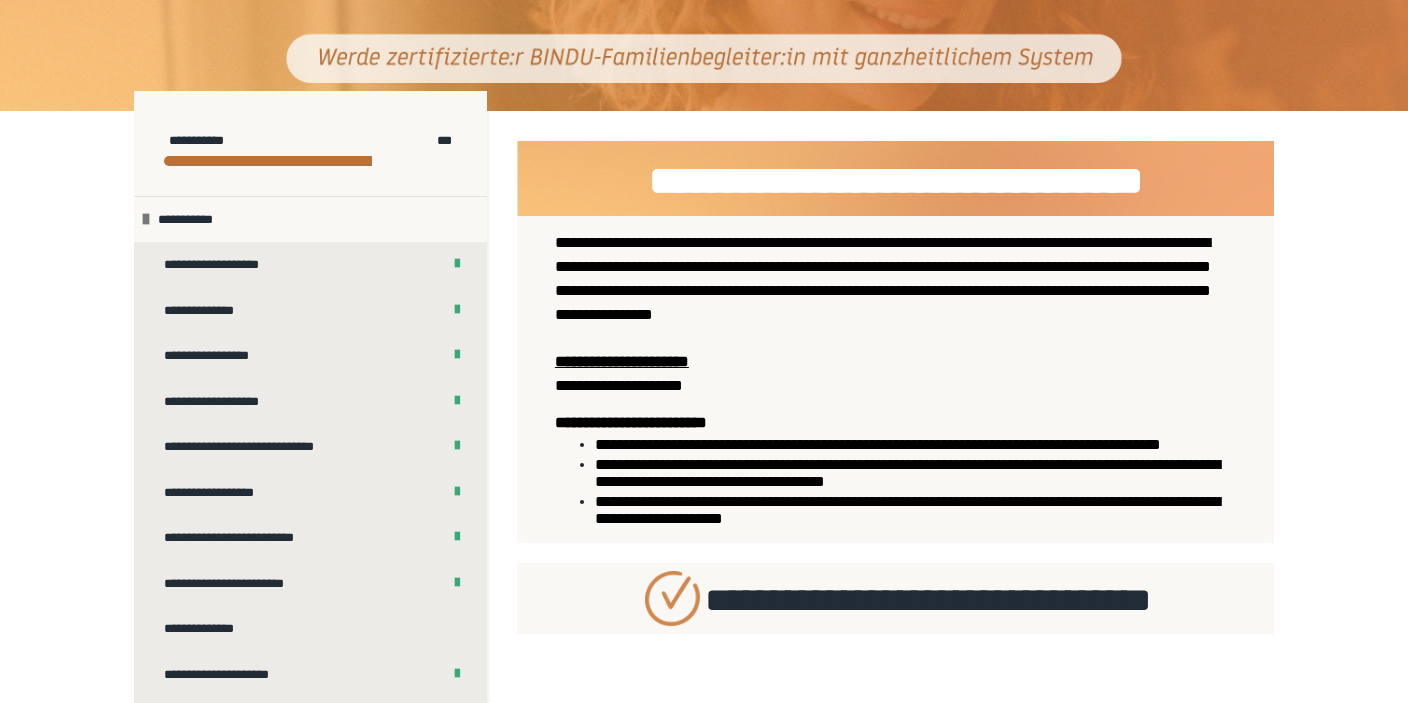scroll, scrollTop: 528, scrollLeft: 0, axis: vertical 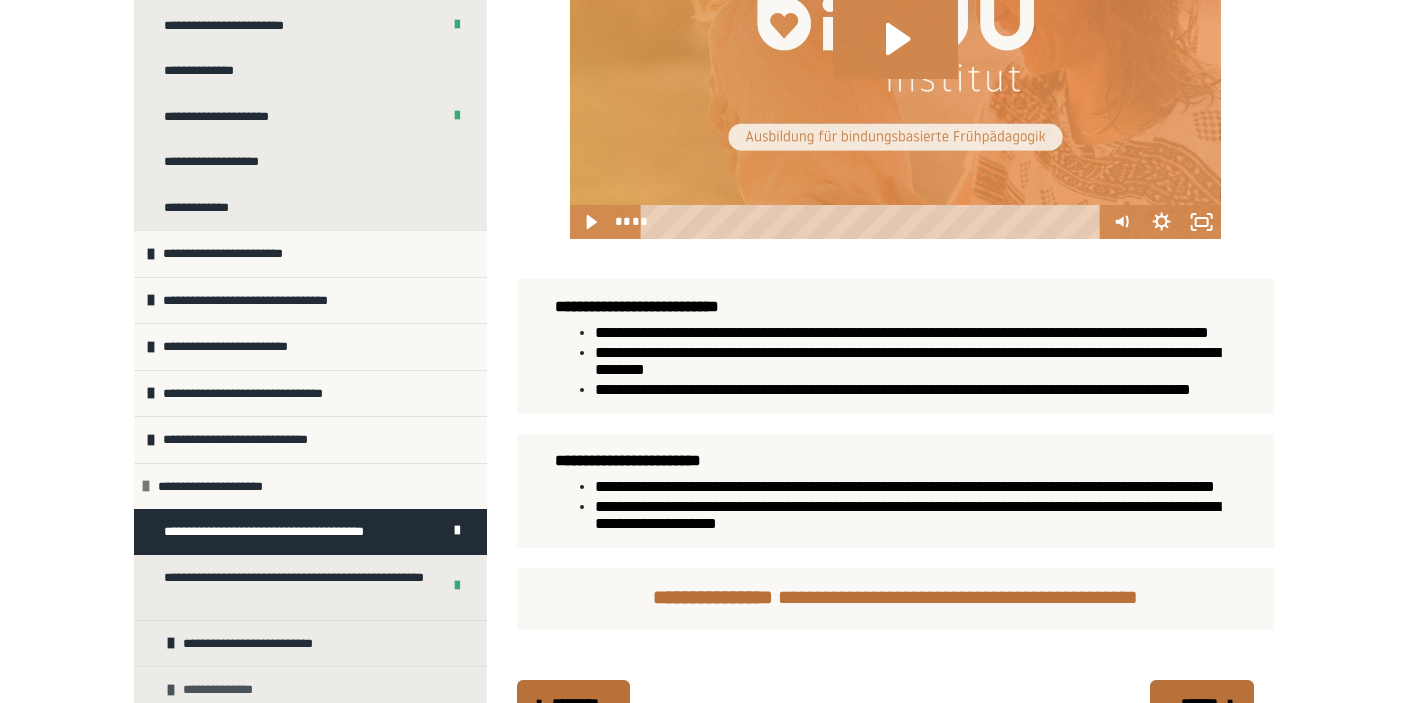 click on "**********" at bounding box center [223, 690] 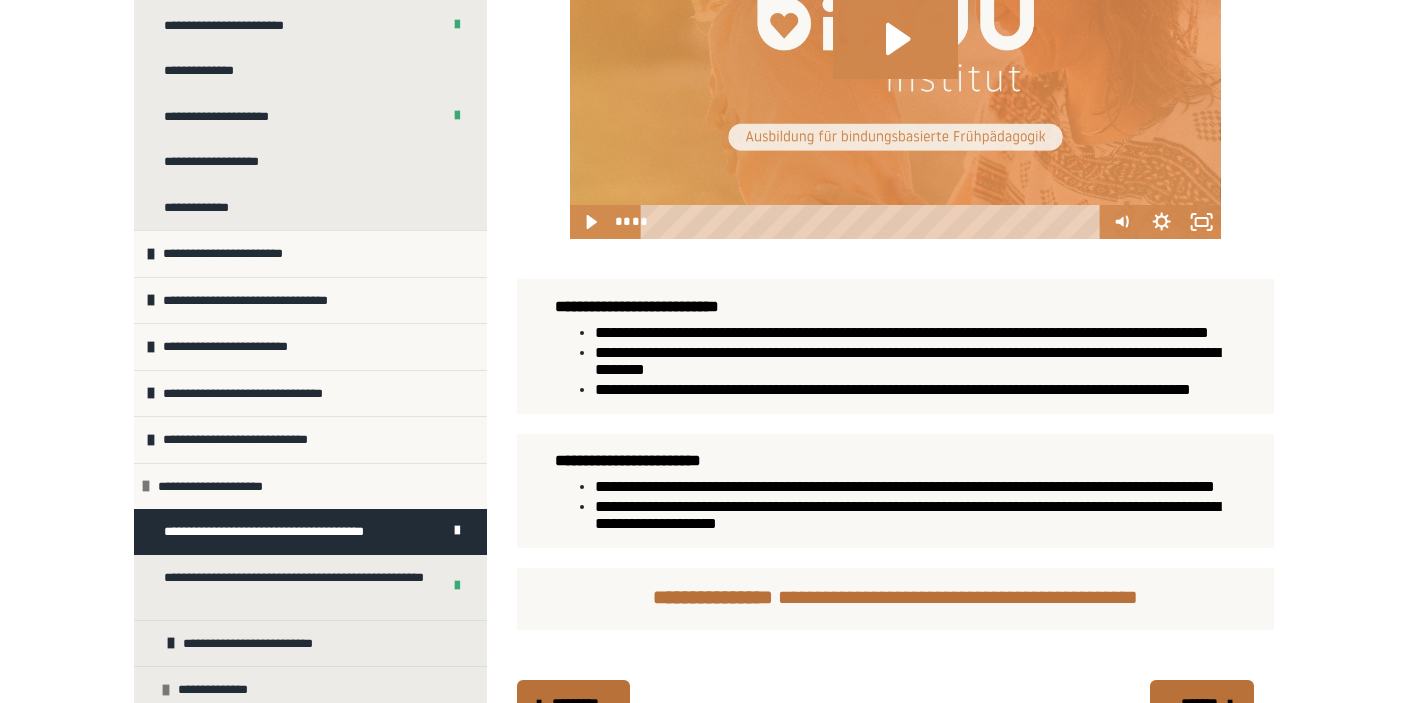 scroll, scrollTop: 909, scrollLeft: 0, axis: vertical 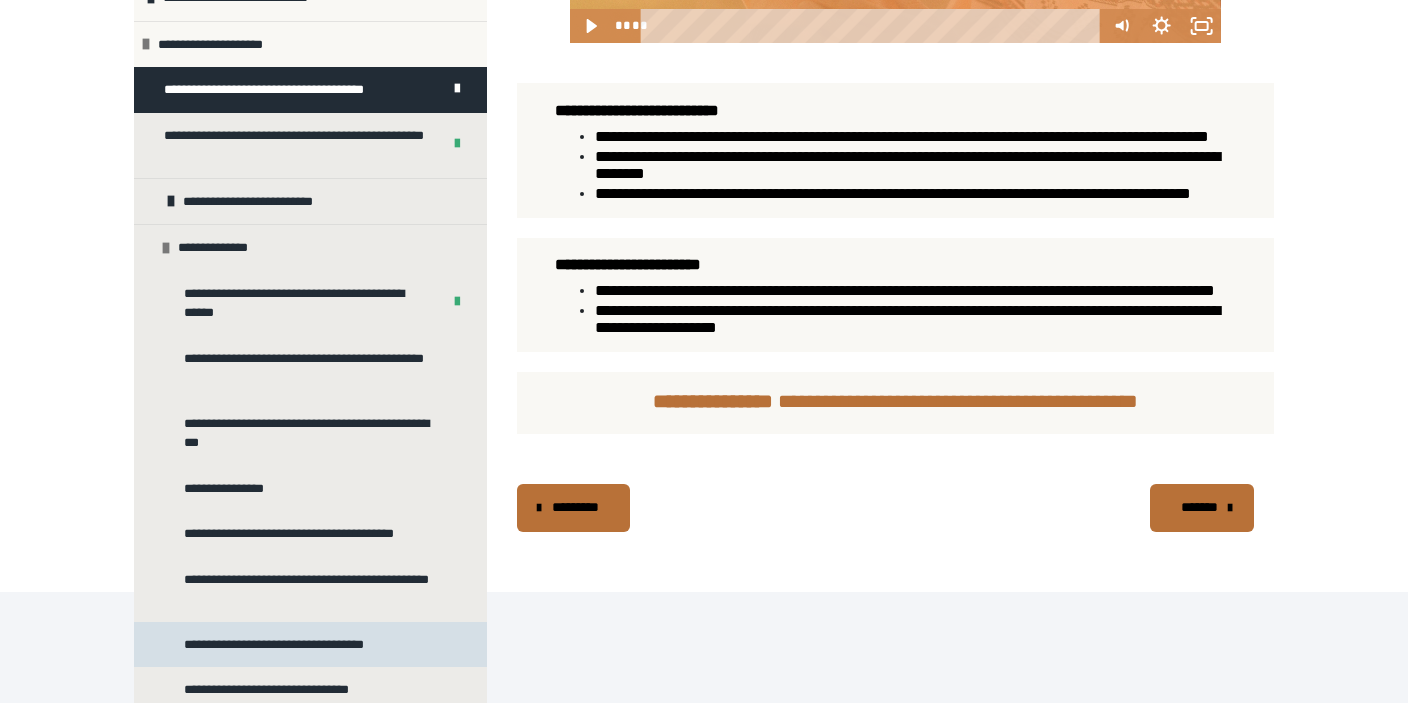 click on "**********" at bounding box center [287, 645] 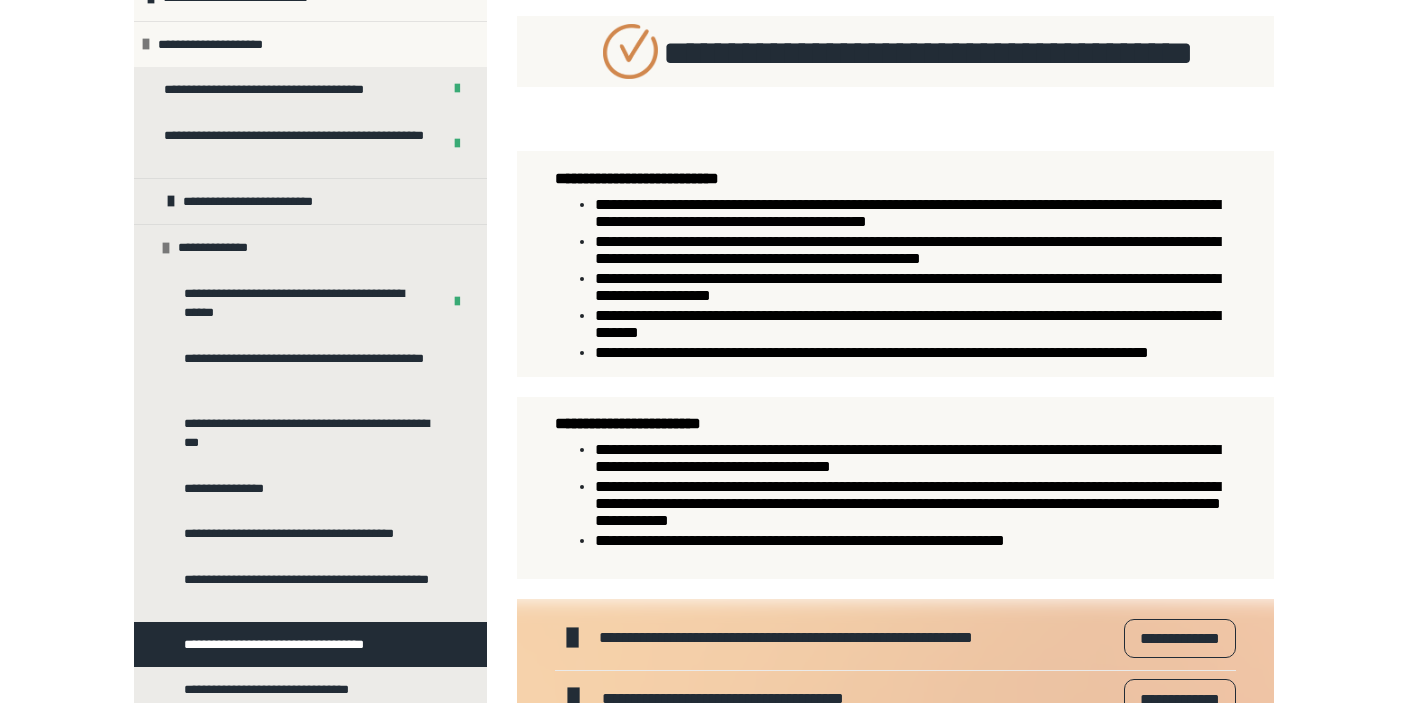 scroll, scrollTop: 692, scrollLeft: 0, axis: vertical 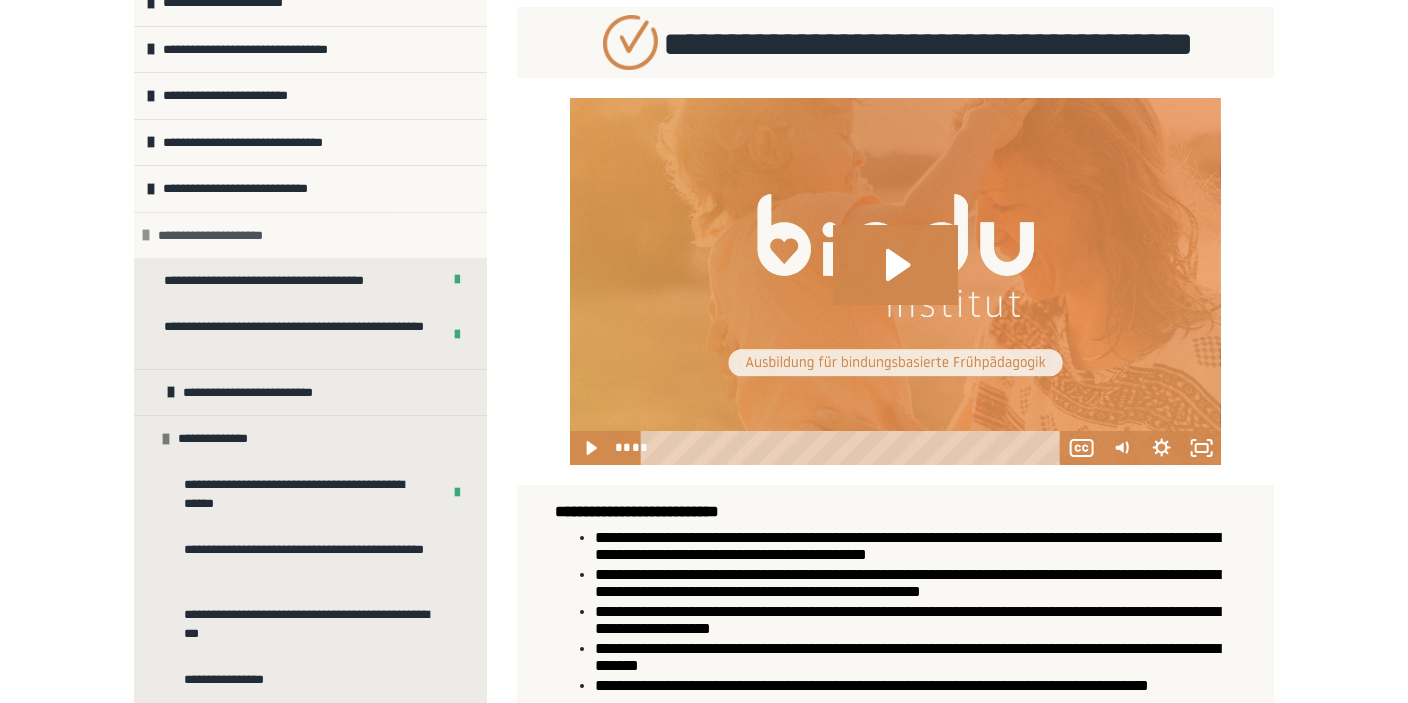 click on "**********" at bounding box center (221, 236) 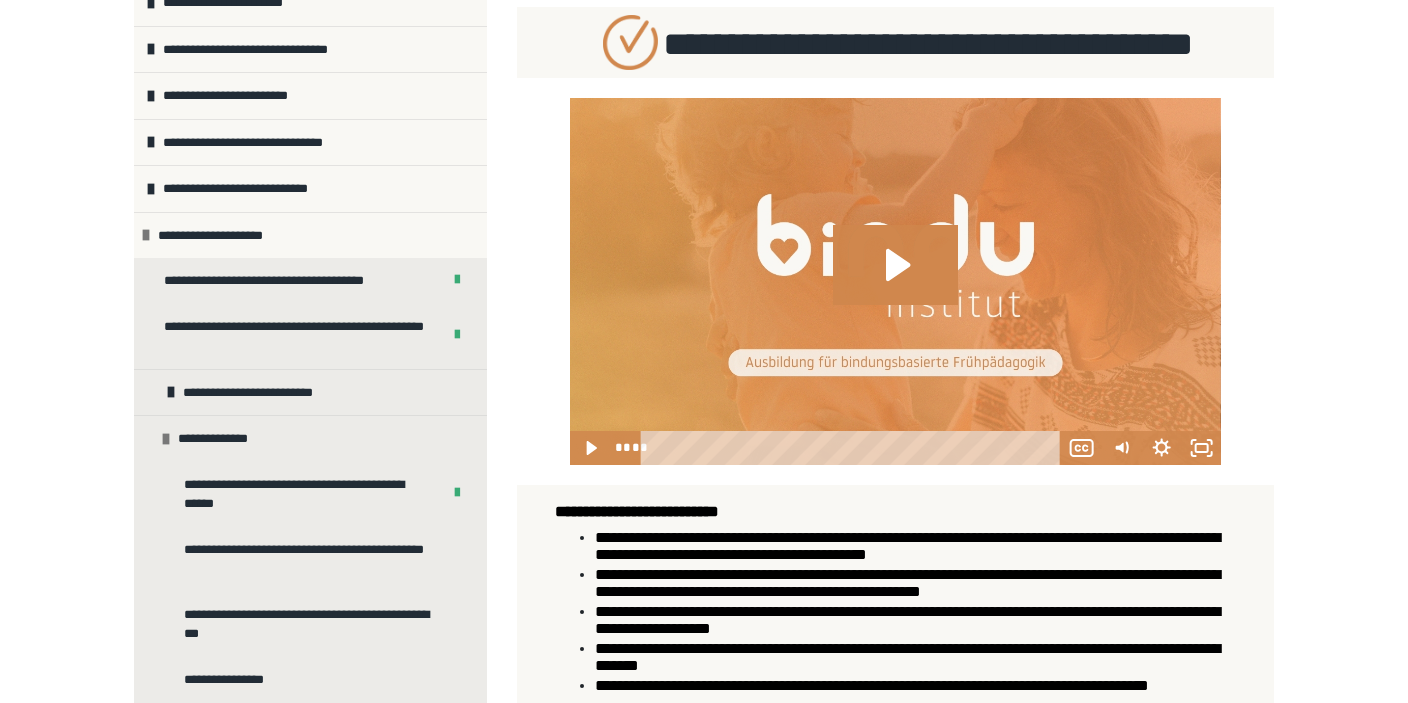 scroll, scrollTop: 265, scrollLeft: 0, axis: vertical 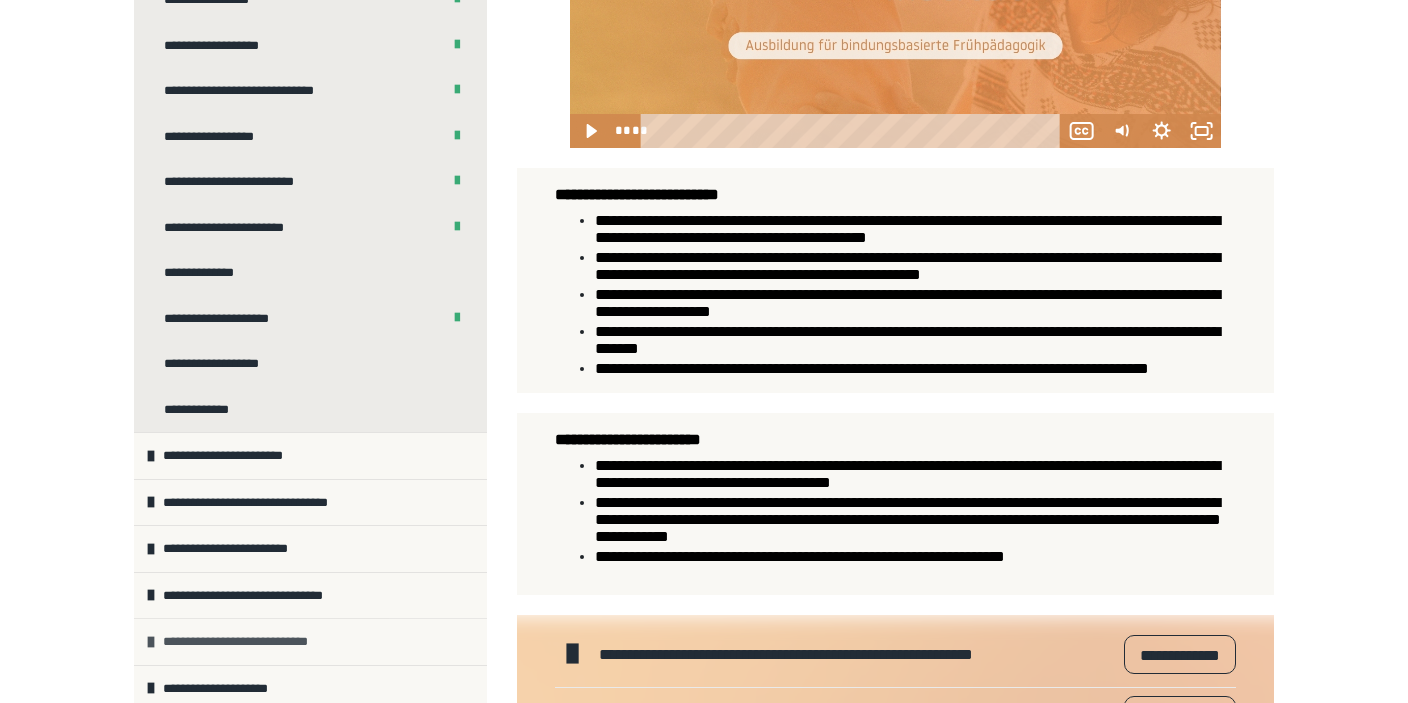 click on "**********" at bounding box center (247, 642) 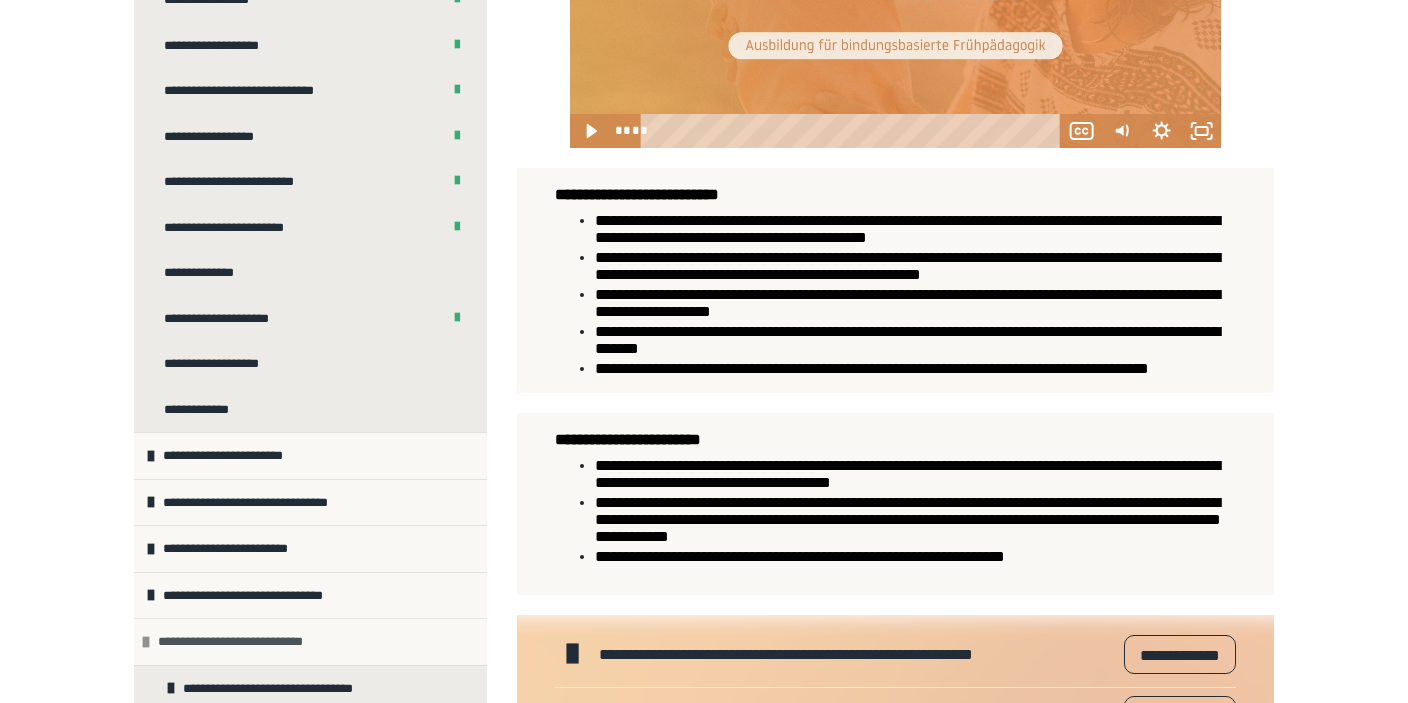 click on "**********" at bounding box center (242, 642) 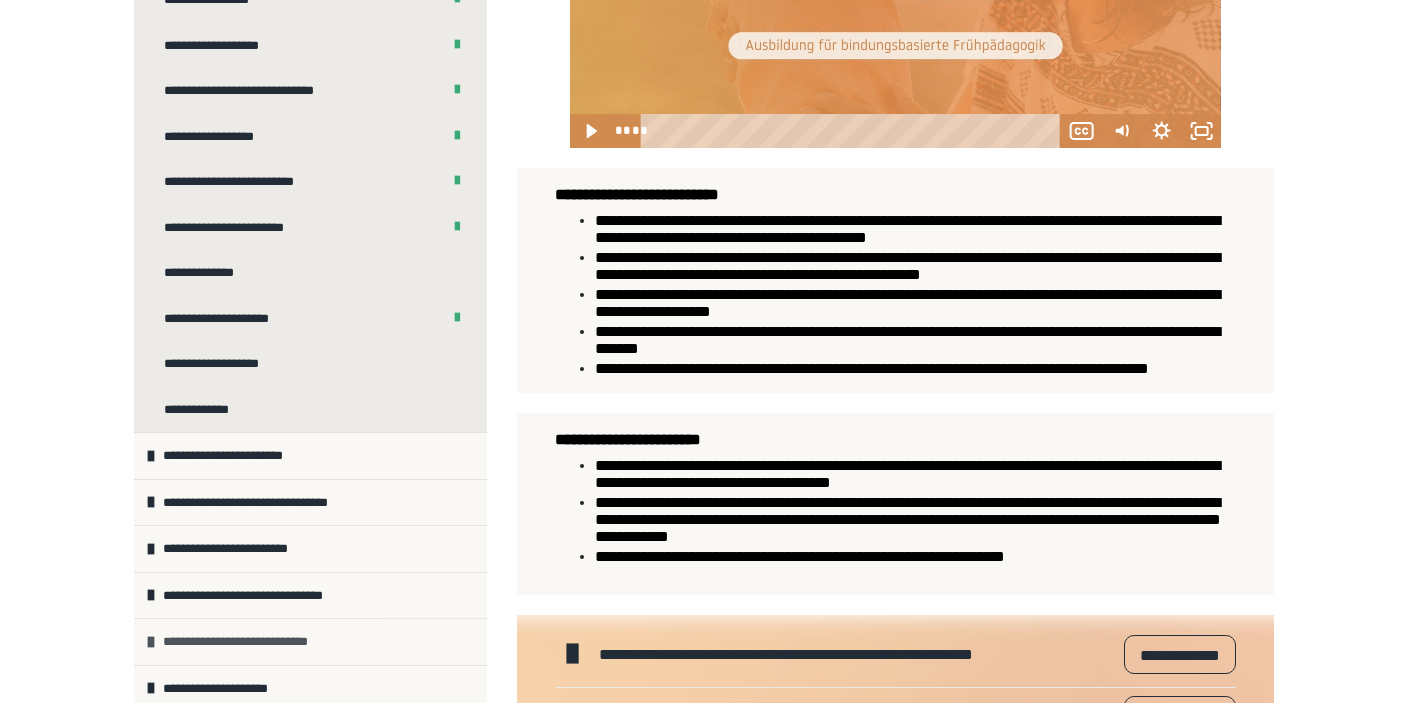 click on "**********" at bounding box center (247, 642) 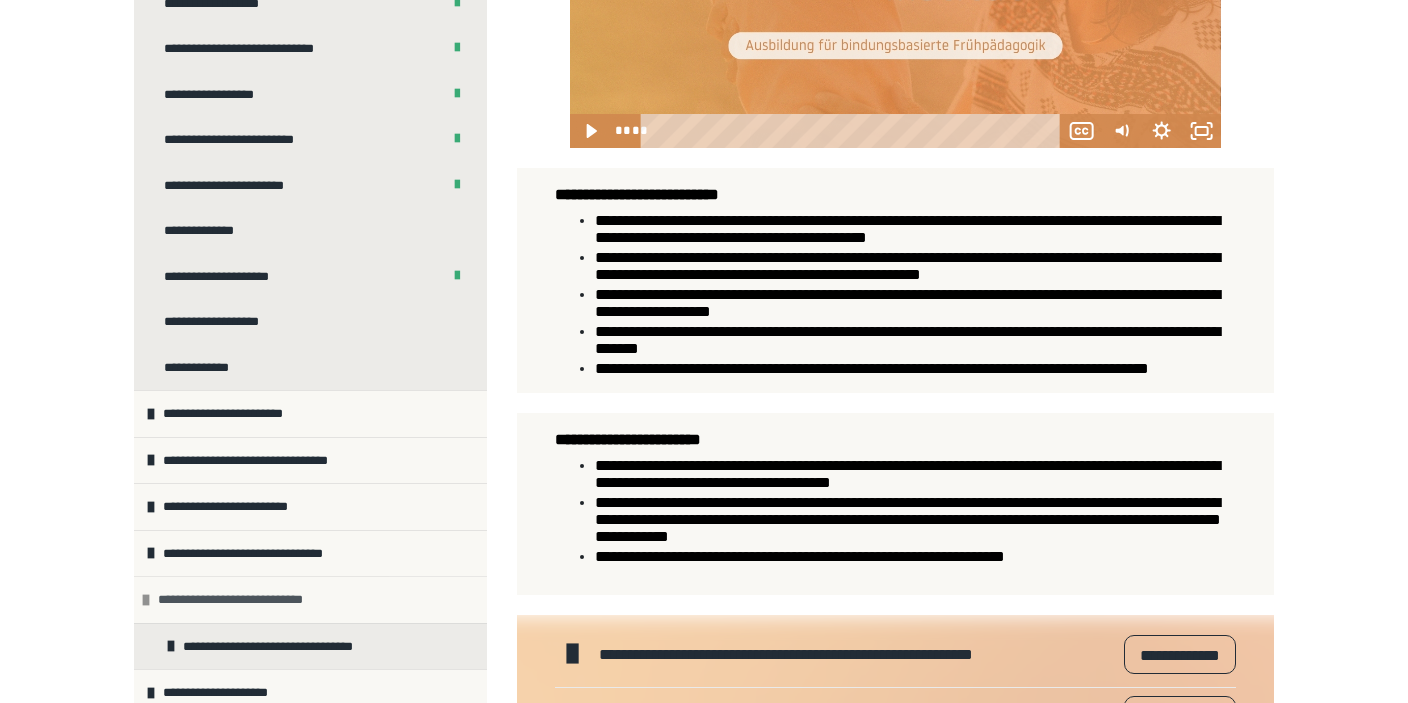 scroll, scrollTop: 311, scrollLeft: 0, axis: vertical 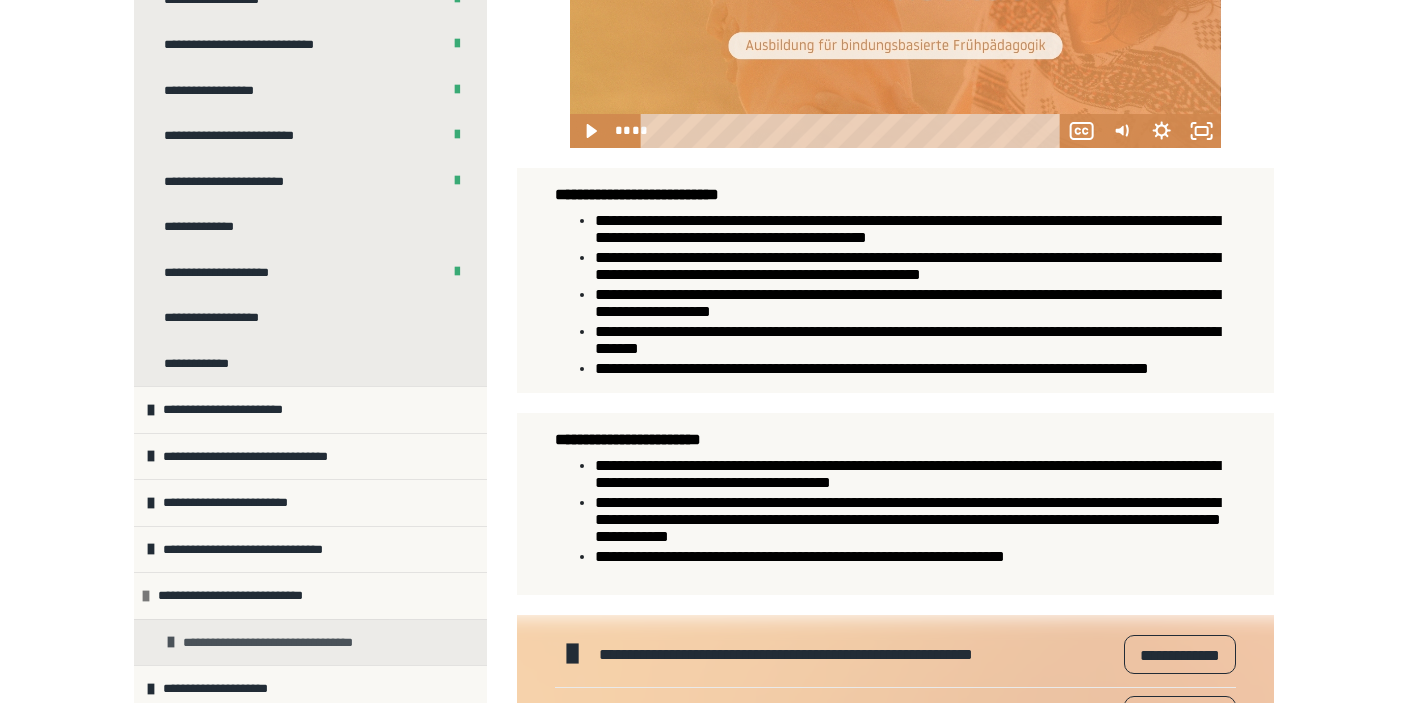 click on "**********" at bounding box center [280, 643] 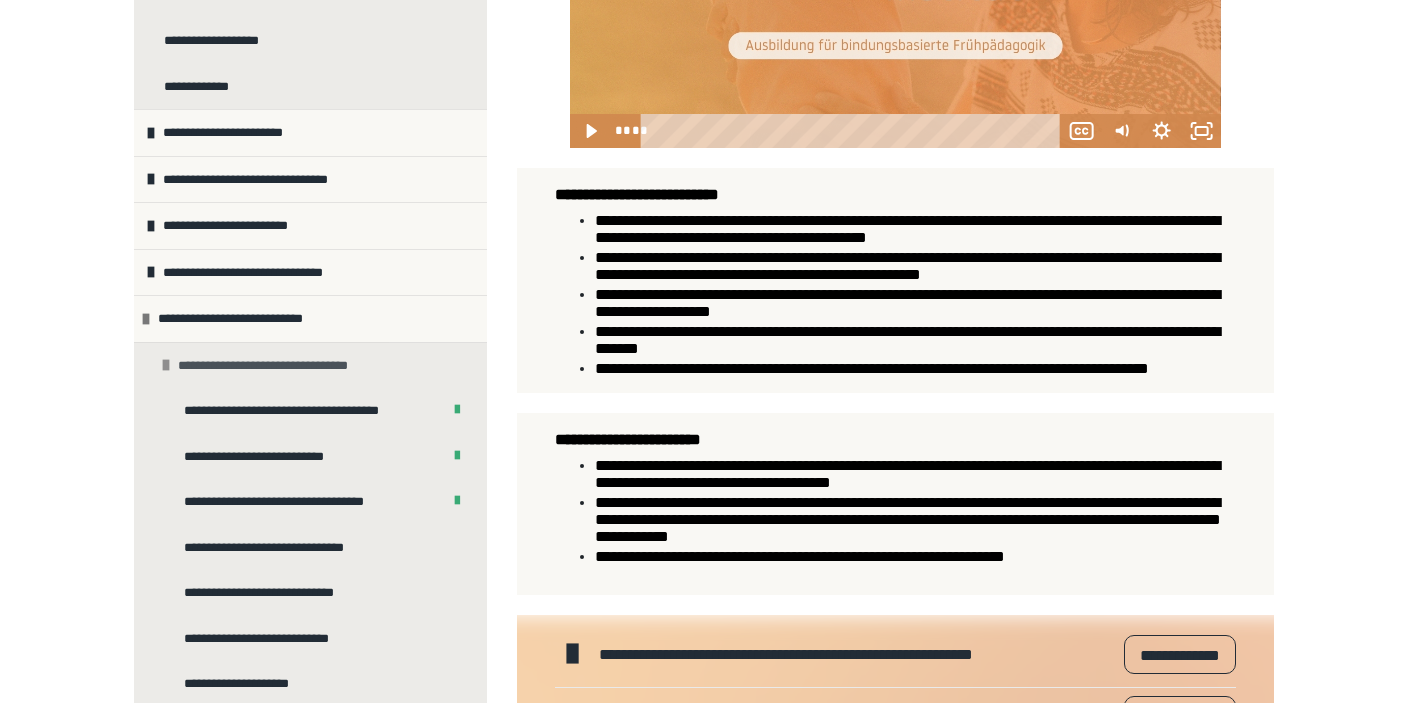 scroll, scrollTop: 629, scrollLeft: 0, axis: vertical 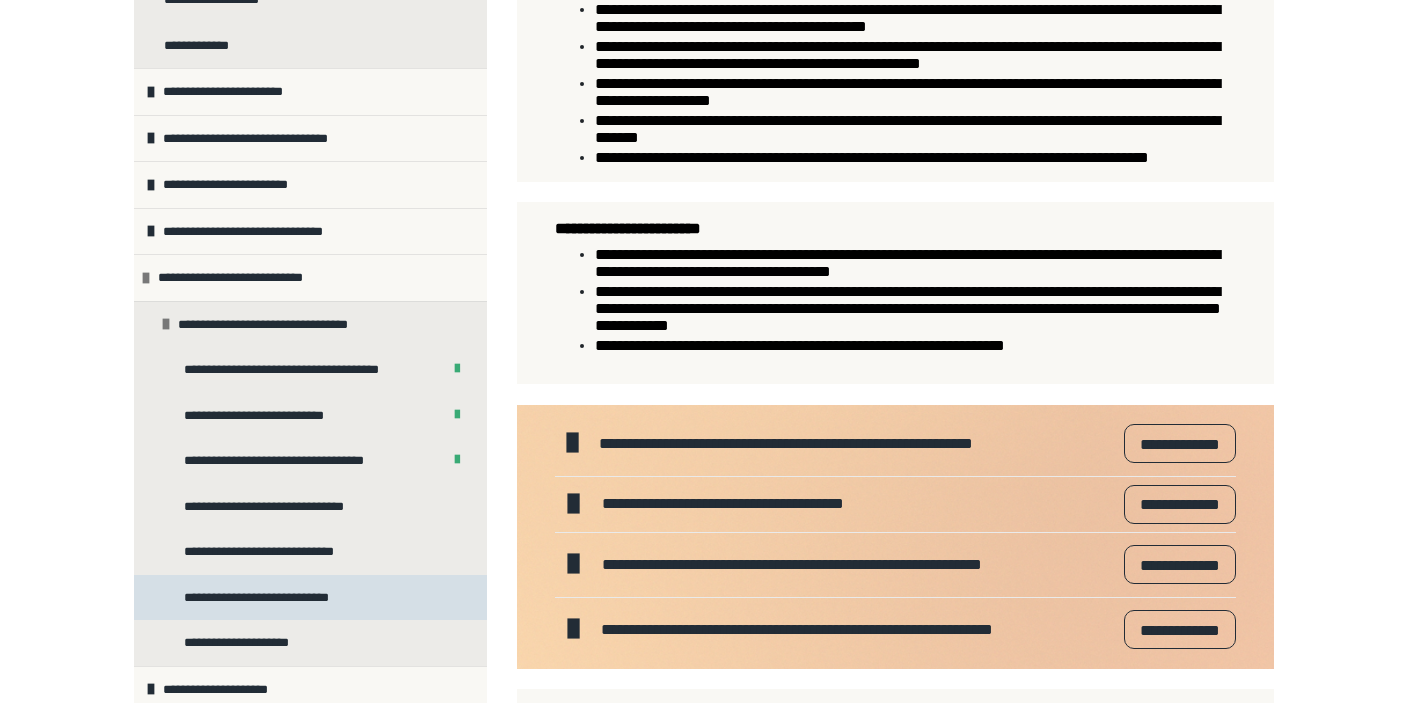 click on "**********" at bounding box center (268, 598) 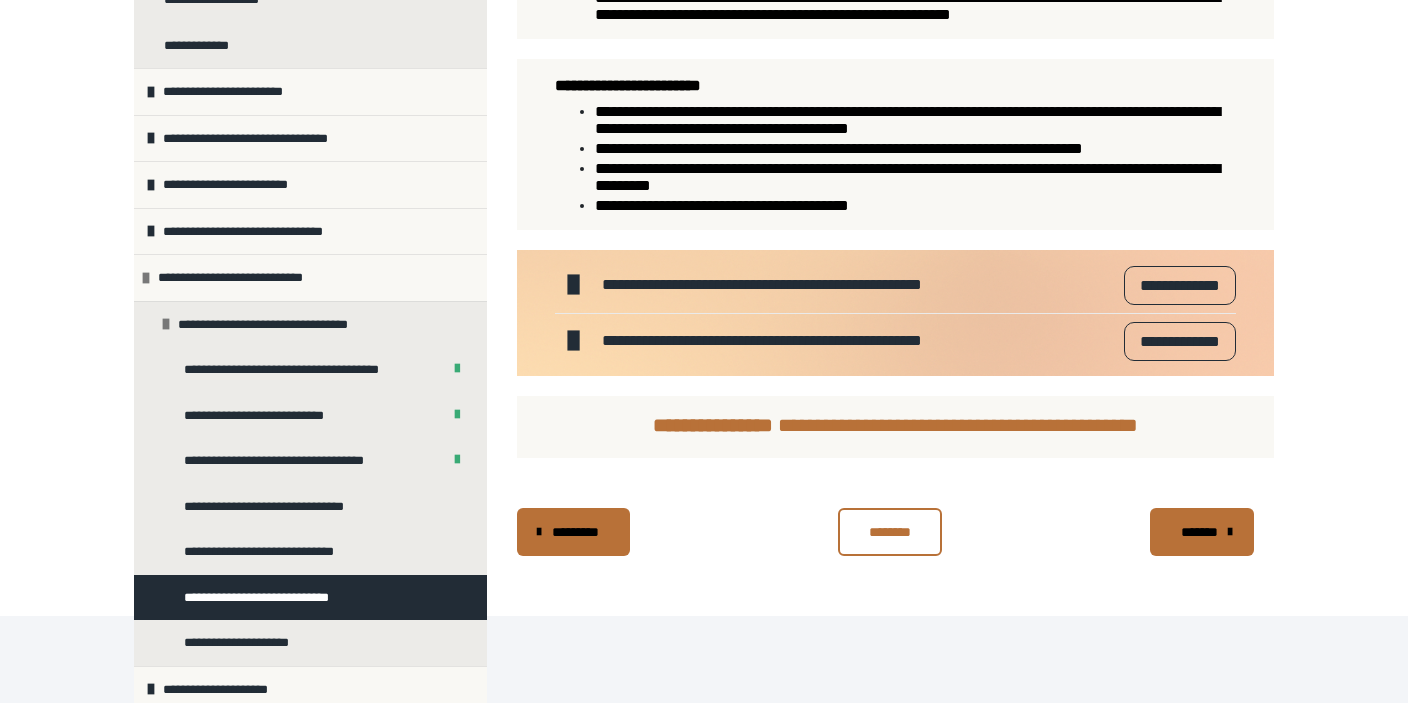 scroll, scrollTop: 1381, scrollLeft: 0, axis: vertical 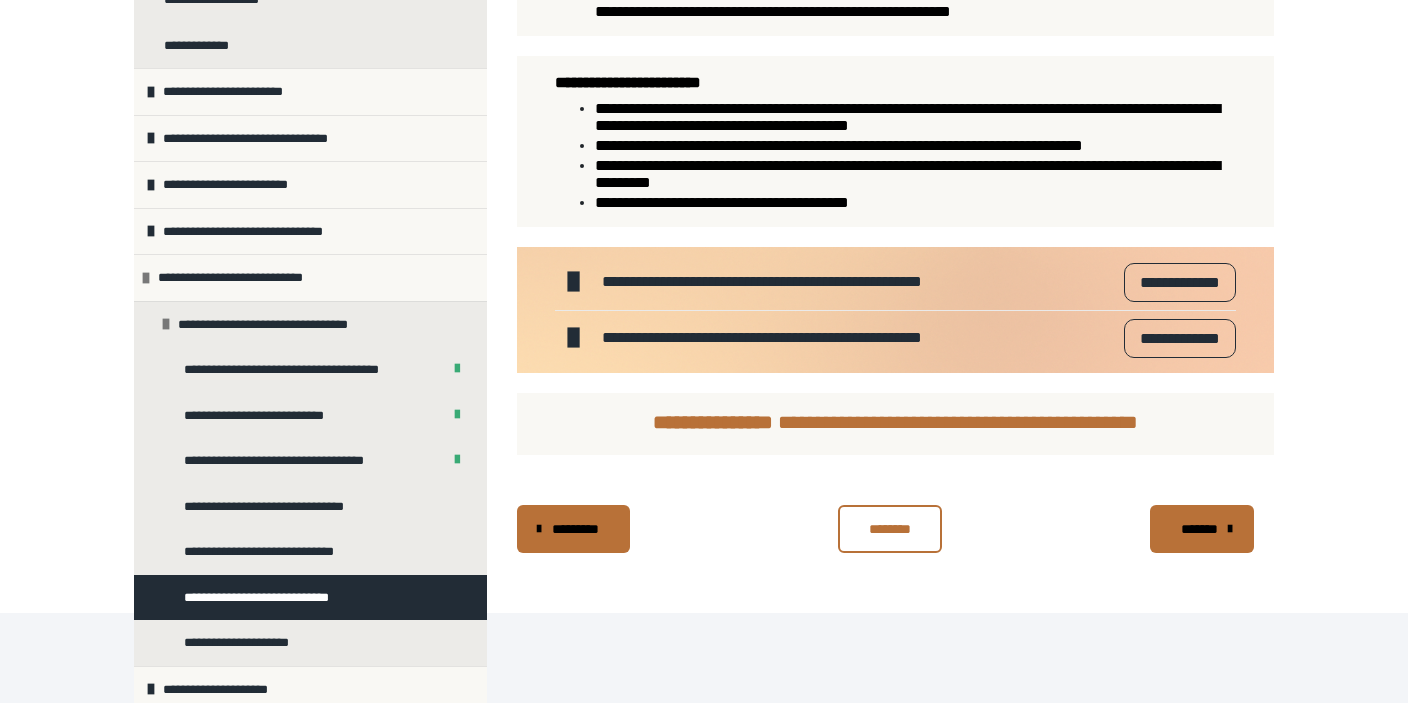 click on "*******" at bounding box center [1200, 529] 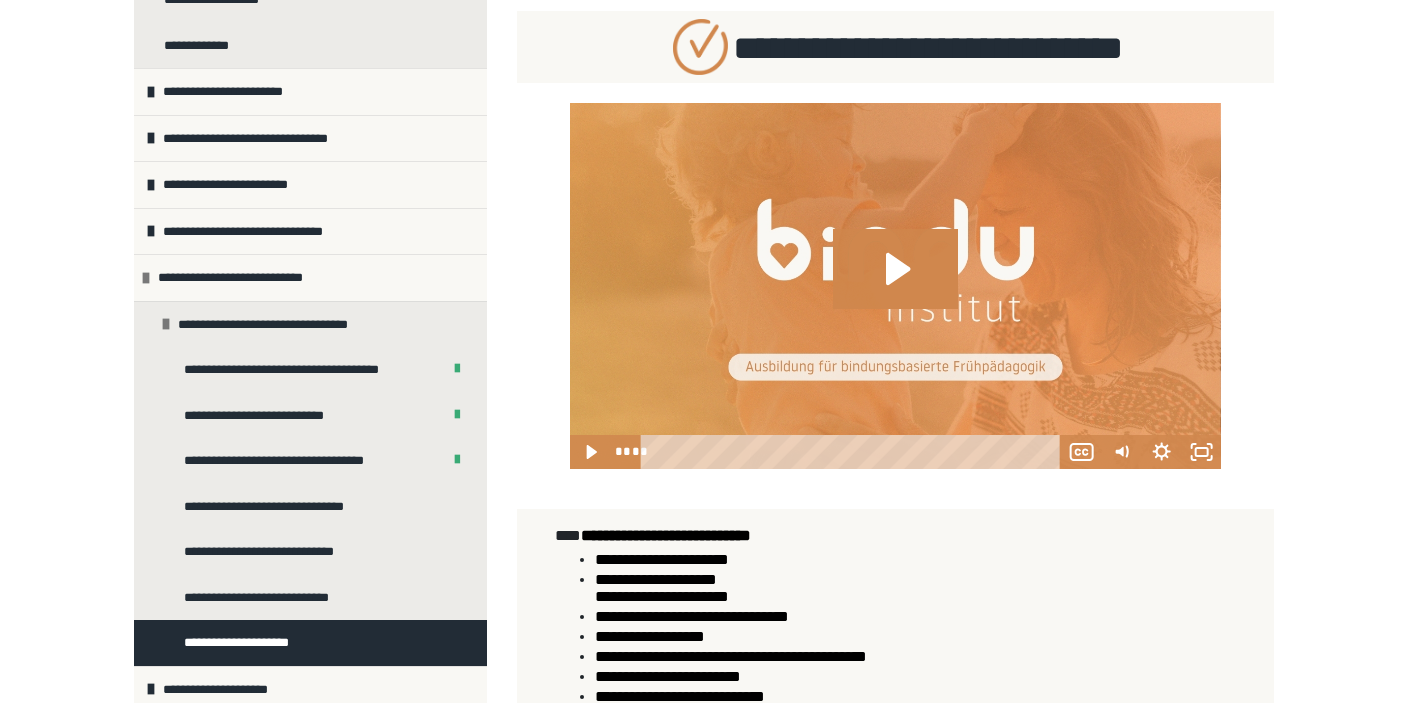 scroll, scrollTop: 633, scrollLeft: 0, axis: vertical 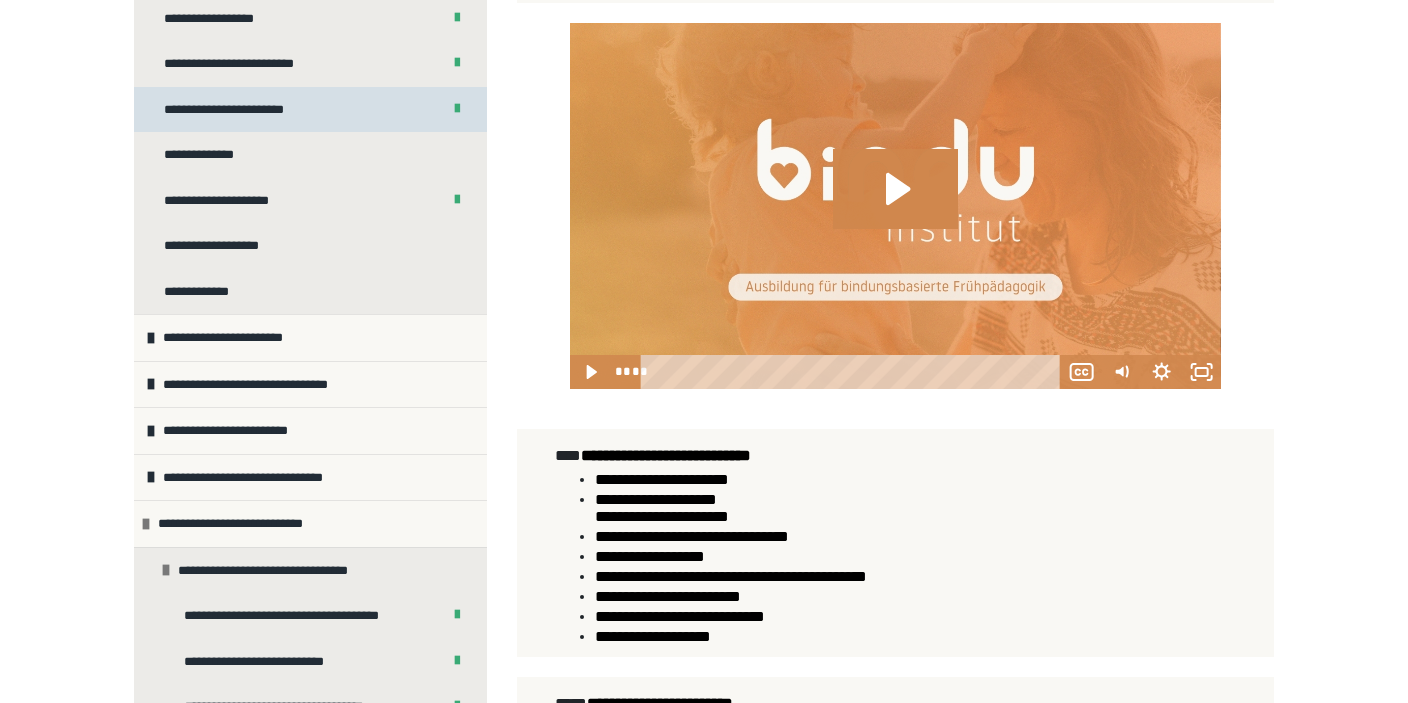 click on "**********" at bounding box center [310, 110] 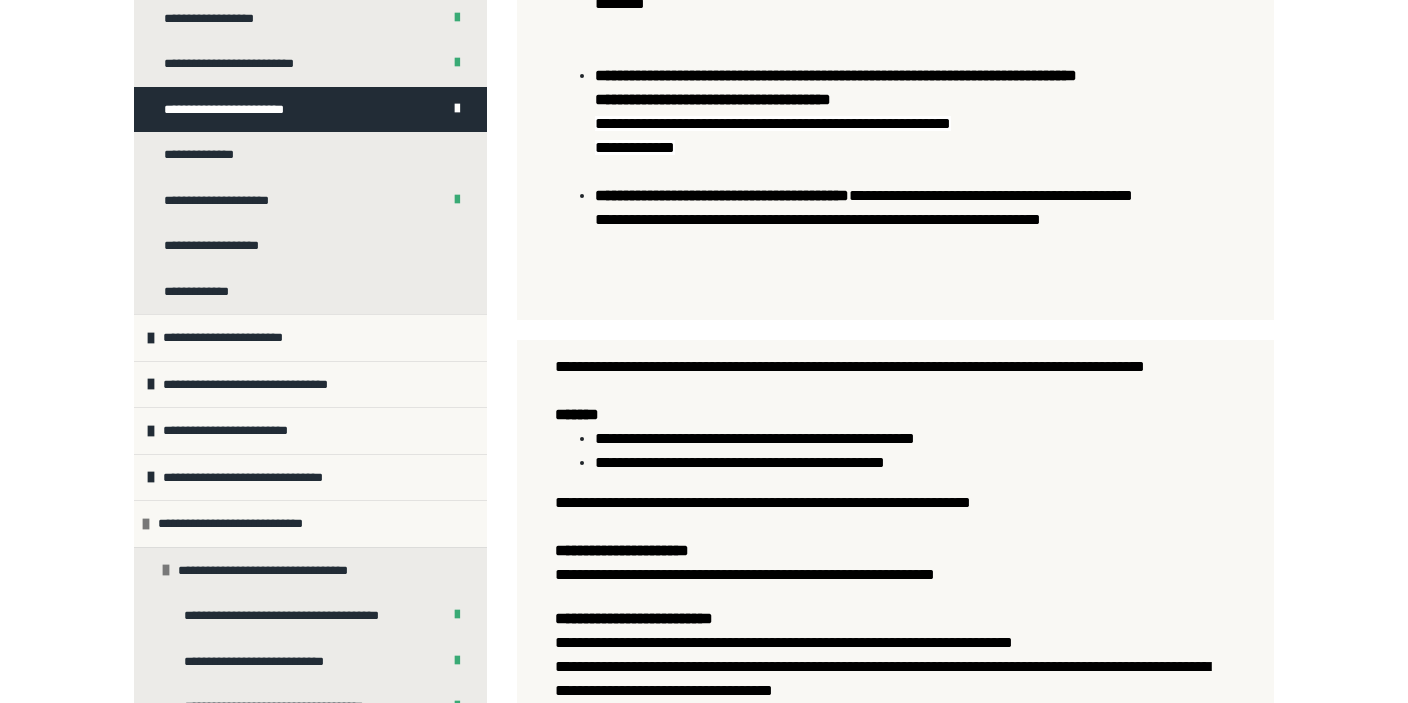 scroll, scrollTop: 1081, scrollLeft: 0, axis: vertical 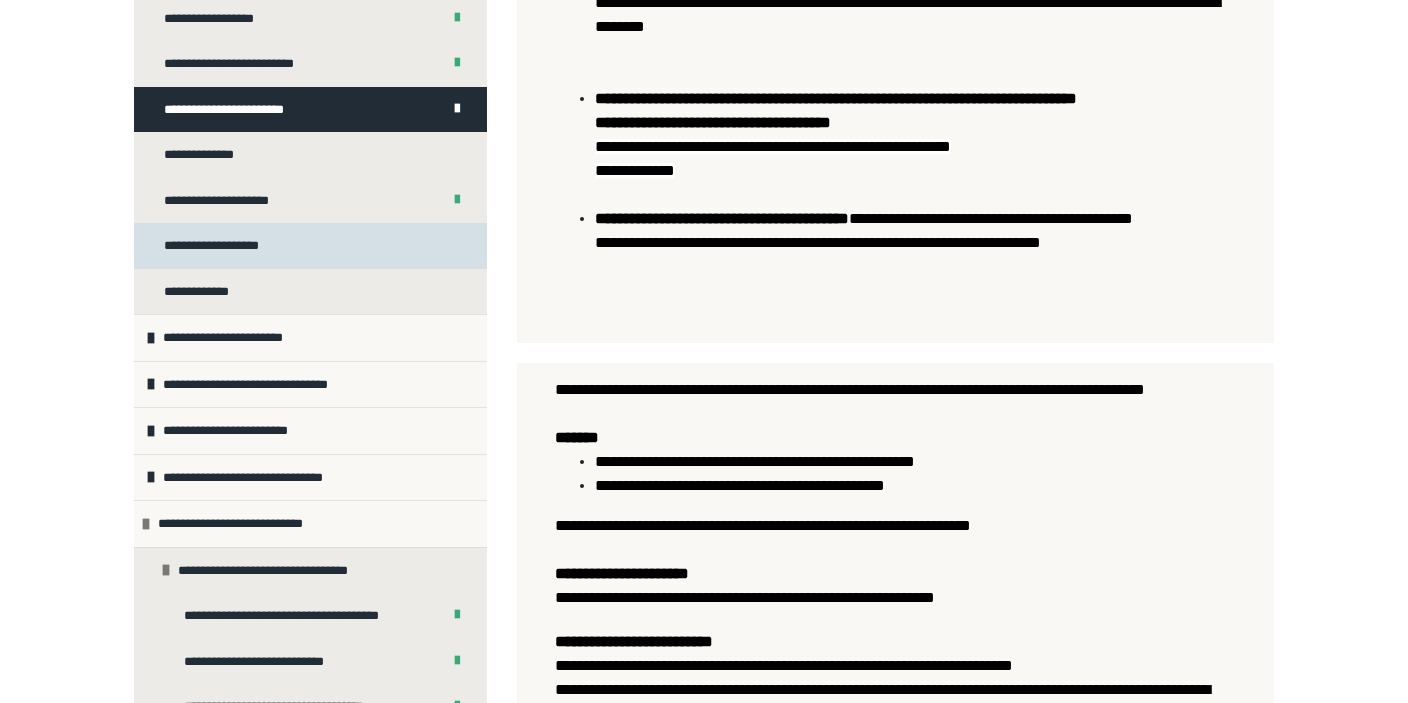 click on "**********" at bounding box center [310, 246] 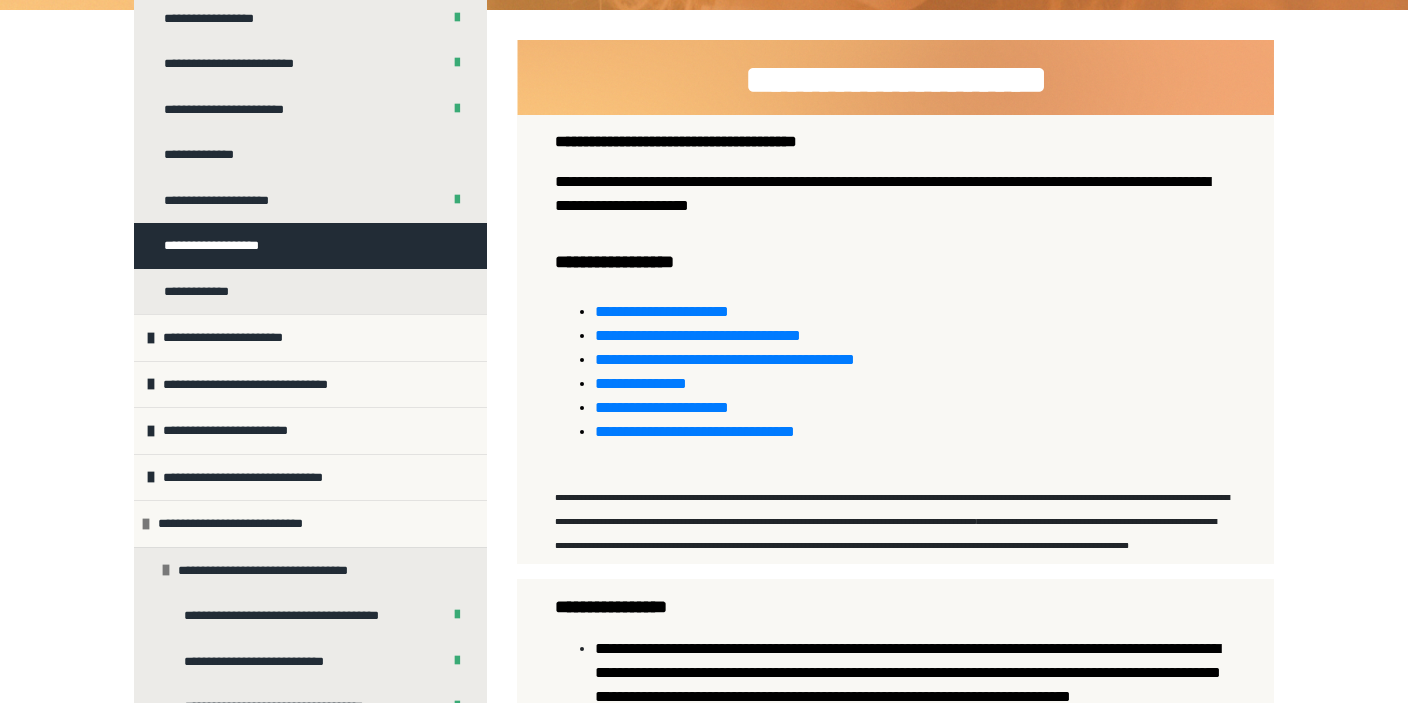 scroll, scrollTop: 569, scrollLeft: 0, axis: vertical 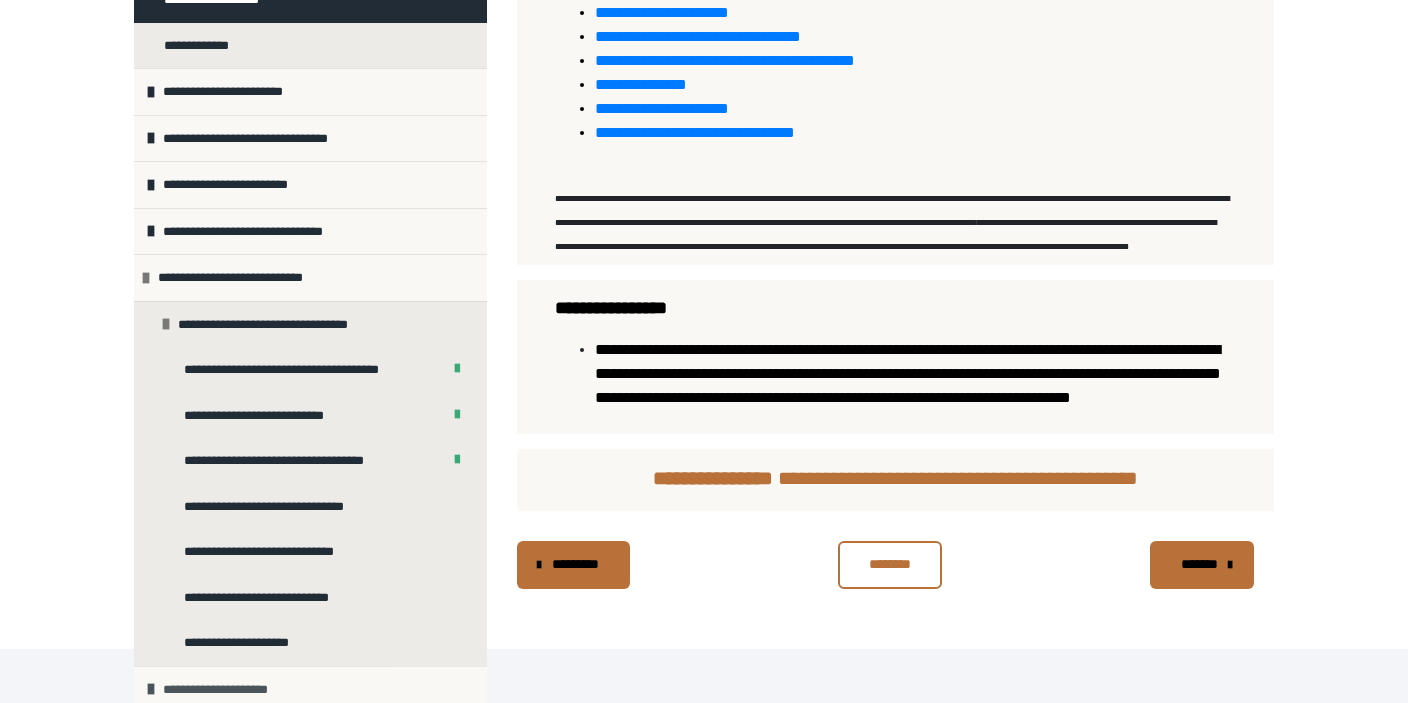 click on "**********" at bounding box center [310, 689] 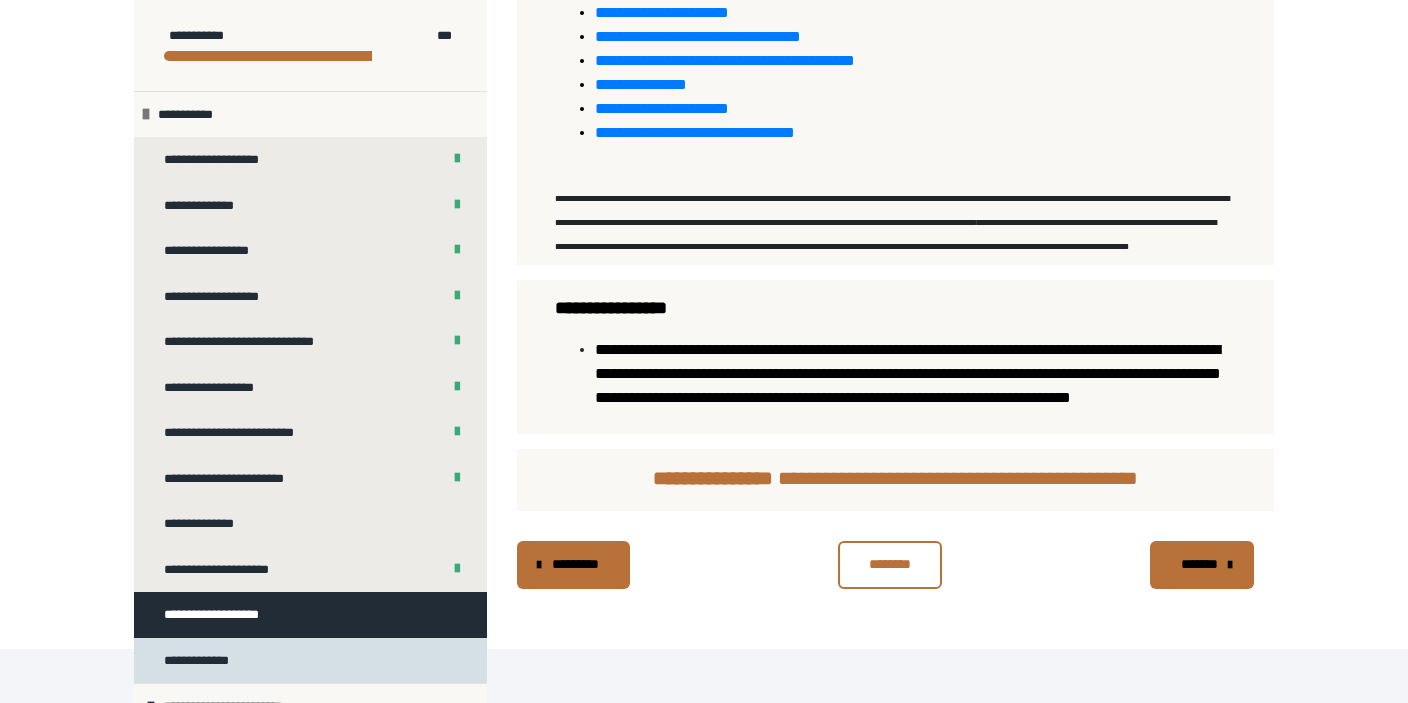 scroll, scrollTop: 0, scrollLeft: 0, axis: both 